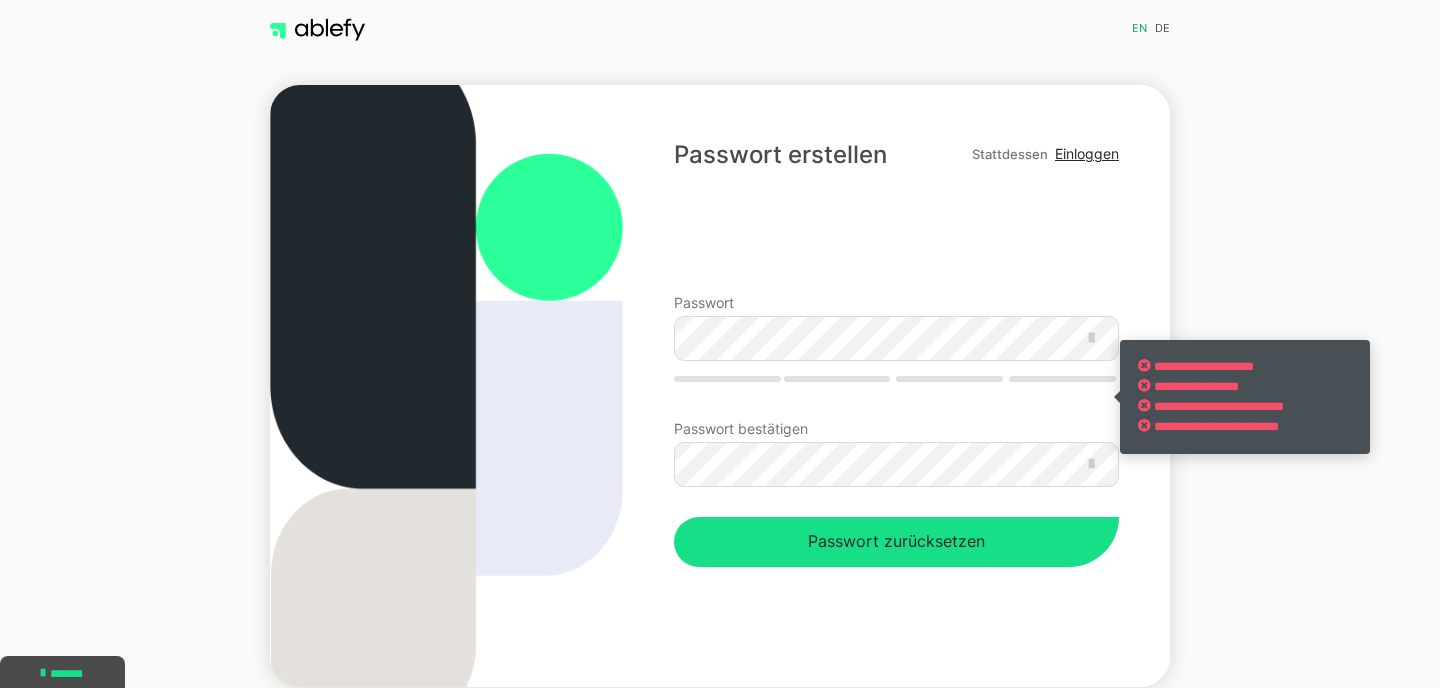 scroll, scrollTop: 0, scrollLeft: 0, axis: both 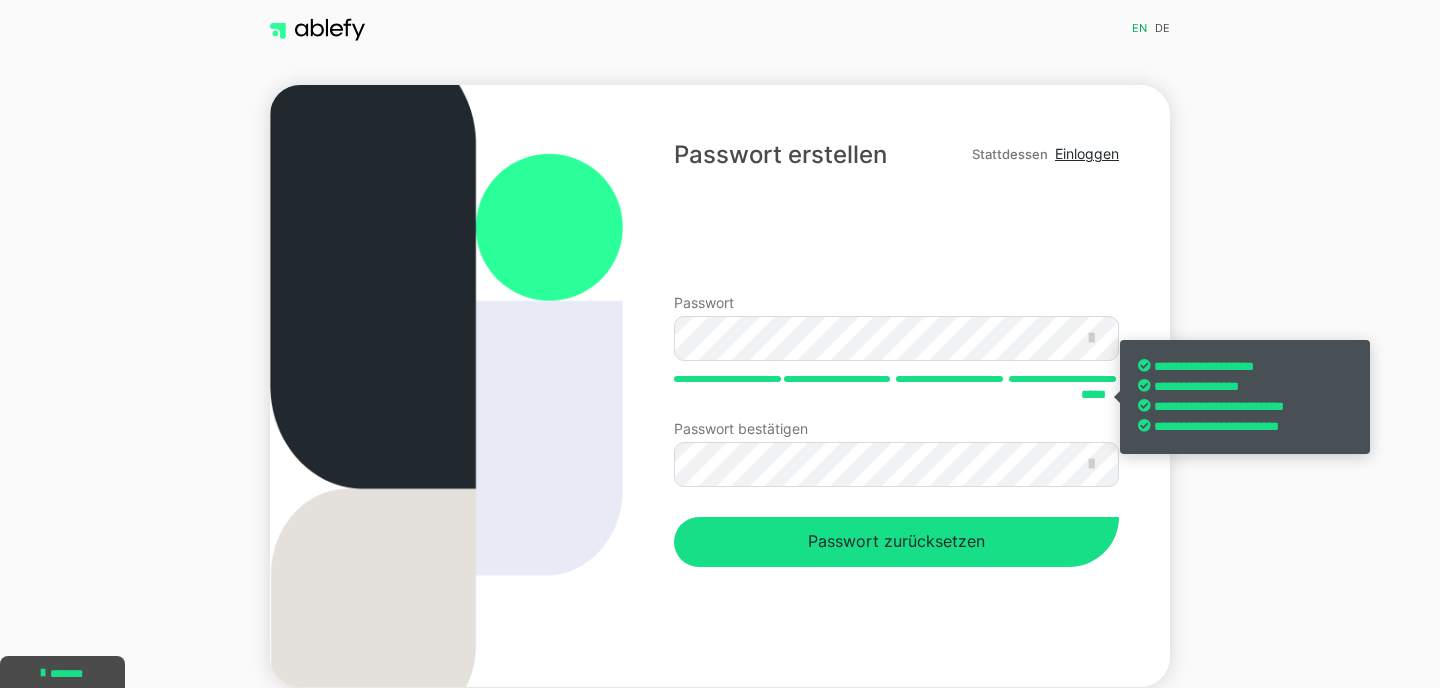click on "**********" at bounding box center (896, 386) 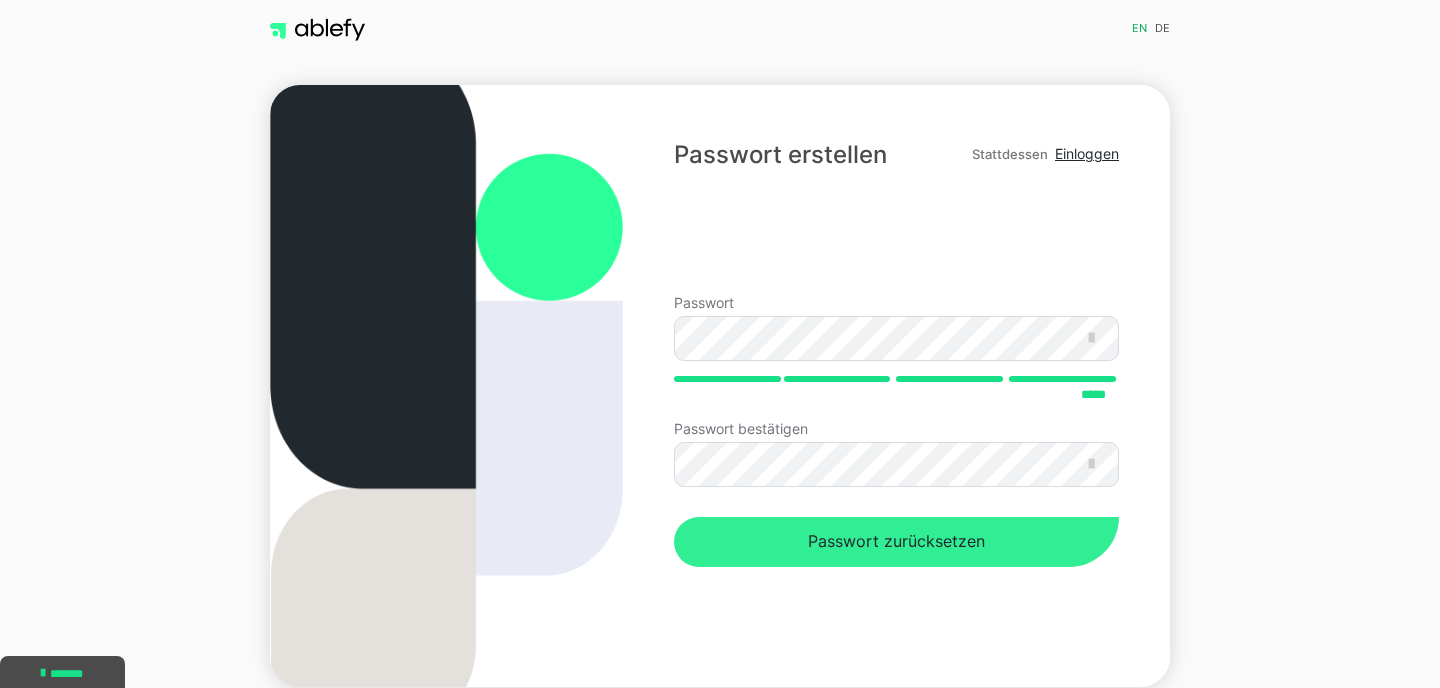 click on "Passwort zurücksetzen" at bounding box center (896, 542) 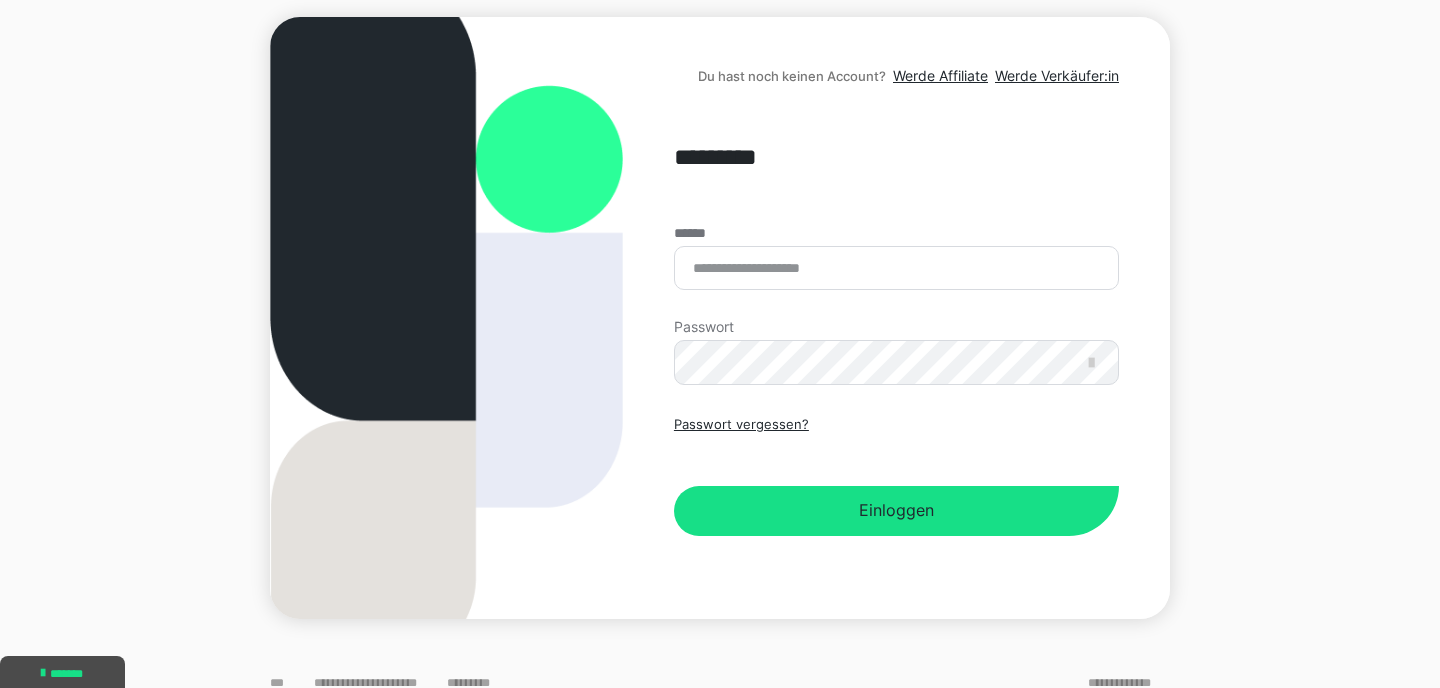 scroll, scrollTop: 193, scrollLeft: 0, axis: vertical 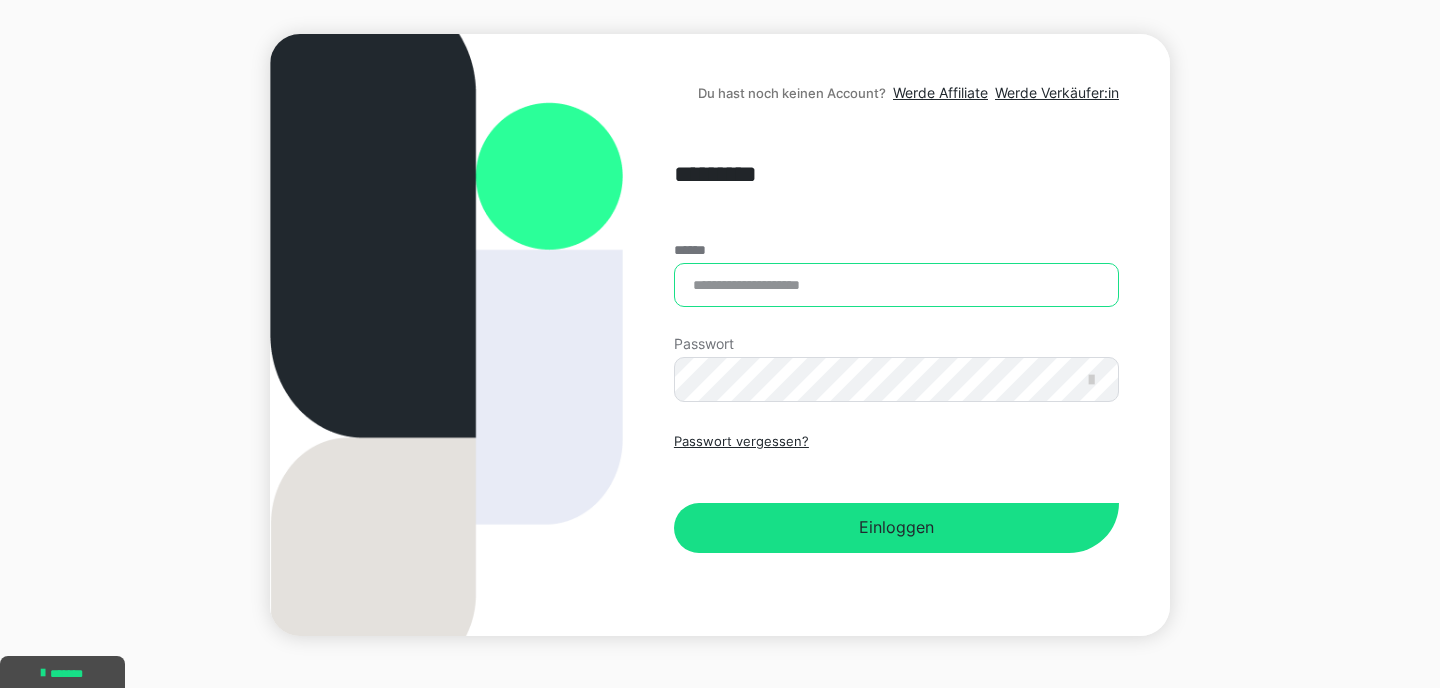 type on "**********" 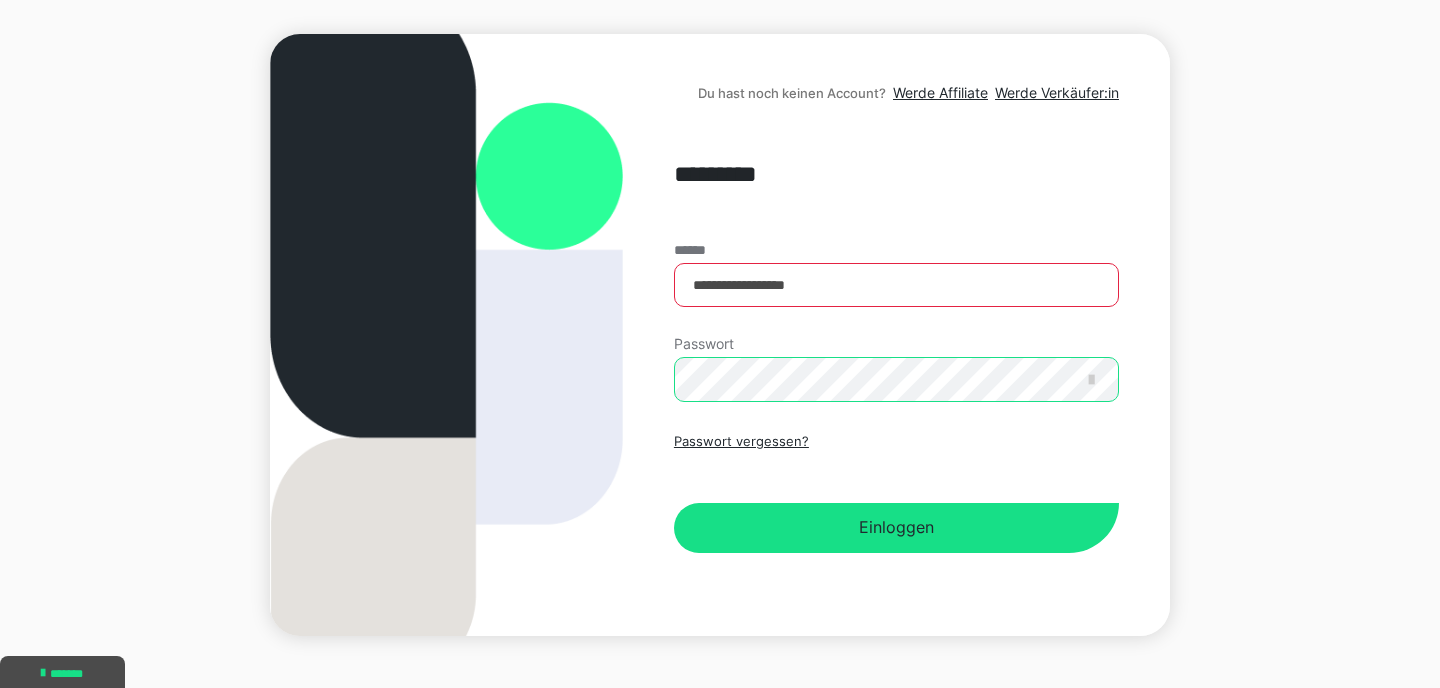 click on "Einloggen" at bounding box center (896, 528) 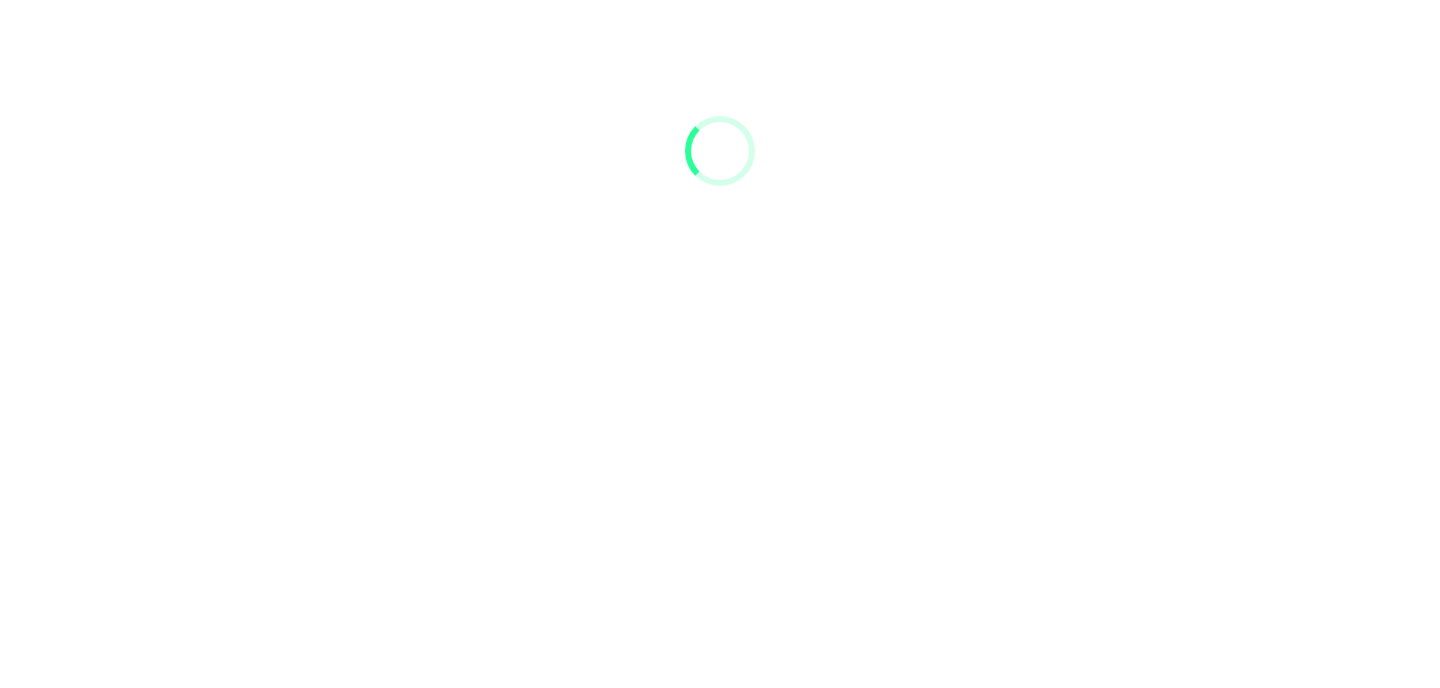 scroll, scrollTop: 0, scrollLeft: 0, axis: both 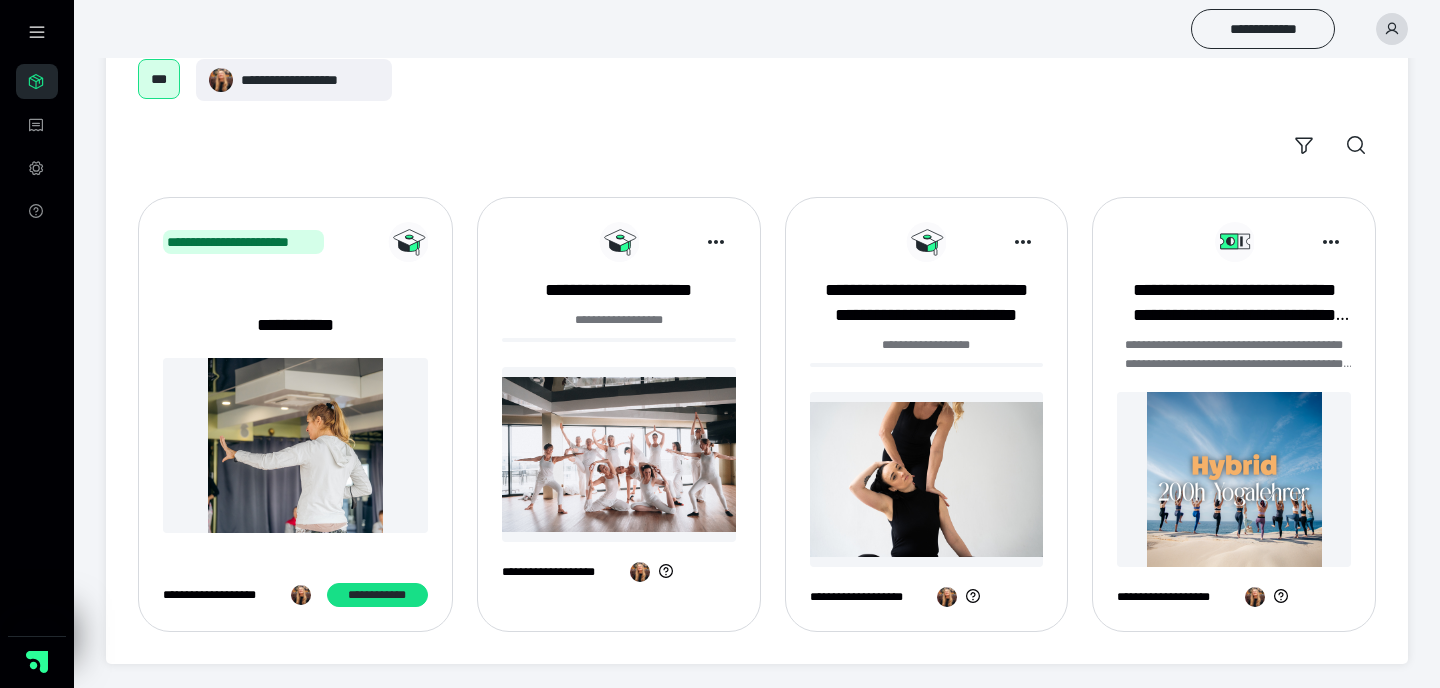 click at bounding box center [295, 445] 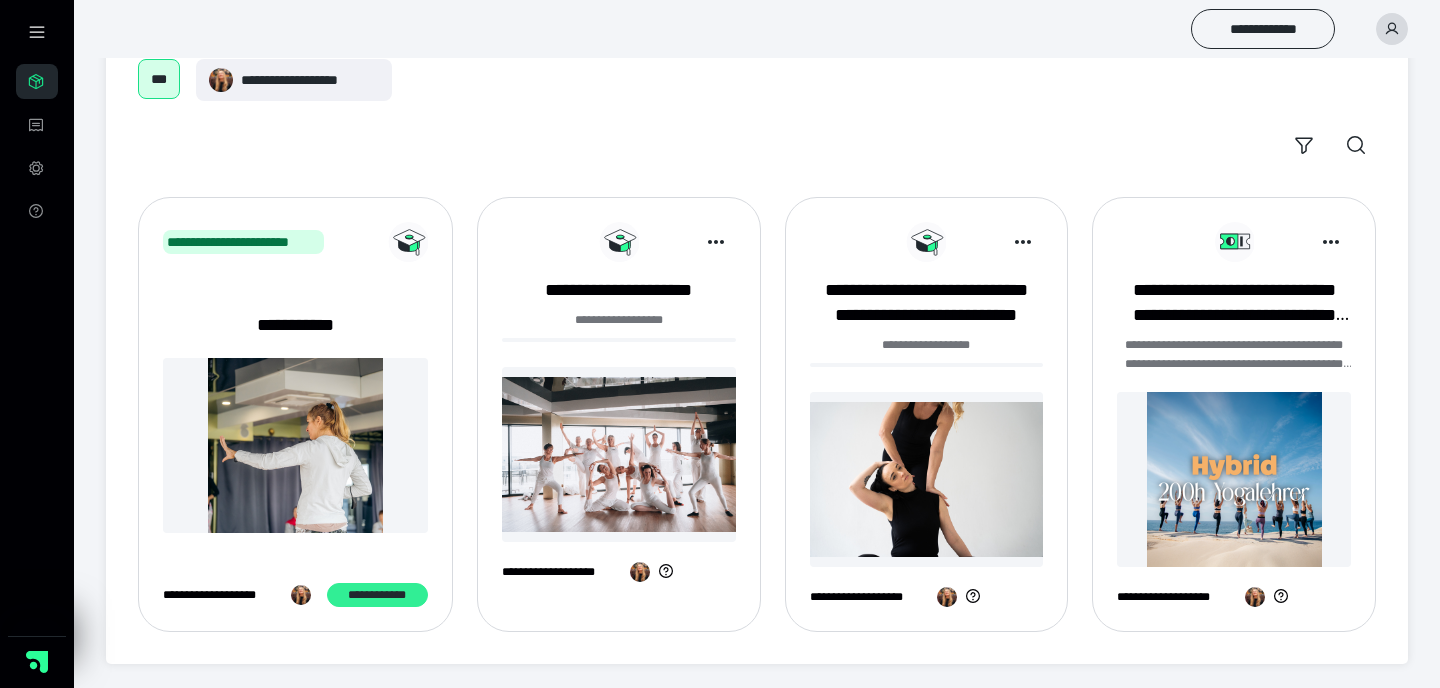 click on "**********" at bounding box center (377, 595) 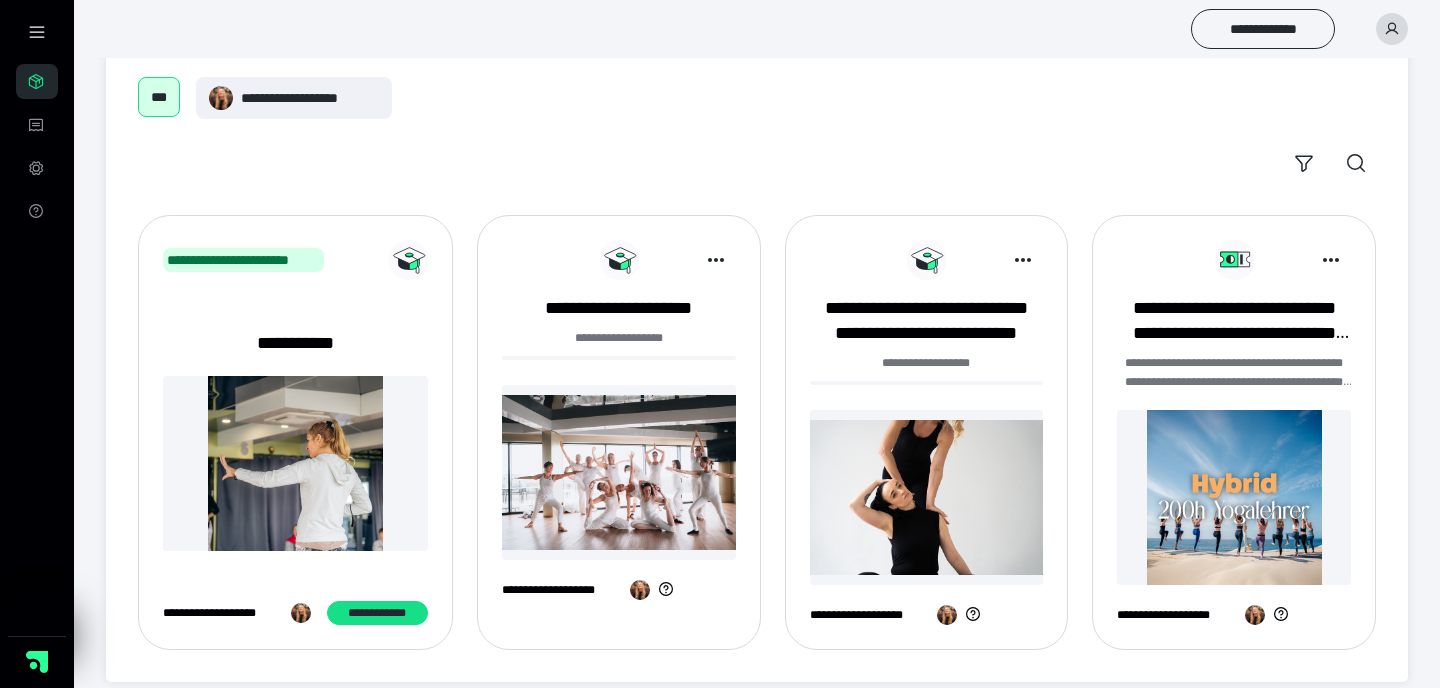 scroll, scrollTop: 90, scrollLeft: 0, axis: vertical 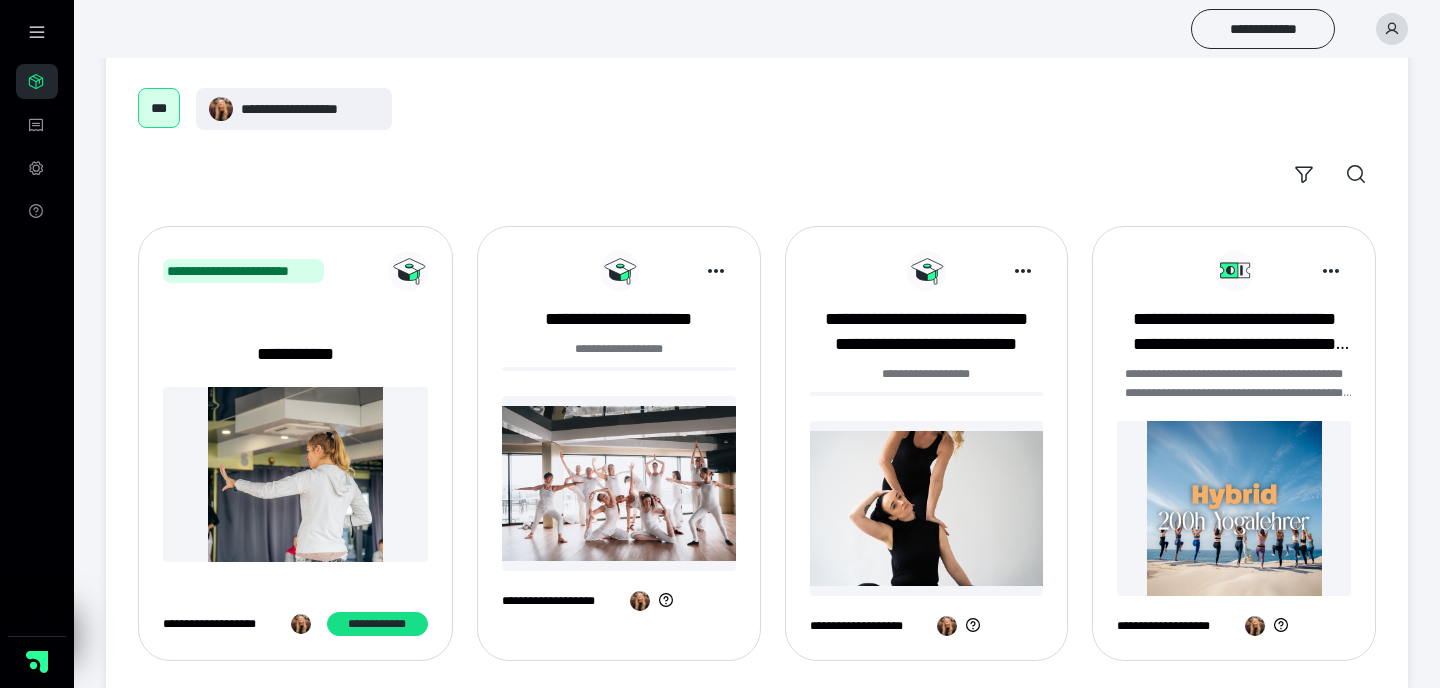 click on "**********" at bounding box center (927, 374) 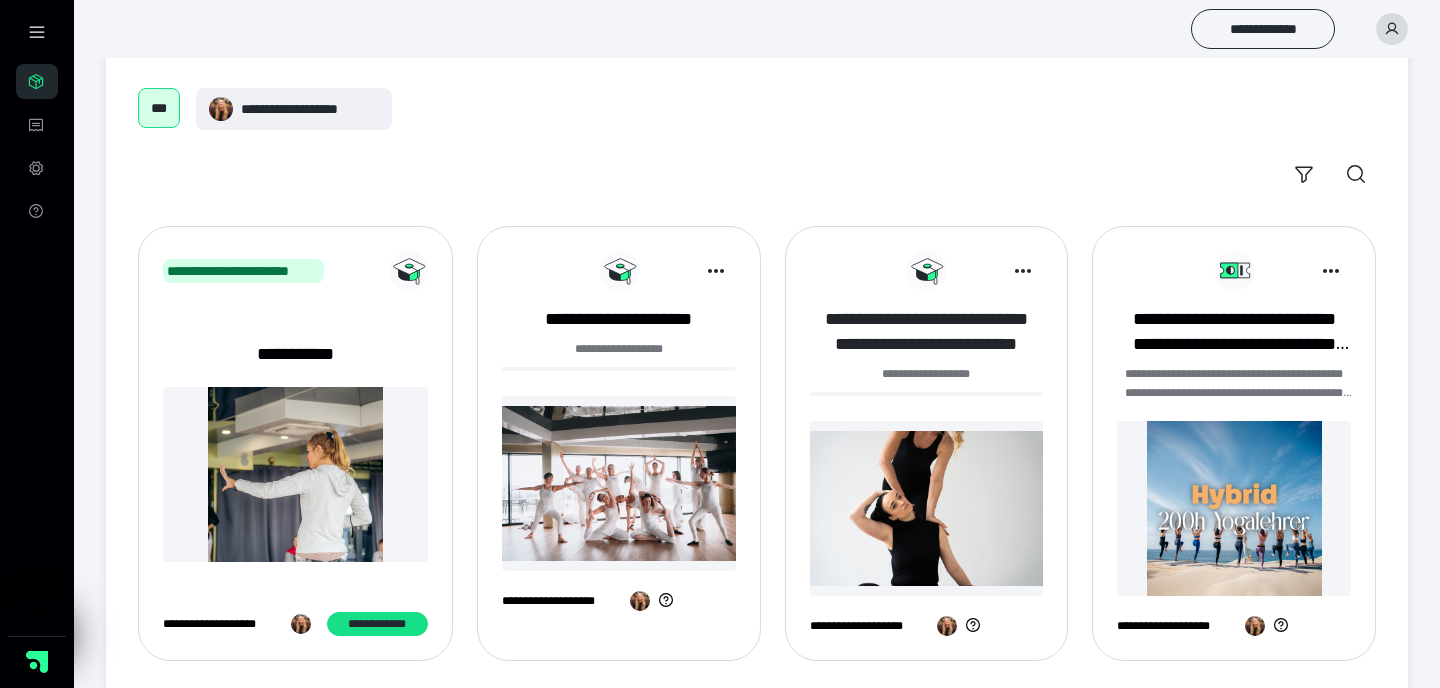 click on "**********" at bounding box center (927, 332) 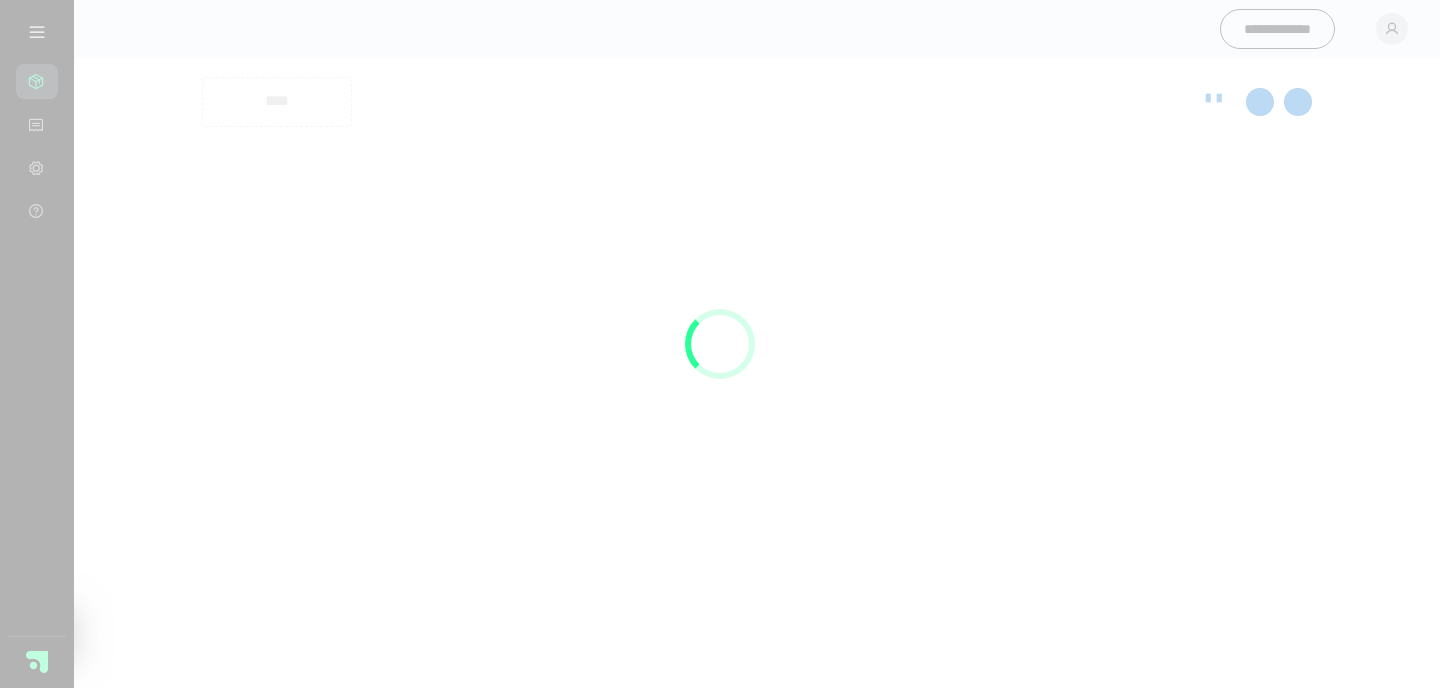scroll, scrollTop: 0, scrollLeft: 0, axis: both 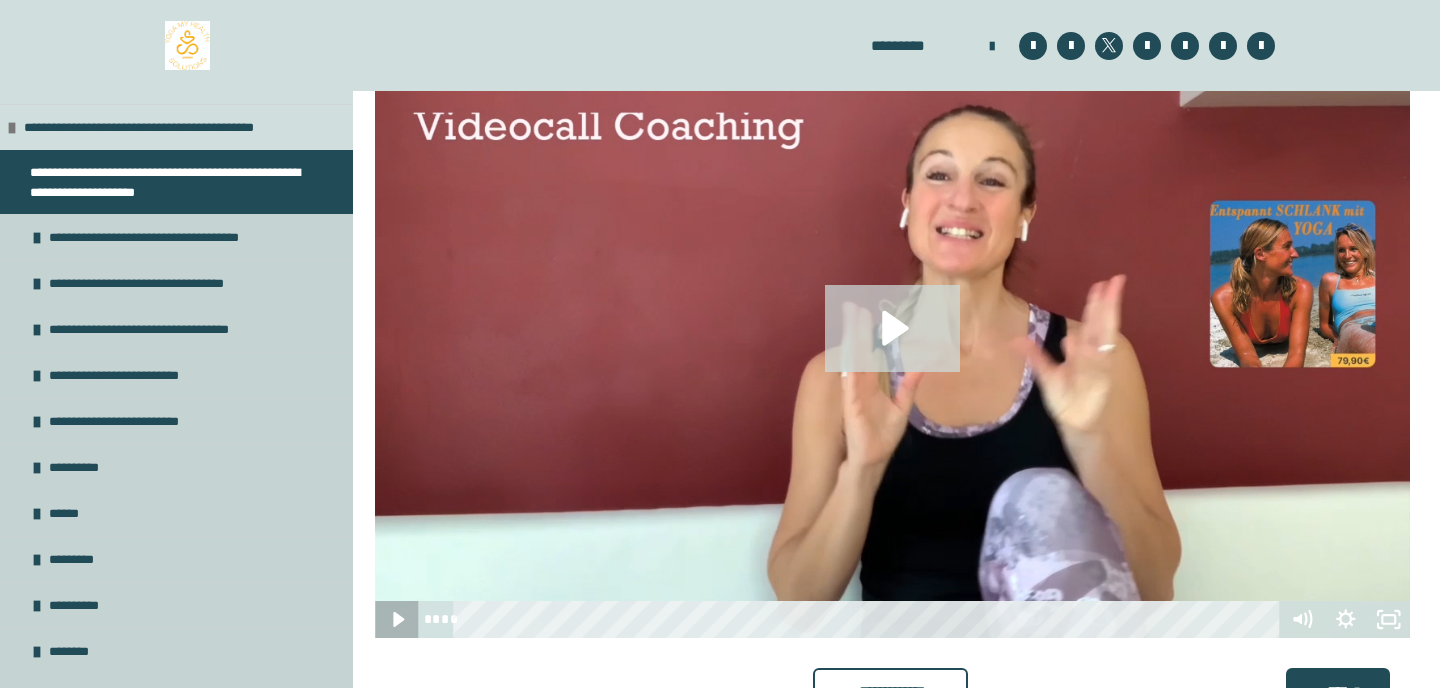 click 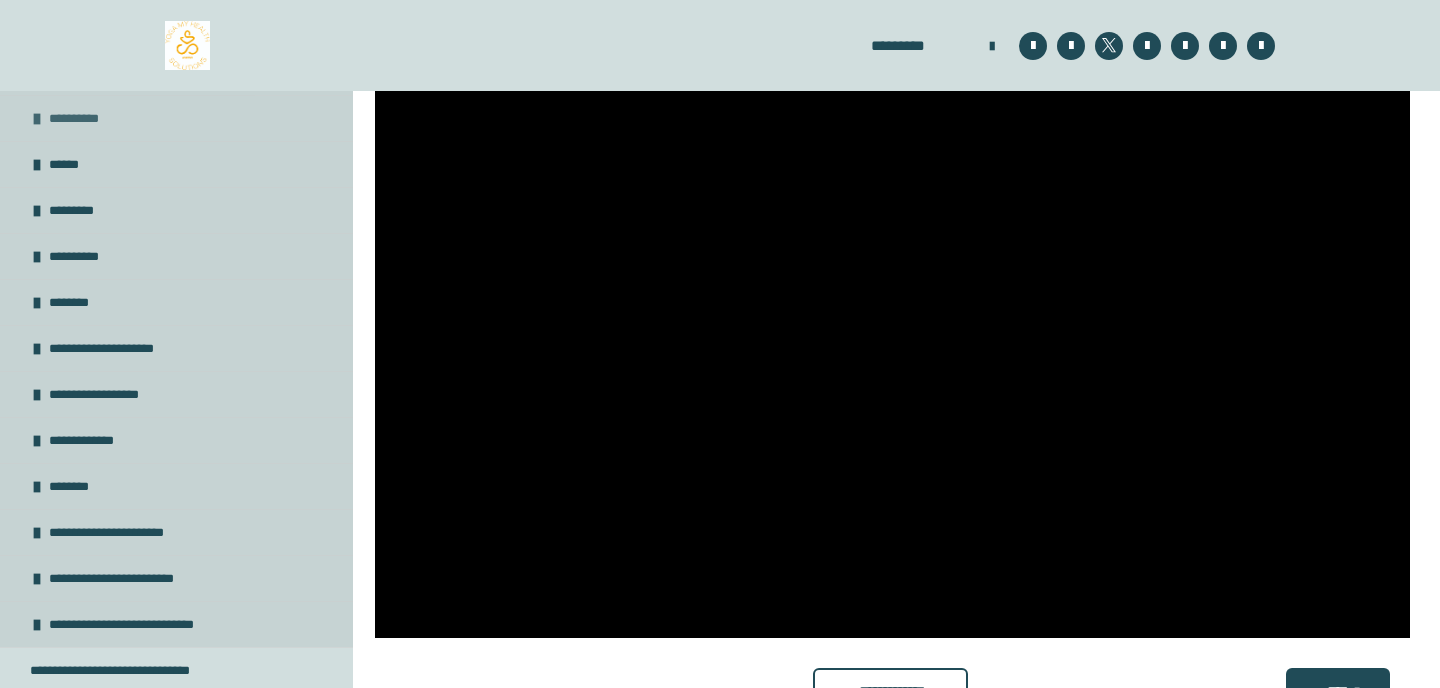scroll, scrollTop: 349, scrollLeft: 0, axis: vertical 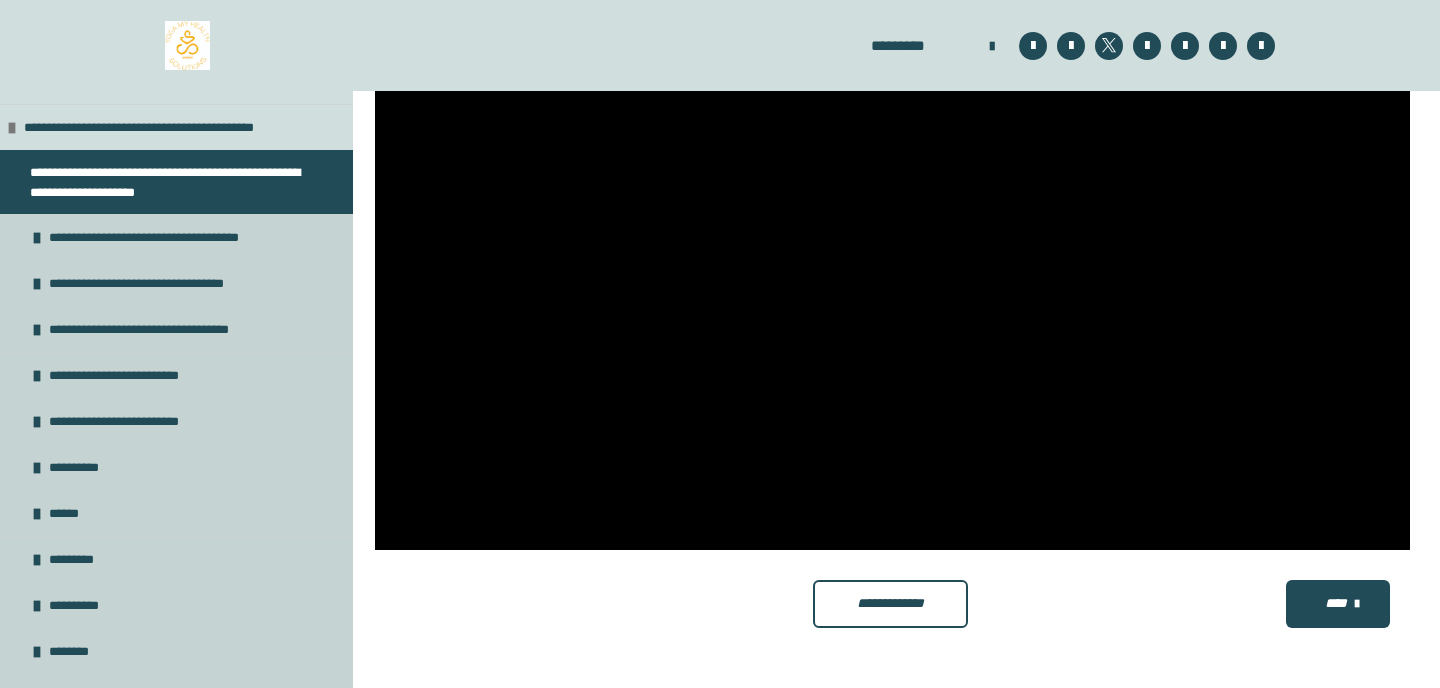 click on "**********" at bounding box center [890, 603] 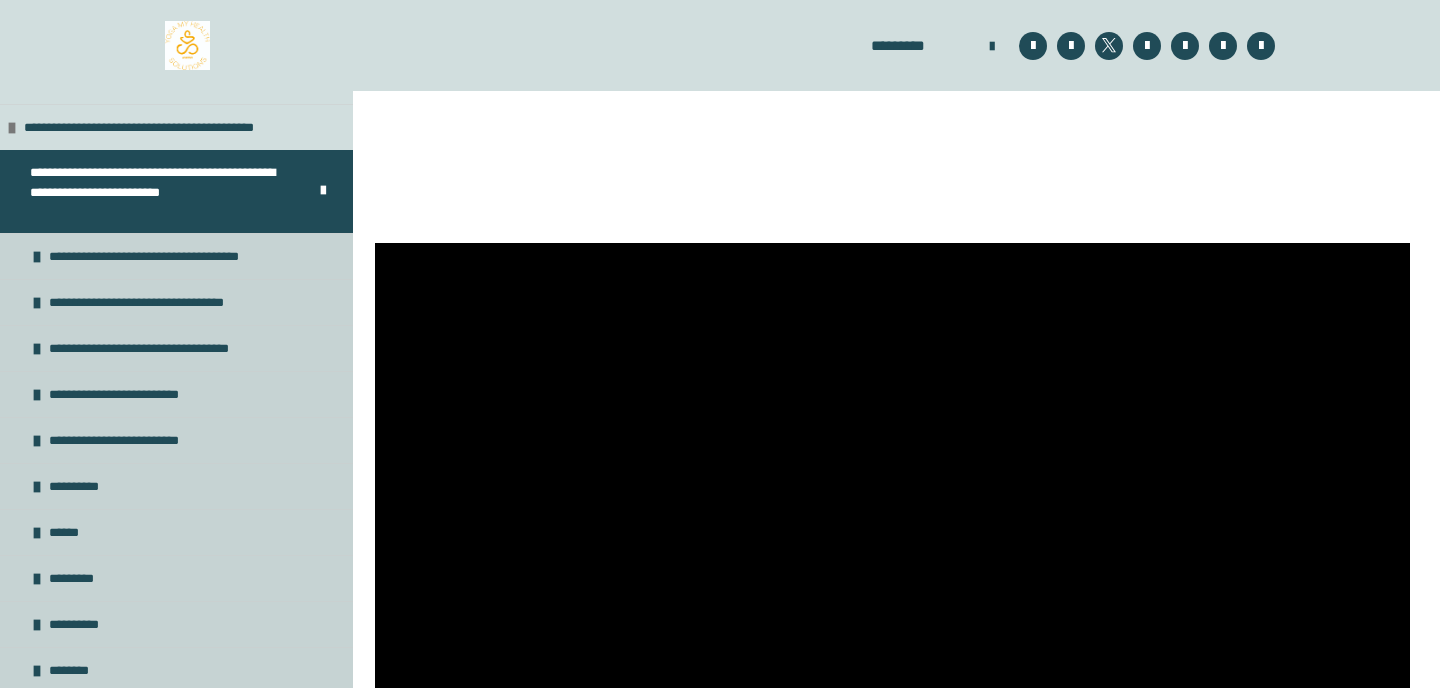 scroll, scrollTop: 1641, scrollLeft: 0, axis: vertical 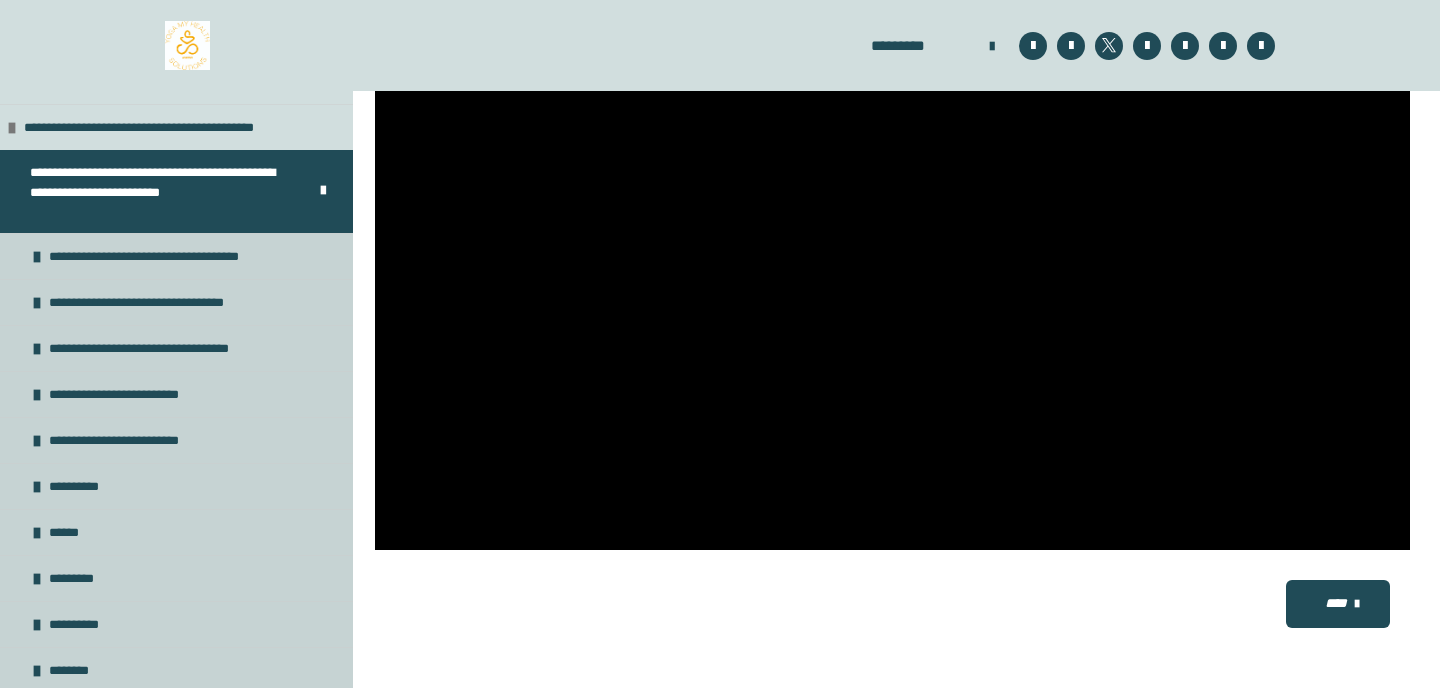 click on "****" at bounding box center (1336, 603) 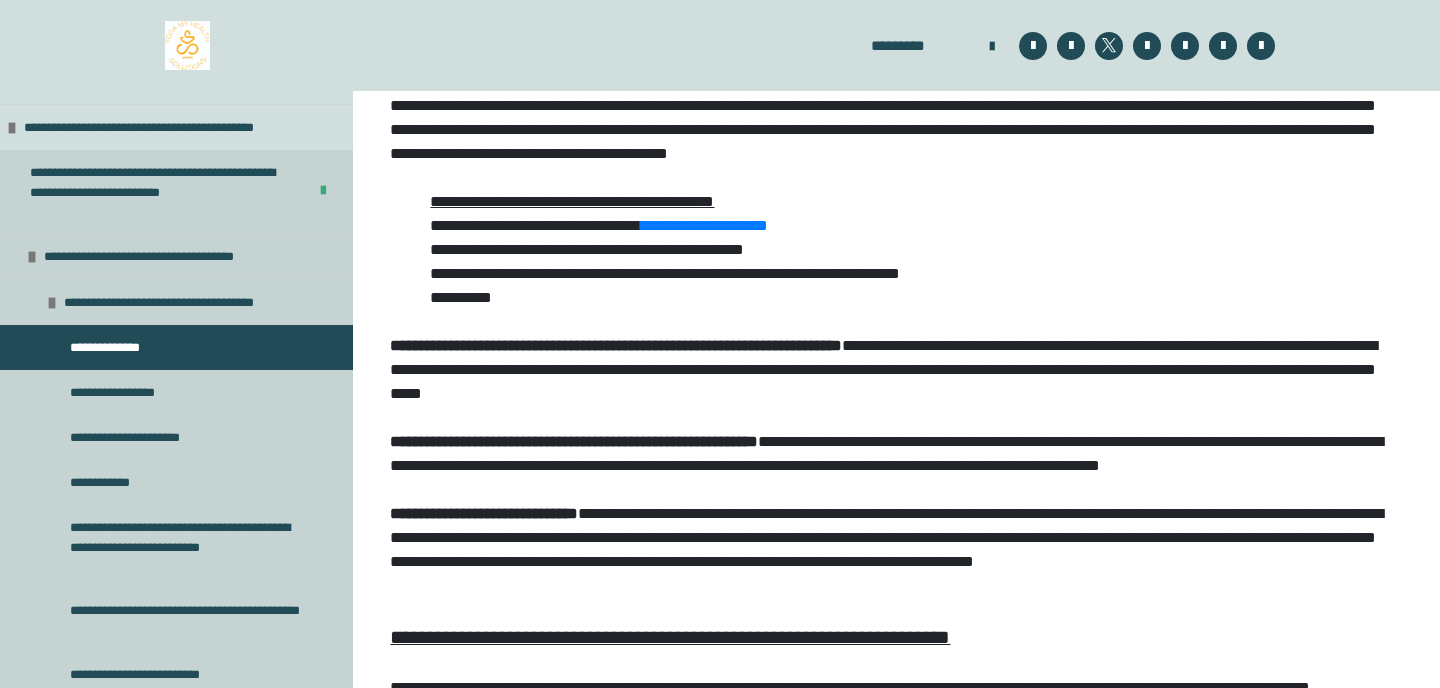 scroll, scrollTop: 1310, scrollLeft: 0, axis: vertical 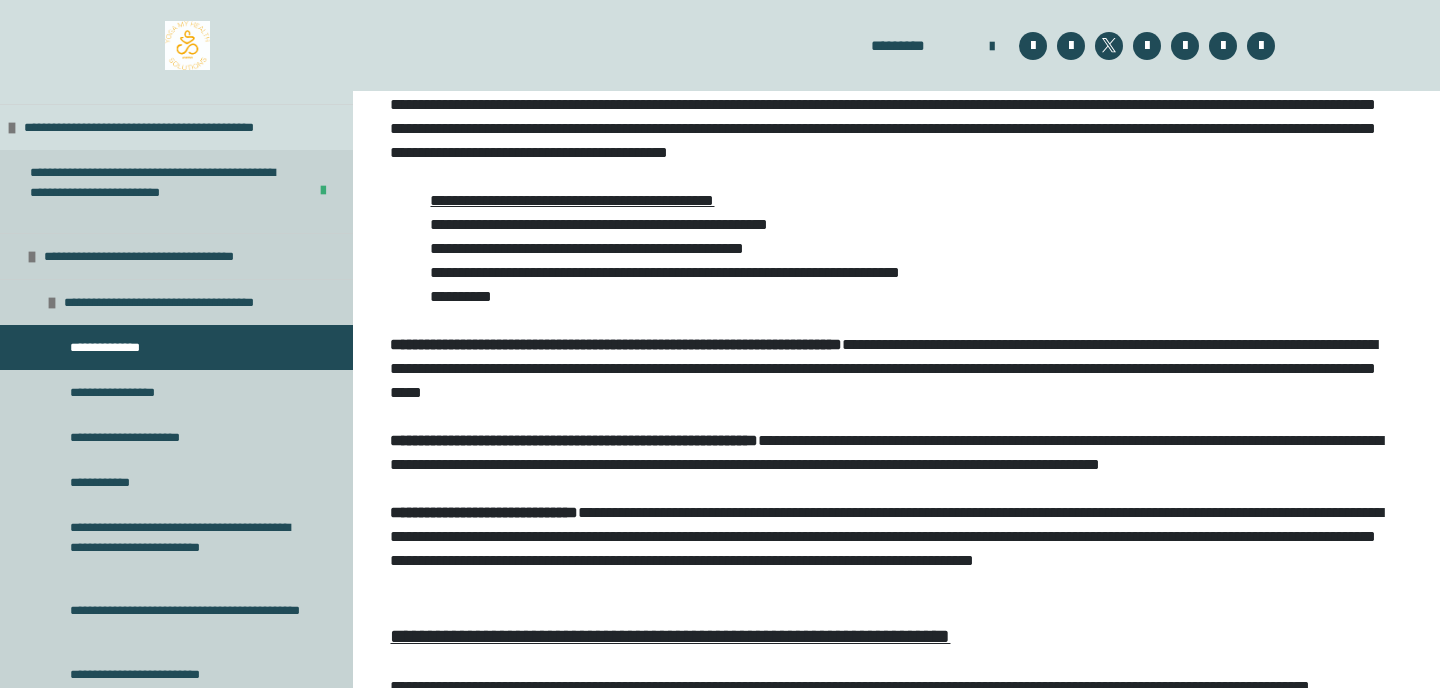 click on "**********" at bounding box center (704, 224) 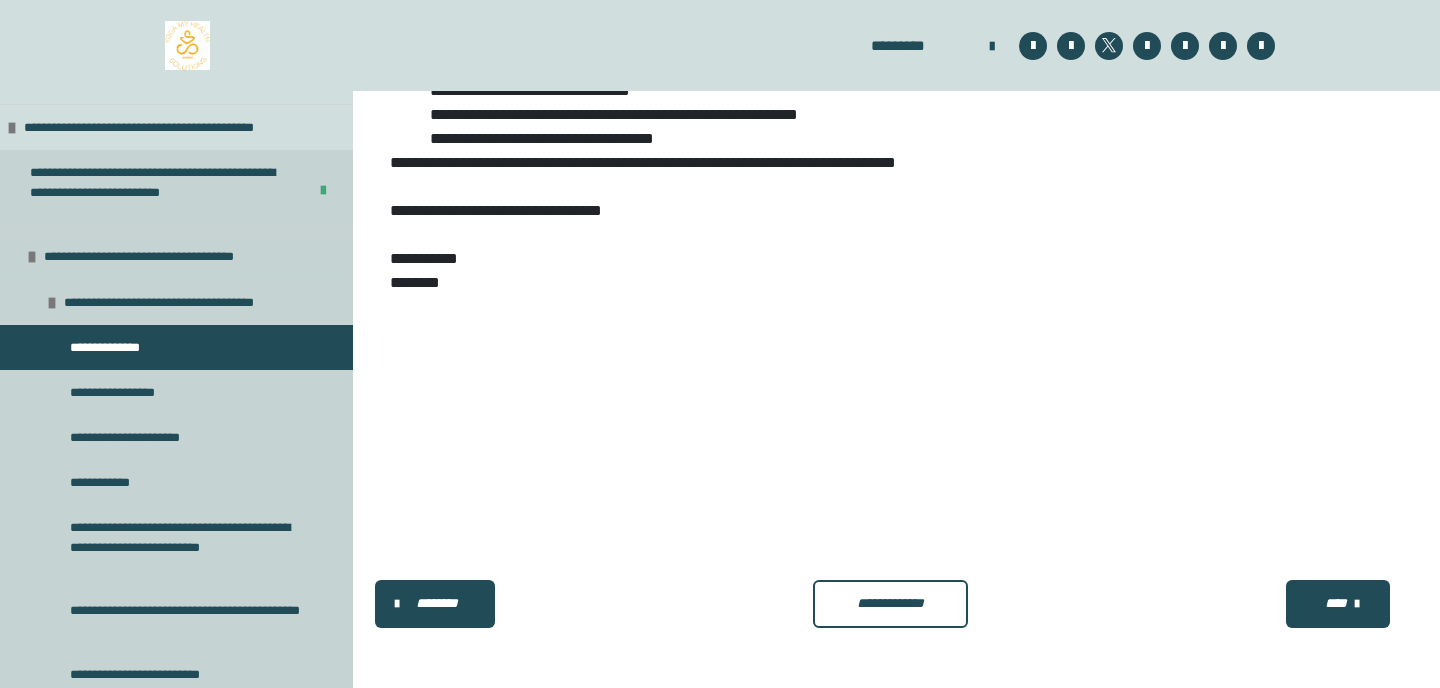 scroll, scrollTop: 3218, scrollLeft: 0, axis: vertical 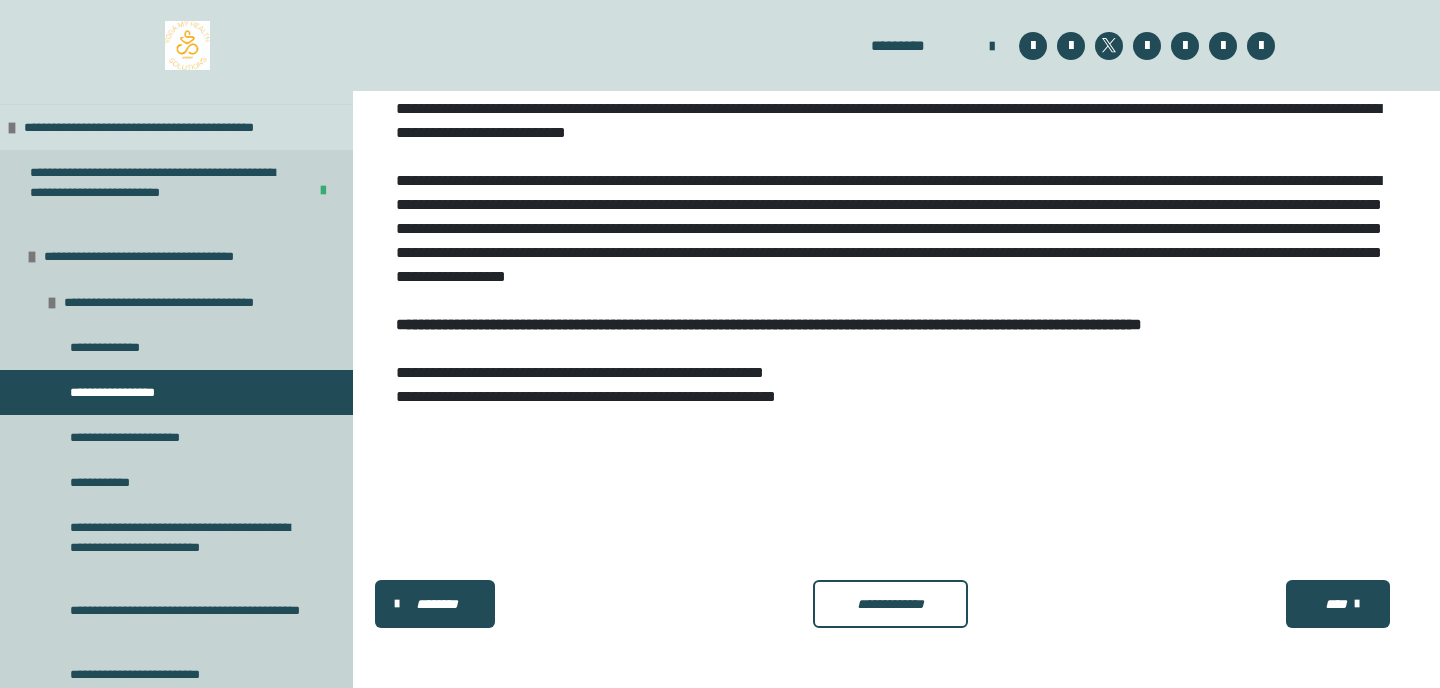 click on "****" at bounding box center [1336, 604] 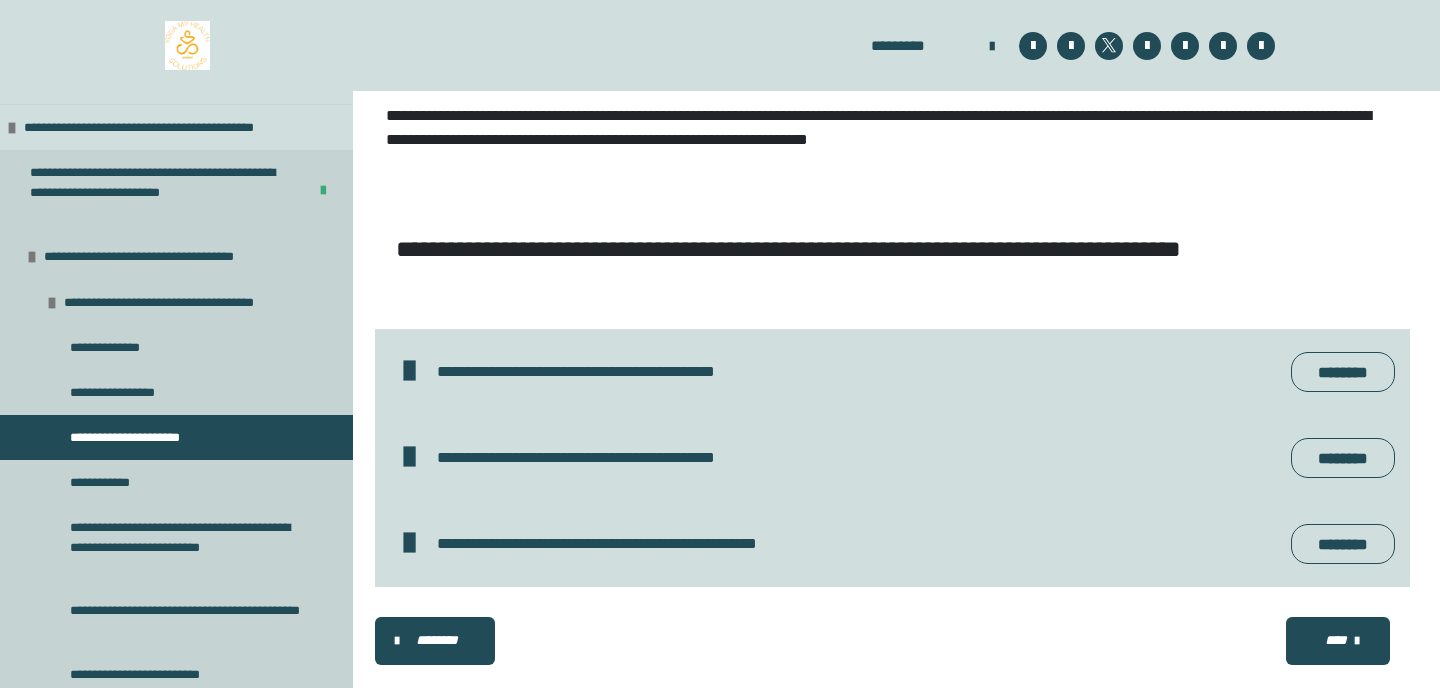 scroll, scrollTop: 1057, scrollLeft: 0, axis: vertical 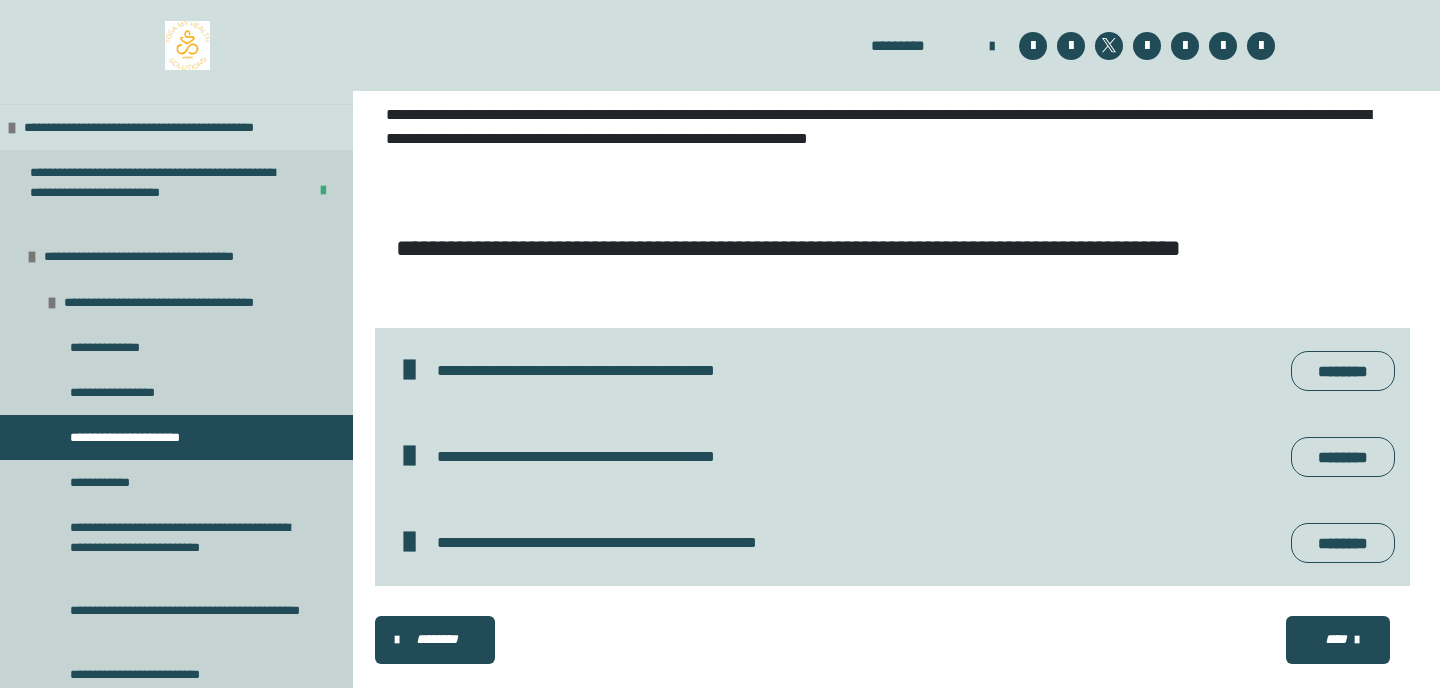 click on "********" at bounding box center [1343, 371] 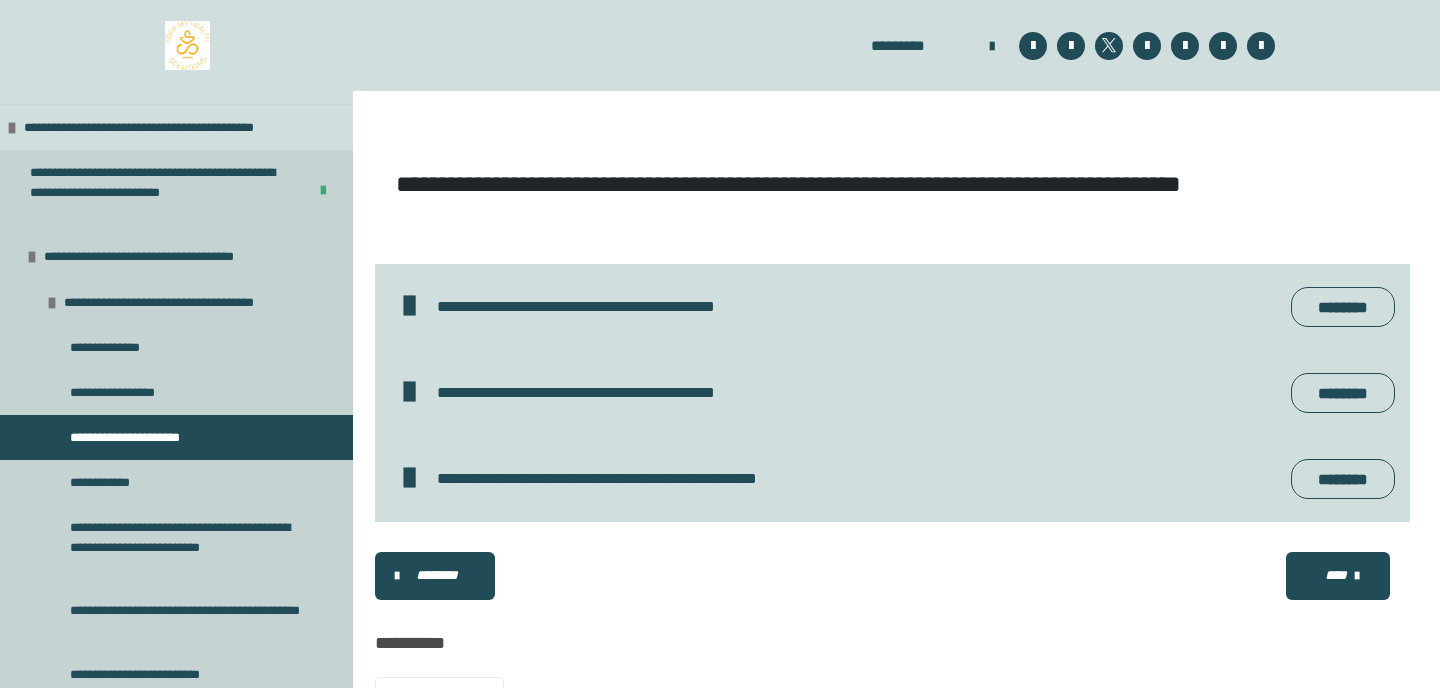 scroll, scrollTop: 1273, scrollLeft: 0, axis: vertical 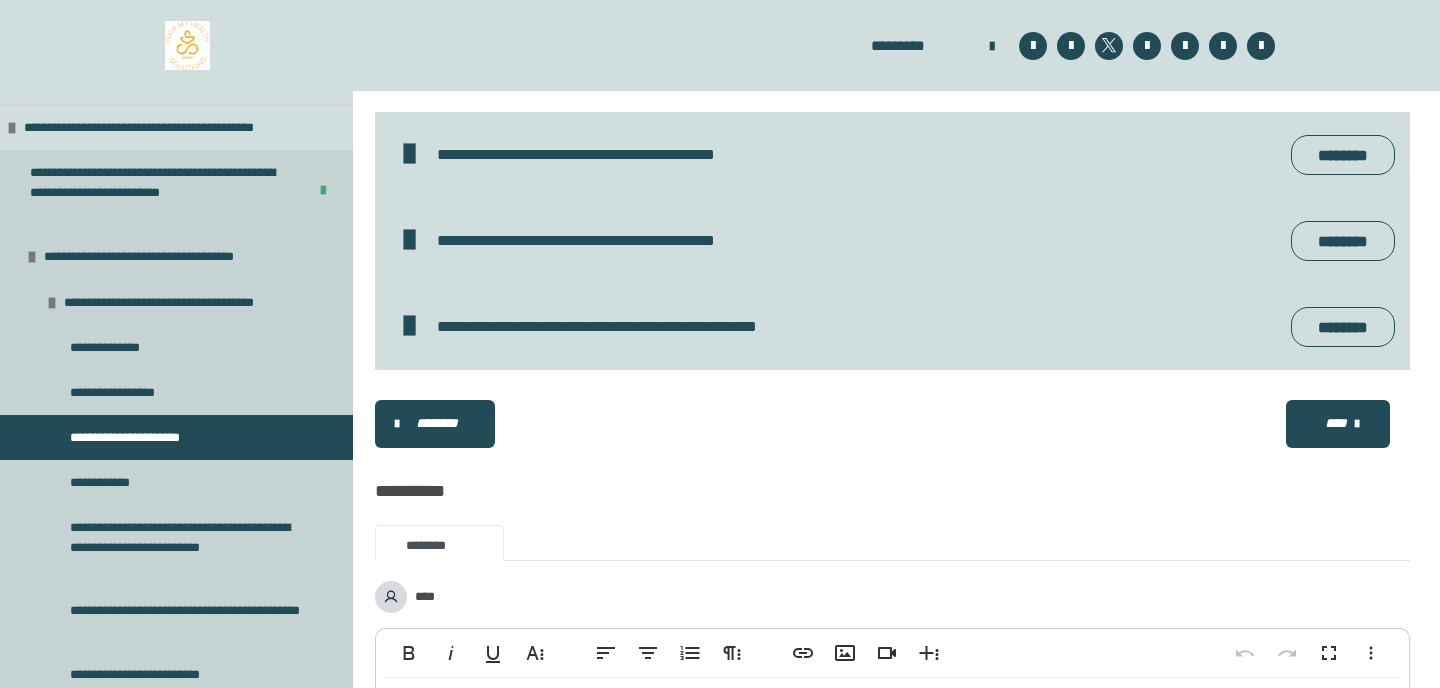 click on "****" at bounding box center [1336, 423] 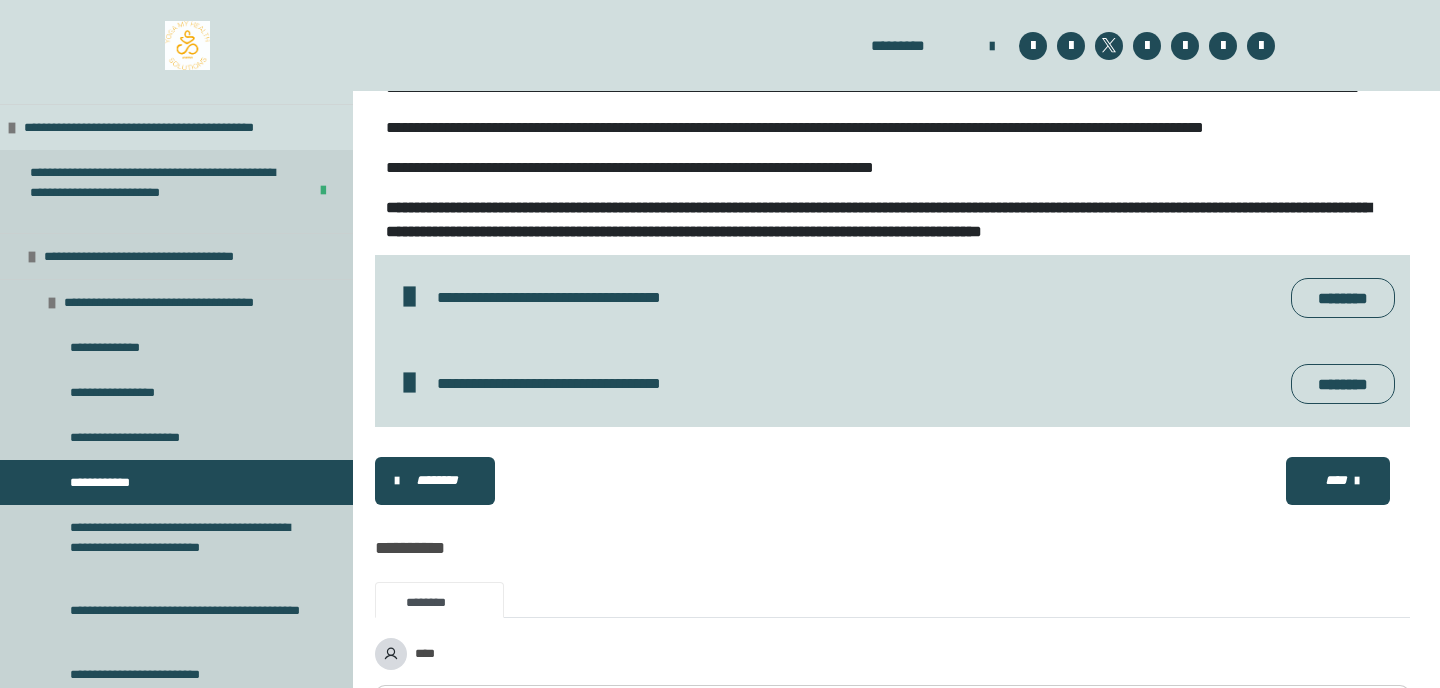 scroll, scrollTop: 690, scrollLeft: 0, axis: vertical 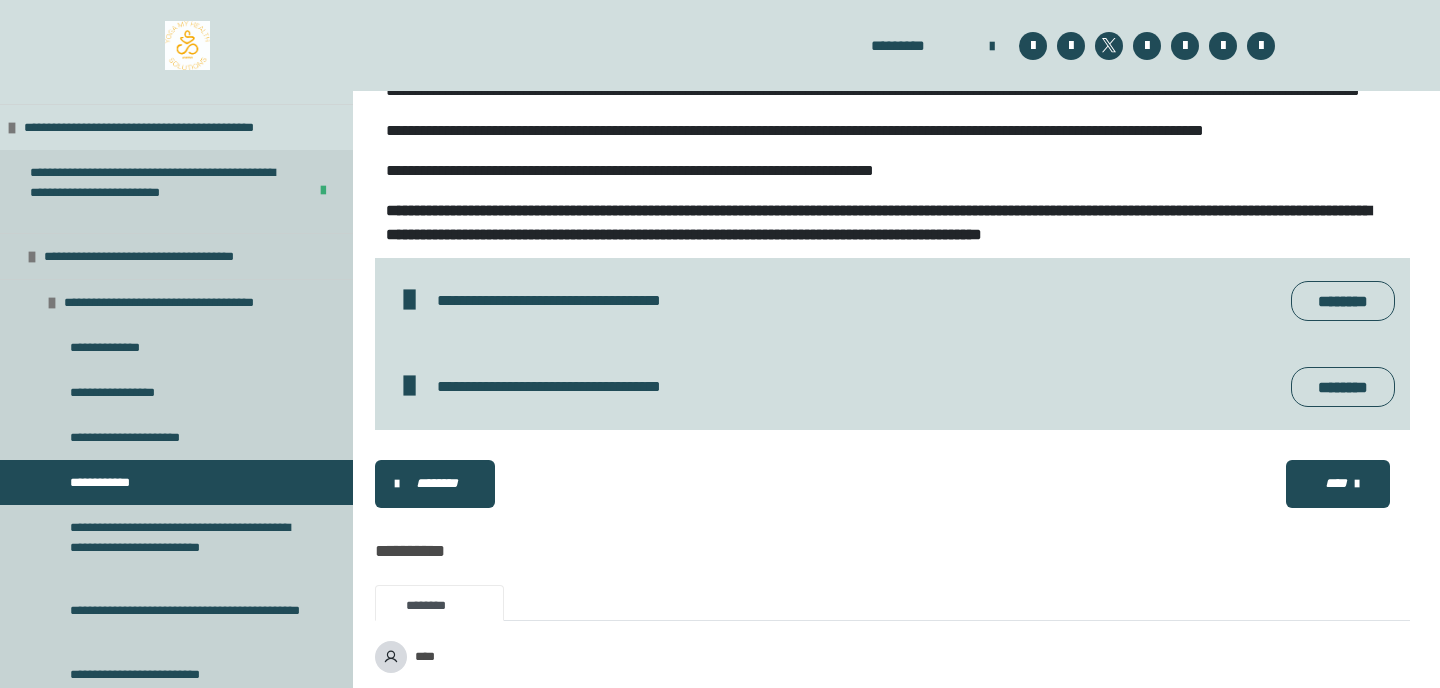 click on "********" at bounding box center (1343, 301) 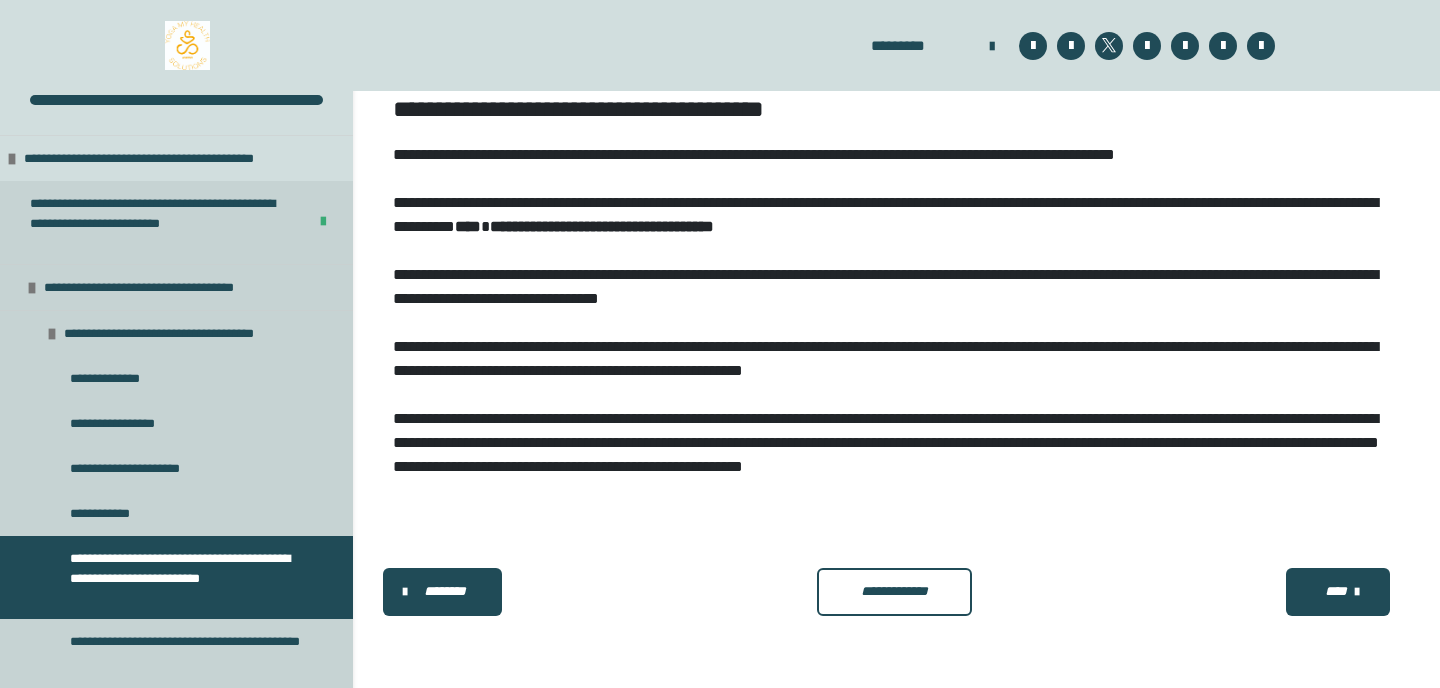 scroll, scrollTop: 340, scrollLeft: 0, axis: vertical 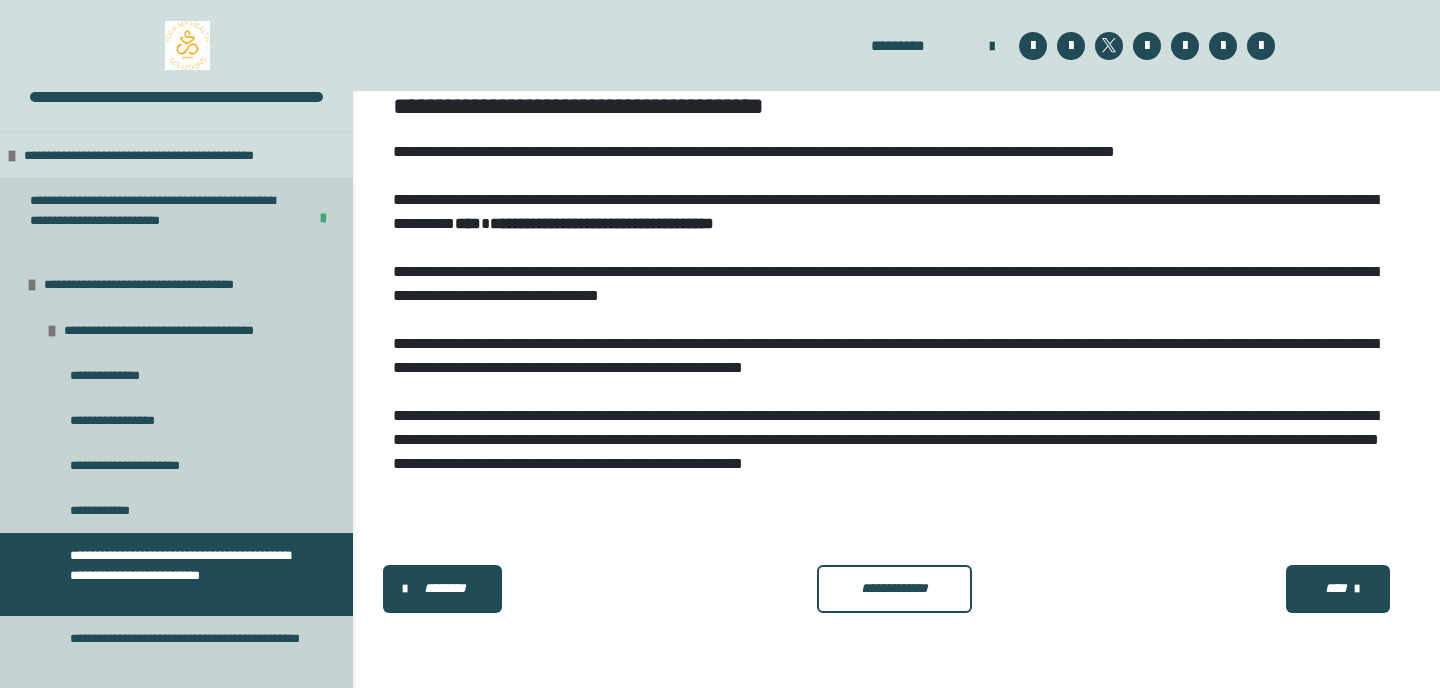 click on "****" at bounding box center [1338, 589] 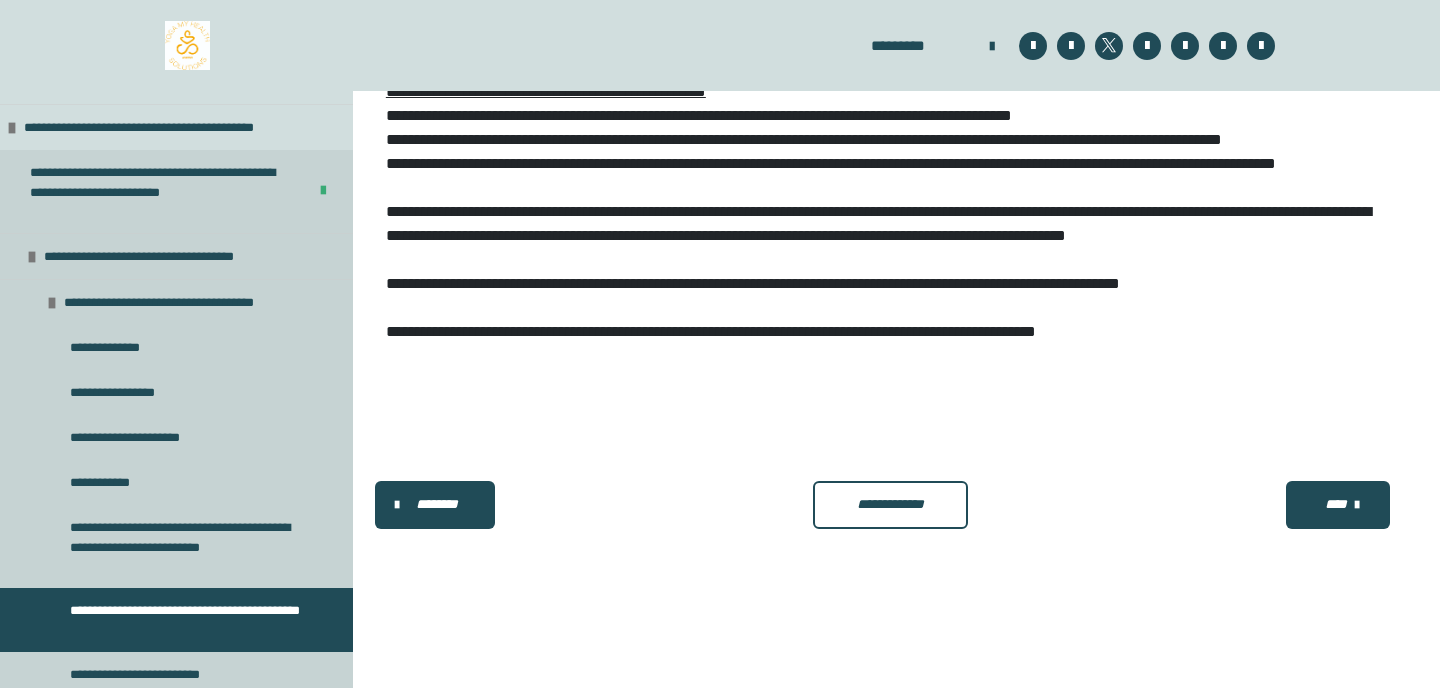 scroll, scrollTop: 448, scrollLeft: 0, axis: vertical 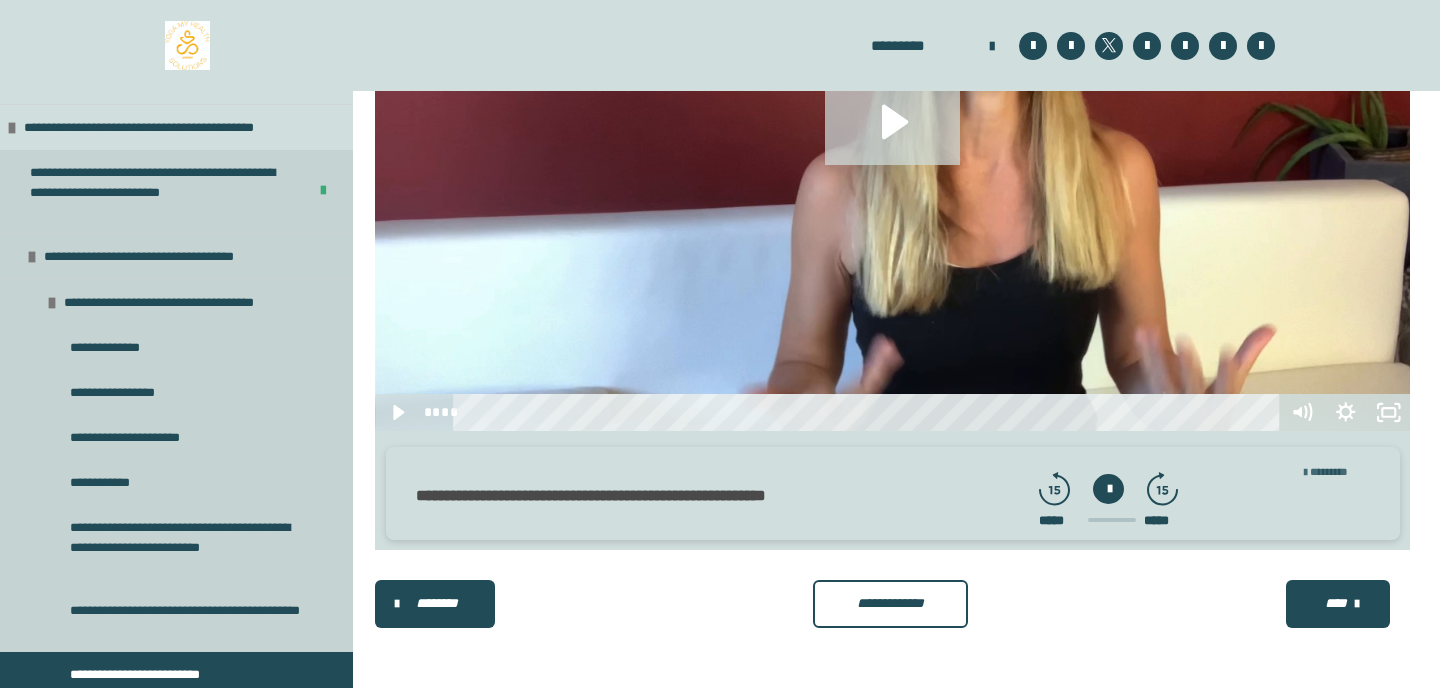 click on "***** * **" at bounding box center [1329, 471] 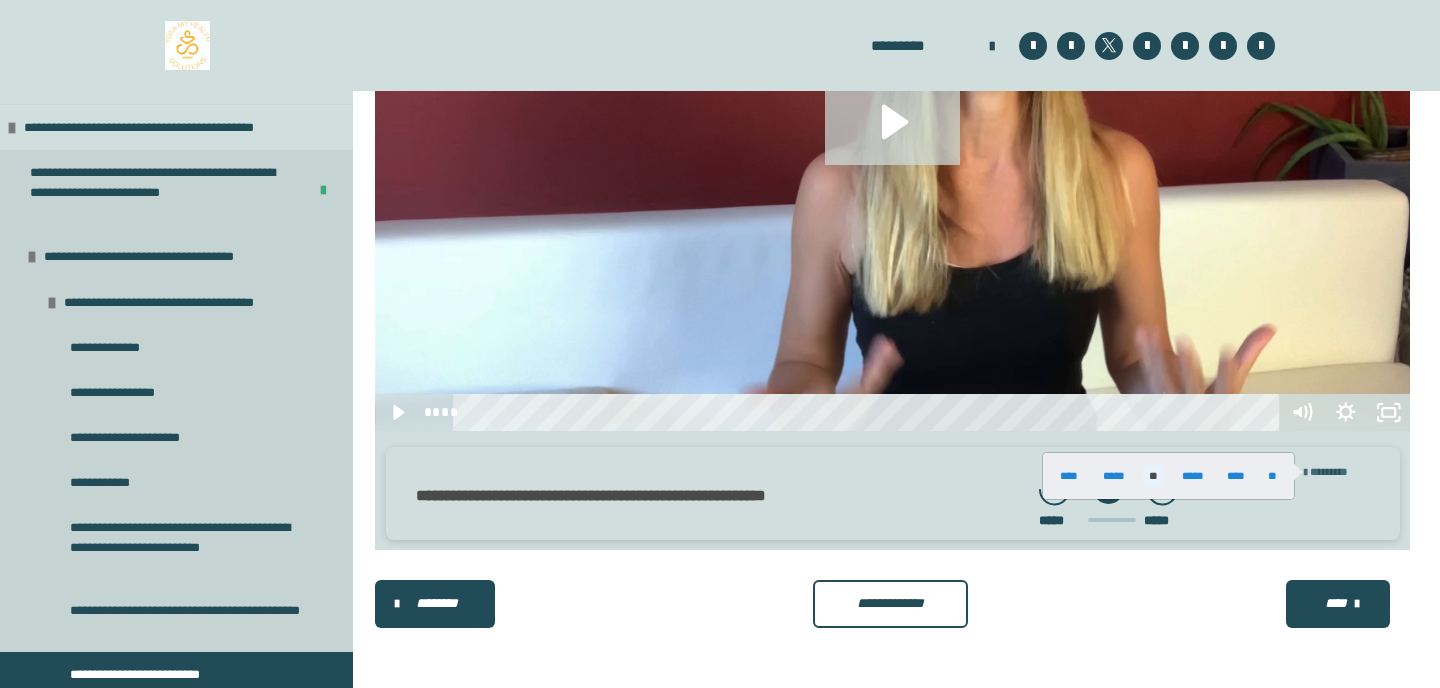 click at bounding box center [720, 344] 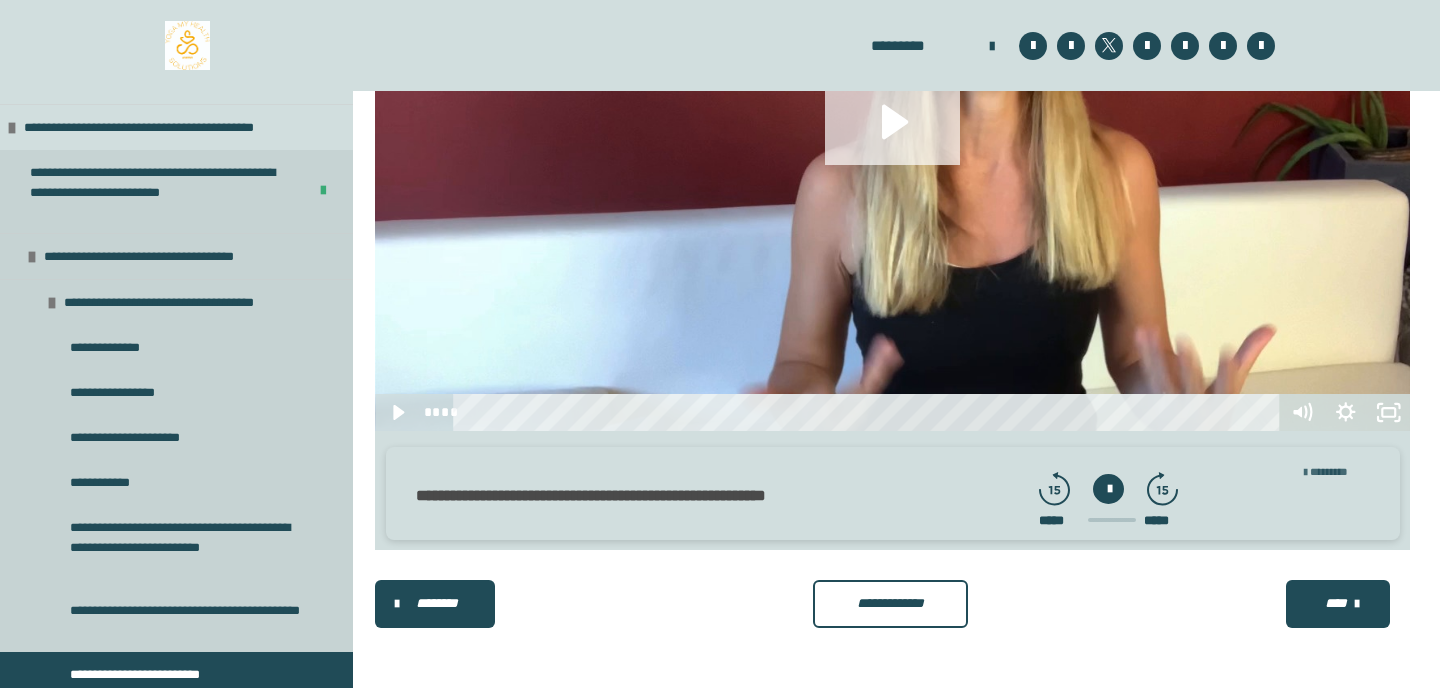 click 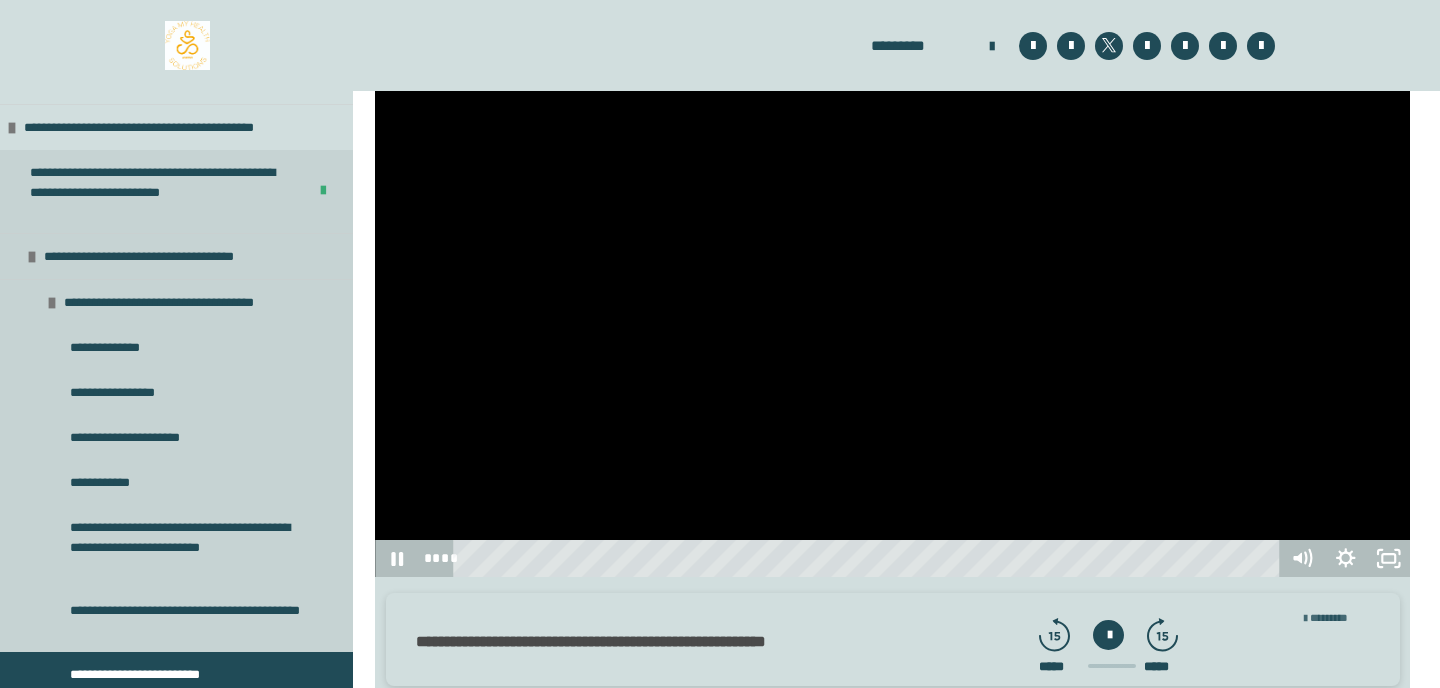scroll, scrollTop: 665, scrollLeft: 0, axis: vertical 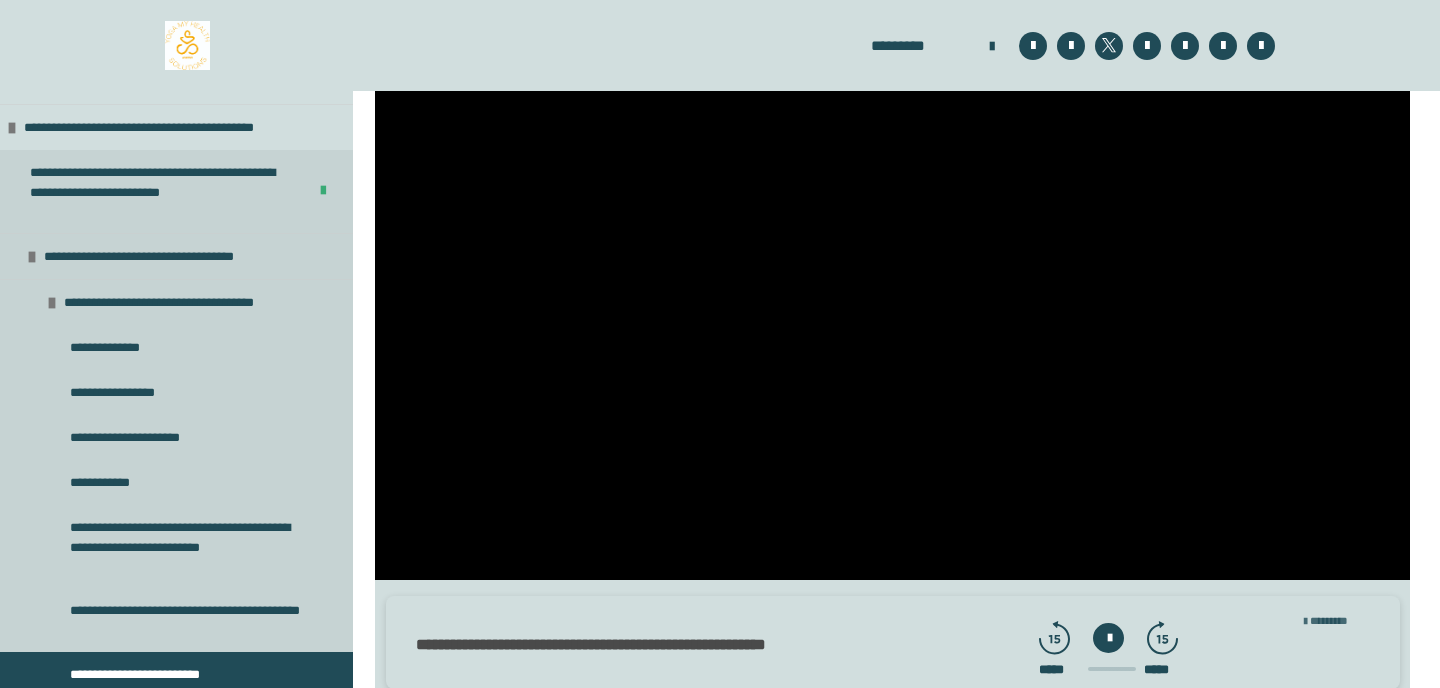 click on "***** * **" at bounding box center [1329, 620] 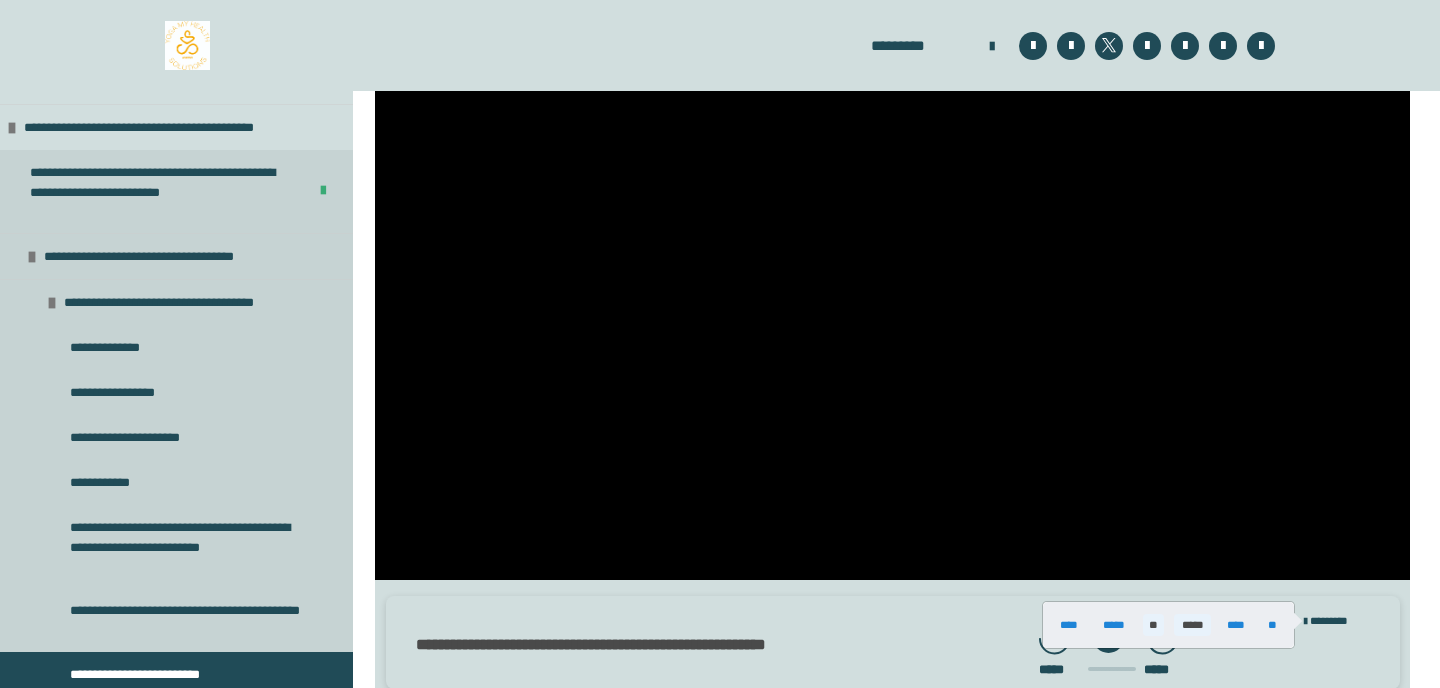 click on "*****" at bounding box center (1192, 625) 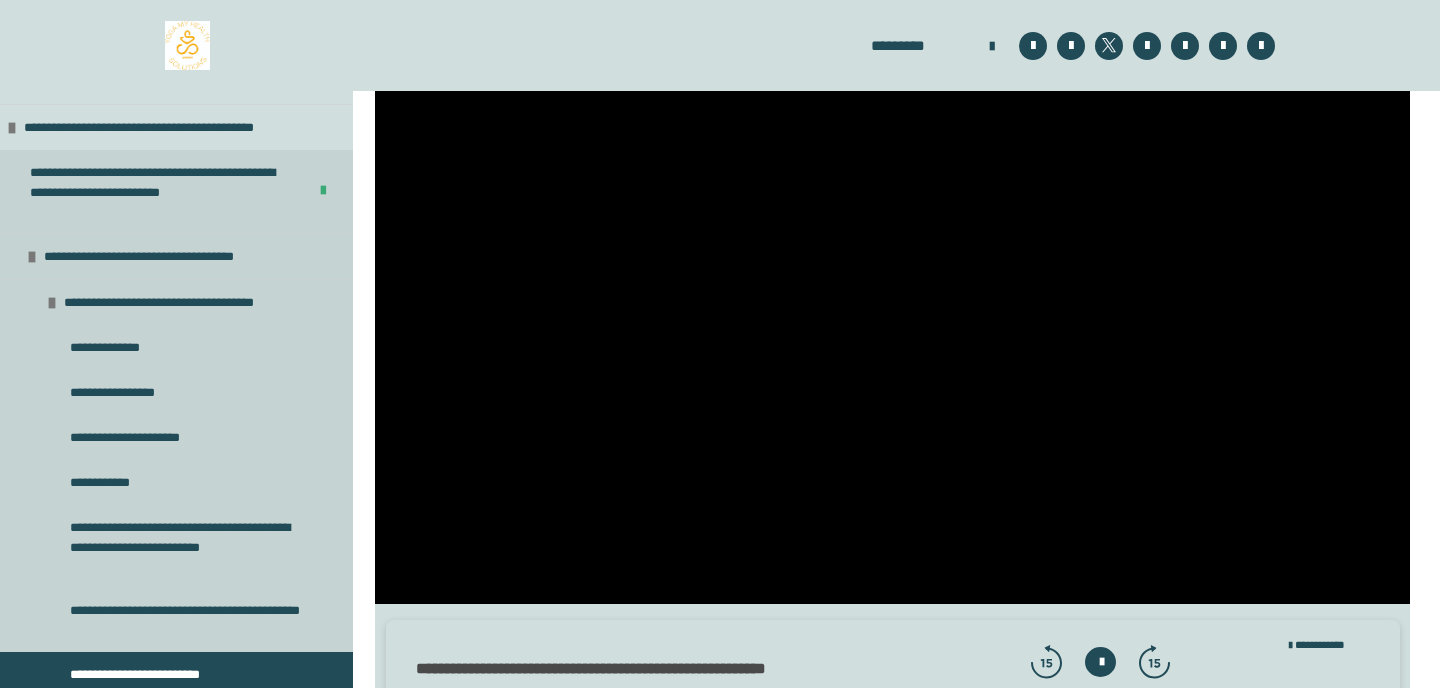 scroll, scrollTop: 647, scrollLeft: 0, axis: vertical 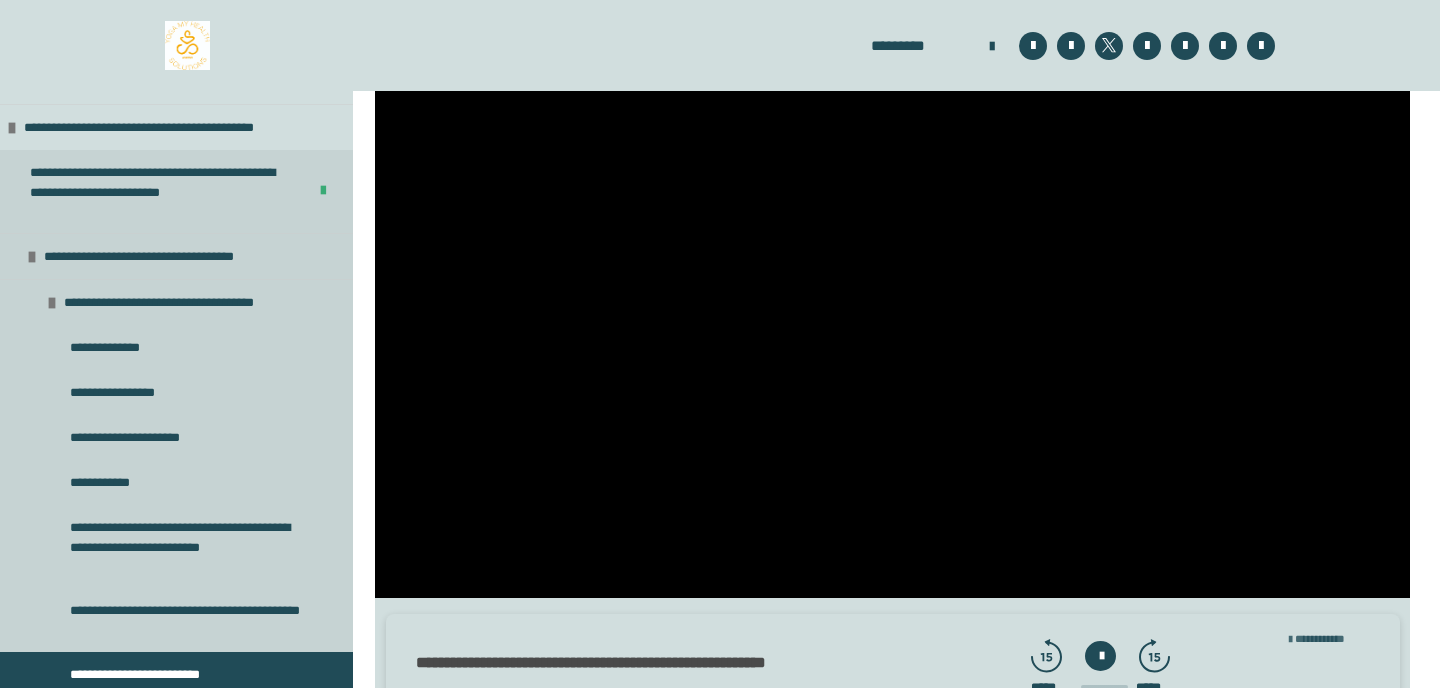 click on "***** * *****" at bounding box center (1320, 638) 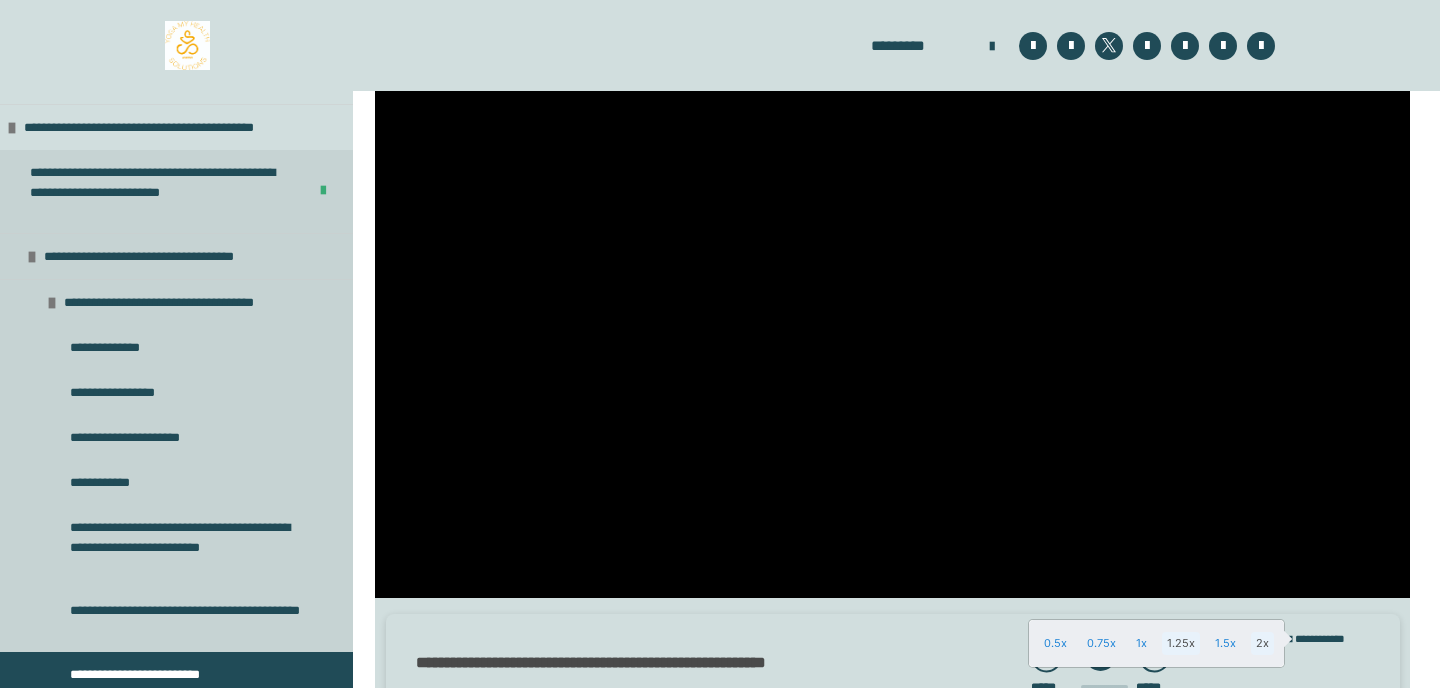 click on "2x" at bounding box center [1262, 643] 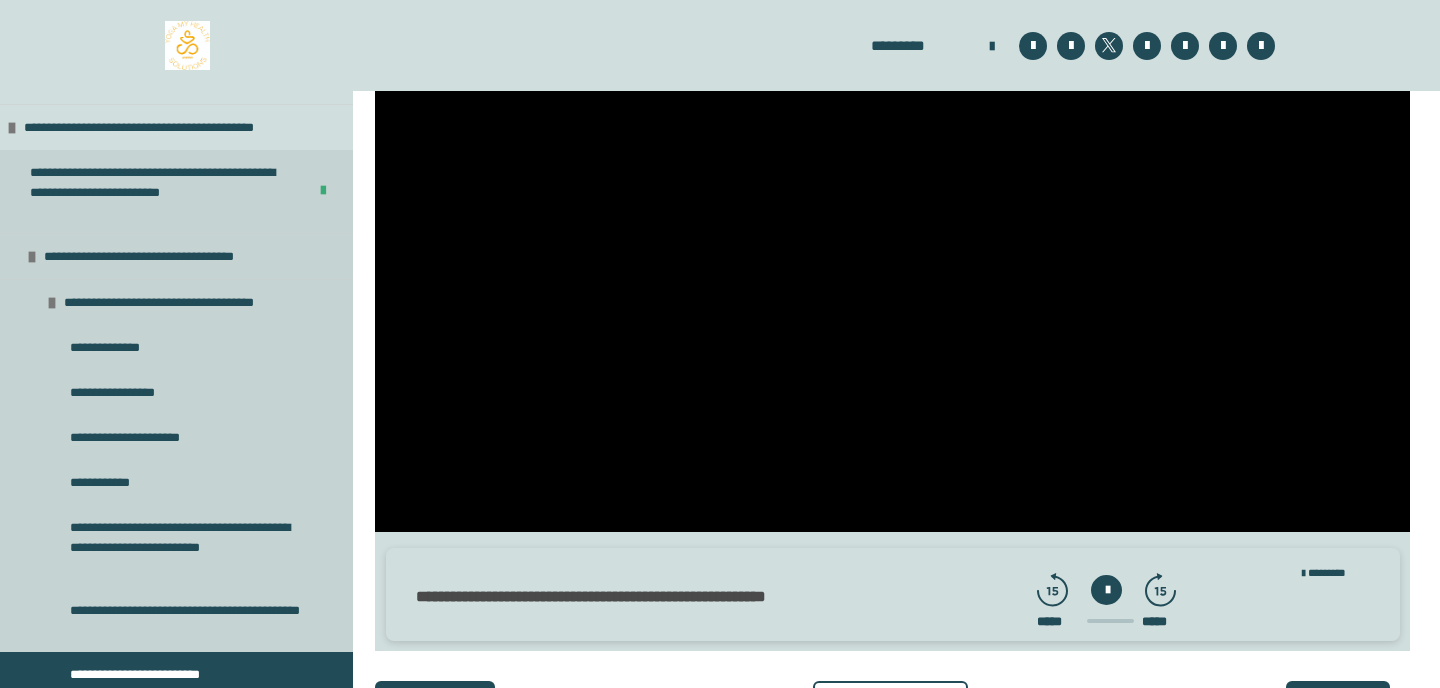 scroll, scrollTop: 717, scrollLeft: 0, axis: vertical 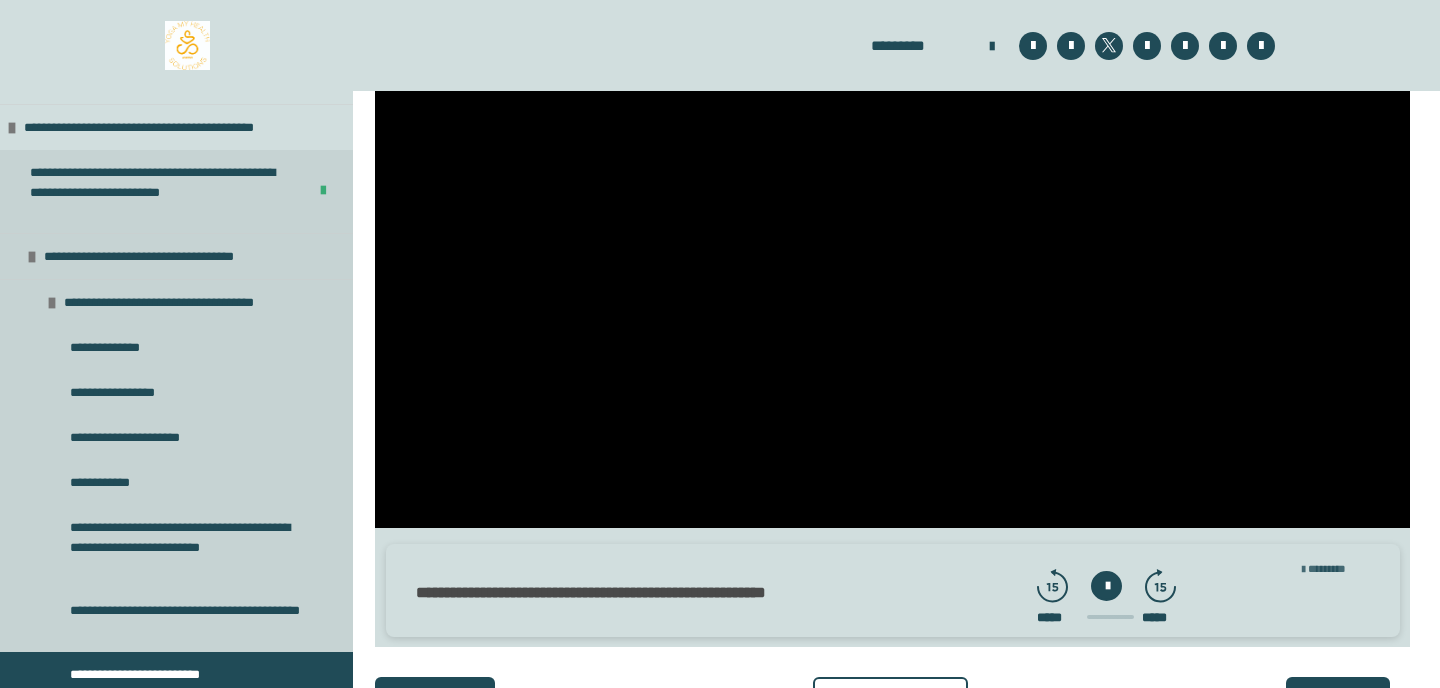click on "***** * **" at bounding box center (1327, 568) 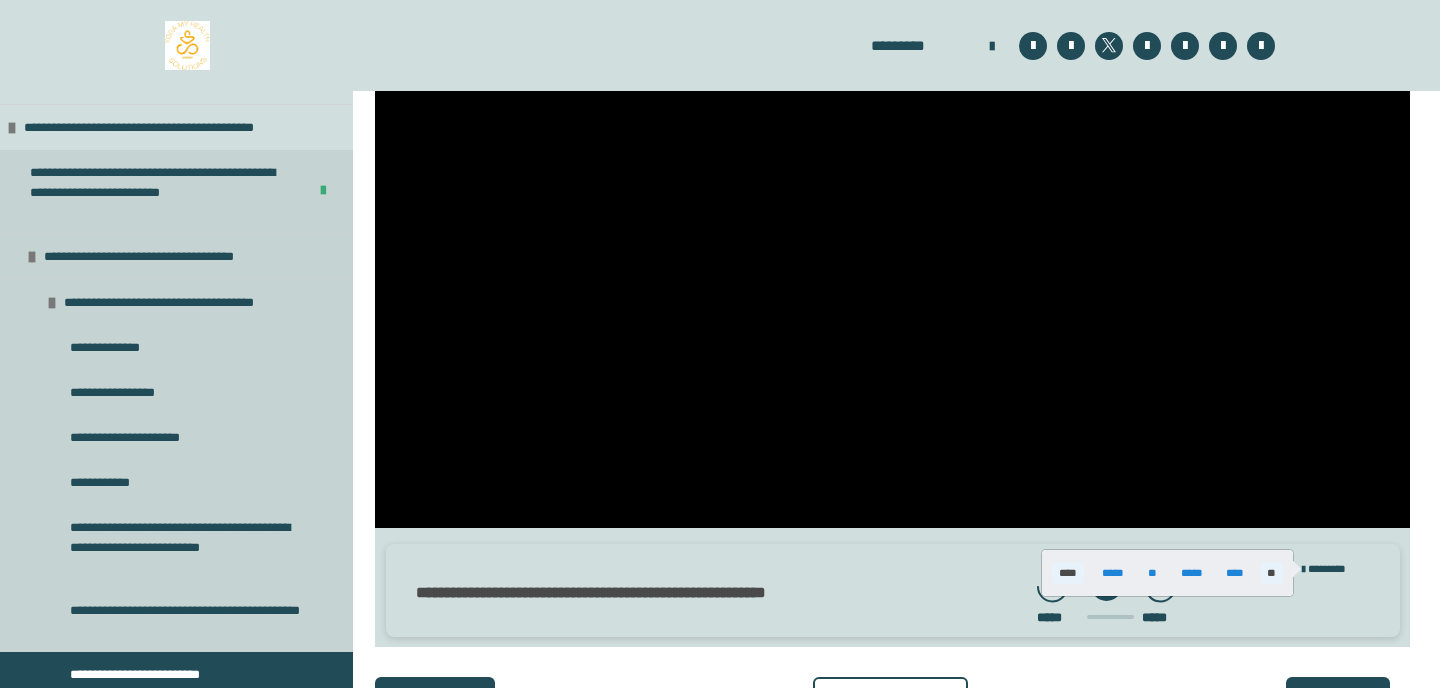 click on "****" at bounding box center (1068, 573) 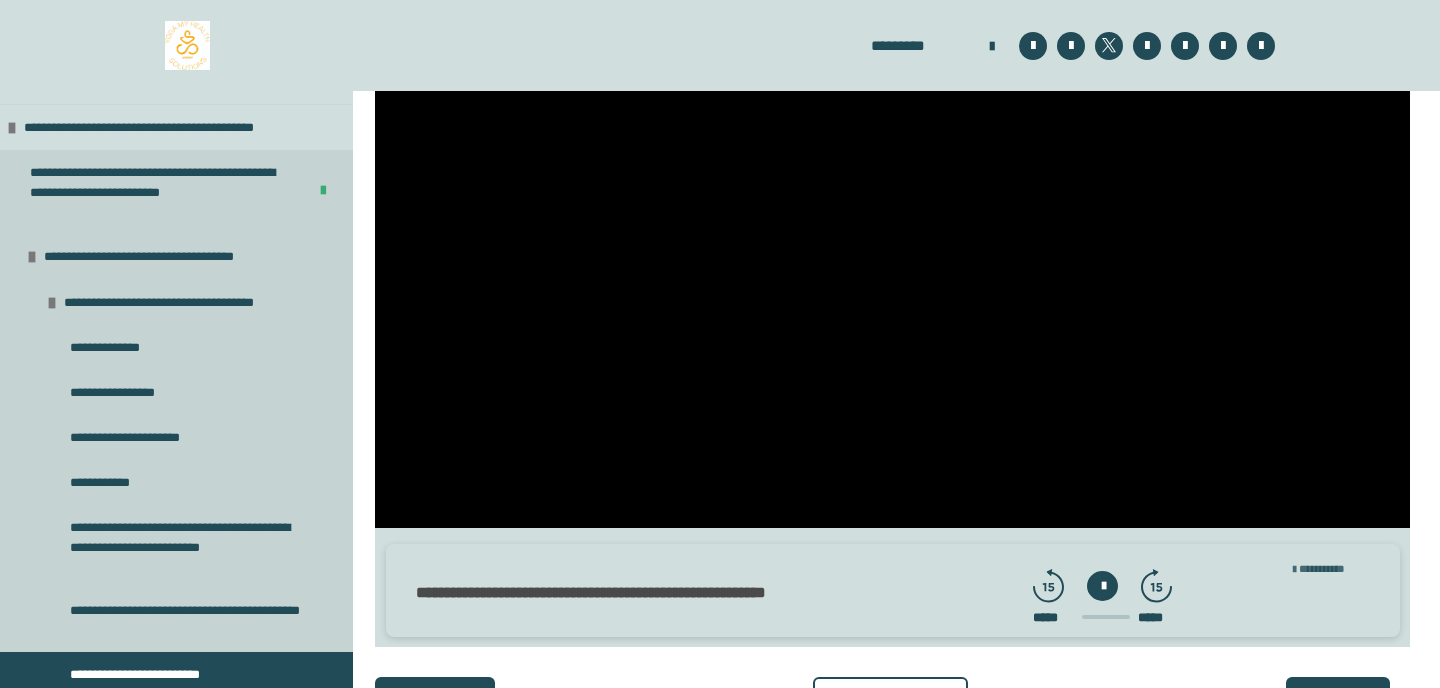 click on "***** * ****" at bounding box center (1322, 568) 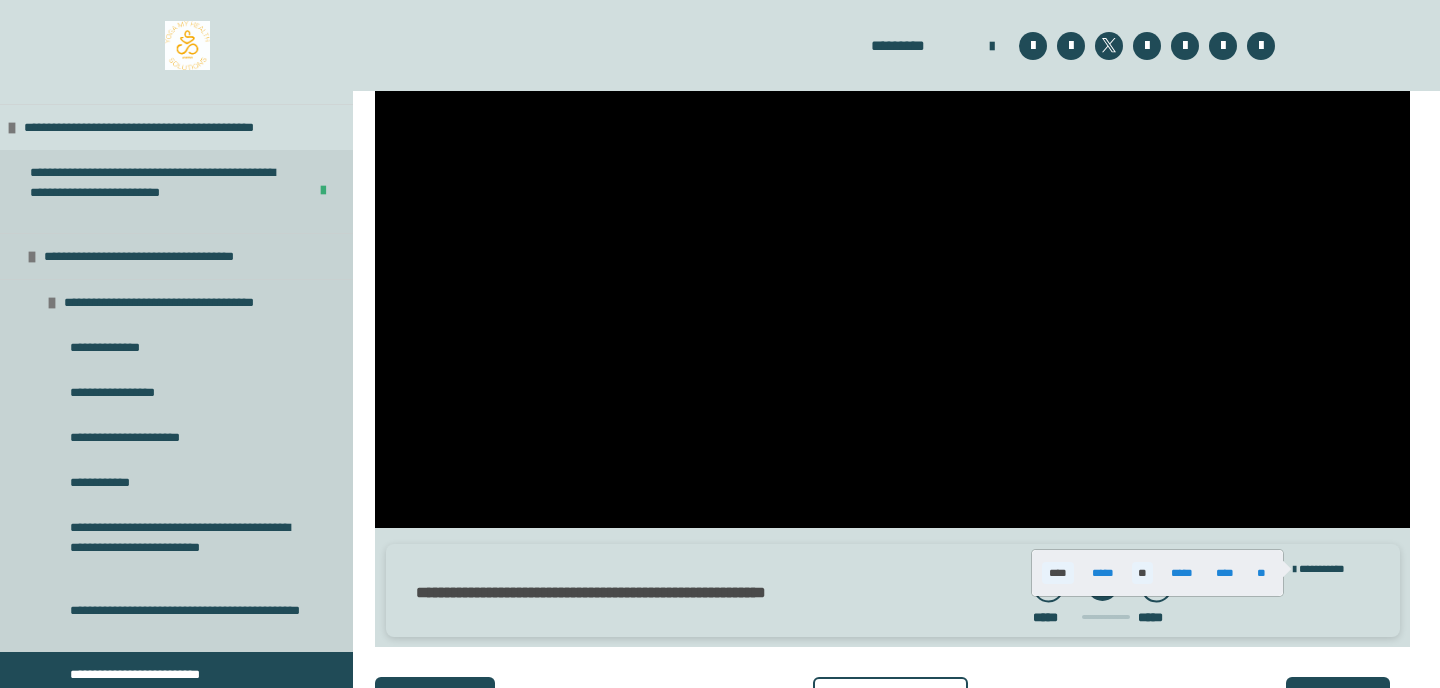 click on "**" at bounding box center [1142, 573] 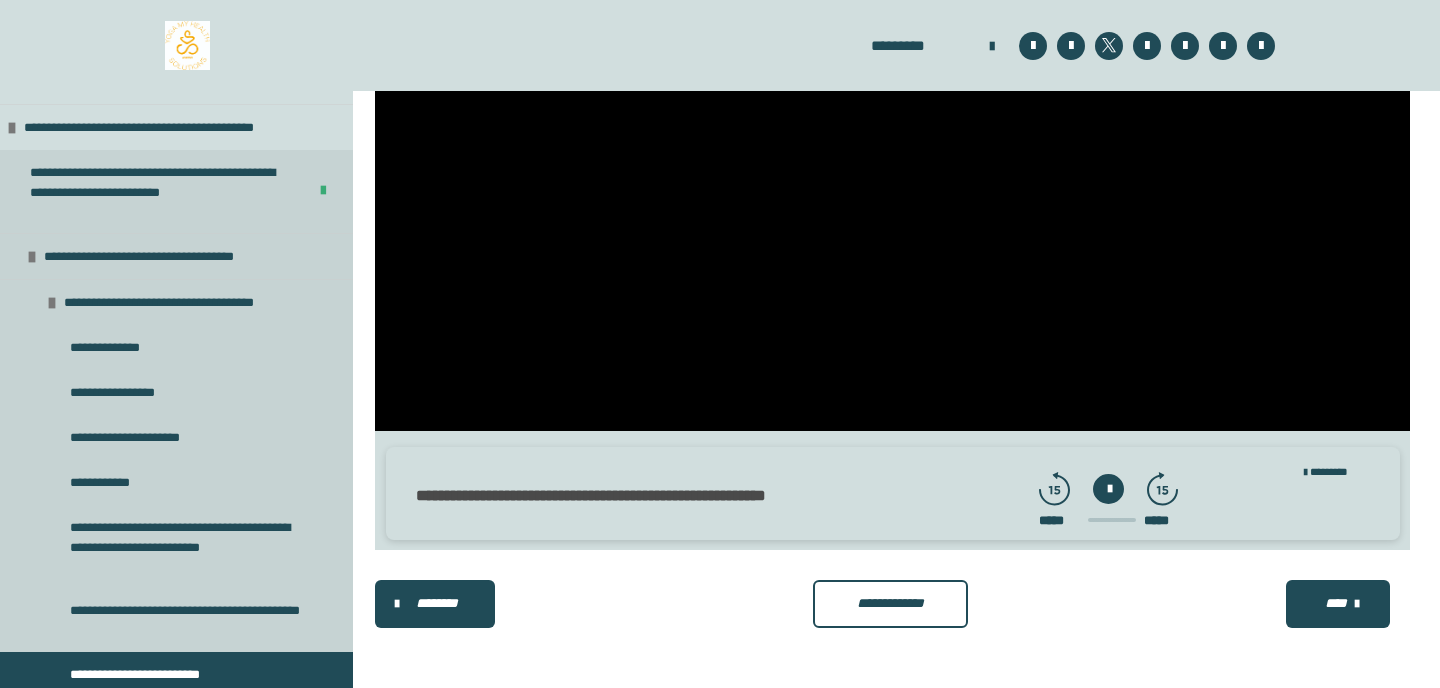 scroll, scrollTop: 814, scrollLeft: 0, axis: vertical 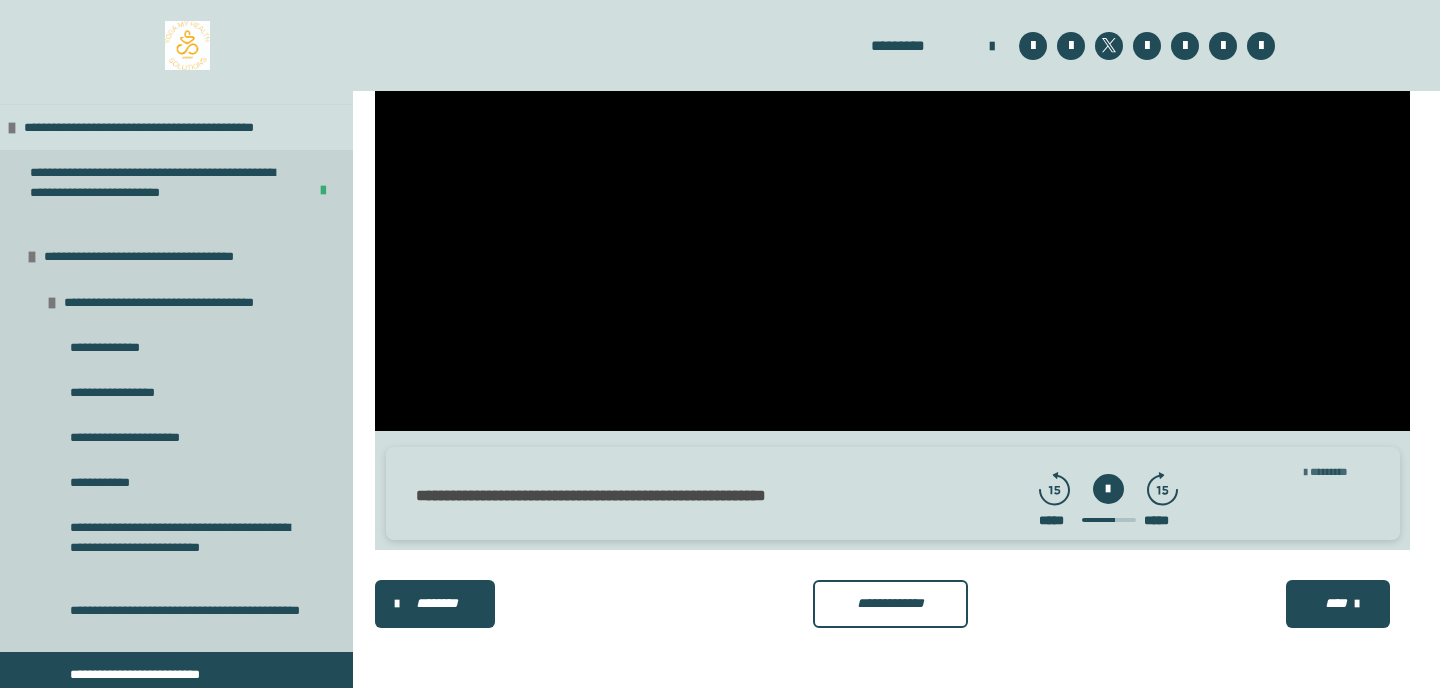 click on "***** * **" at bounding box center [1329, 471] 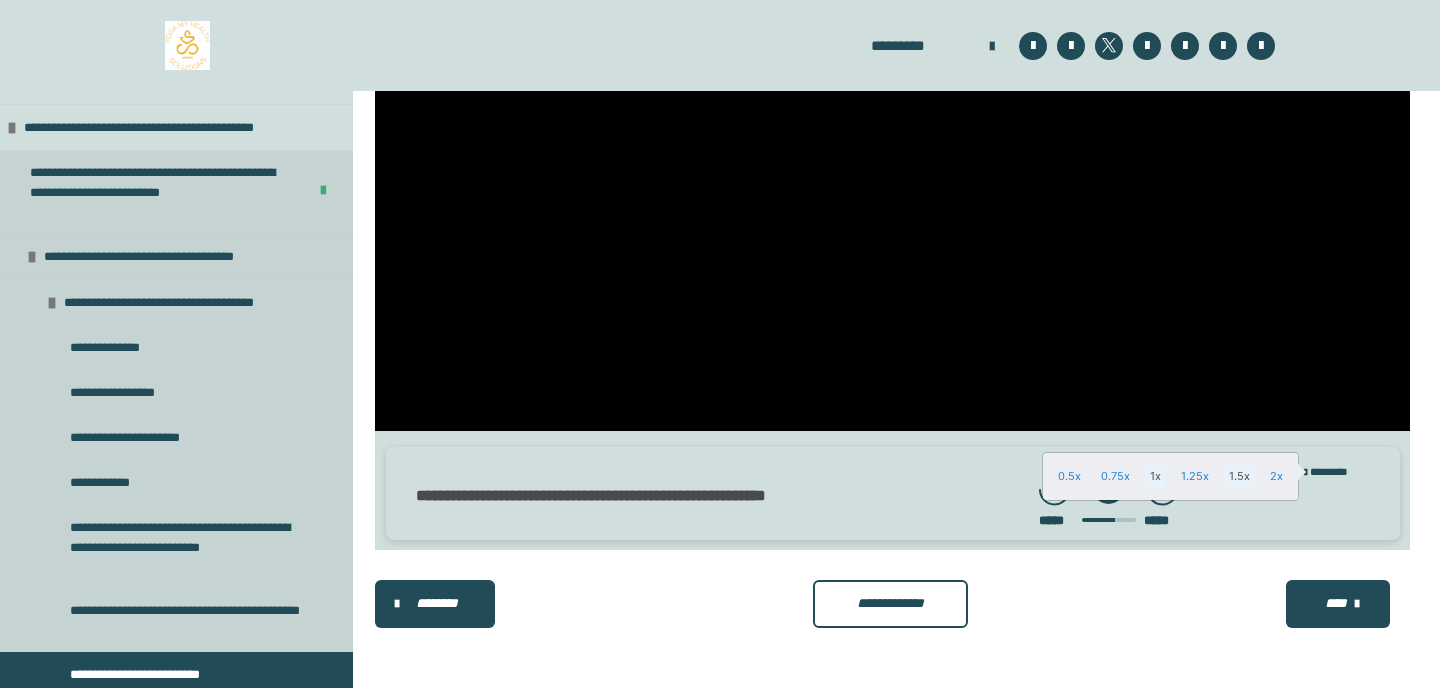 click on "1.5x" at bounding box center [1239, 476] 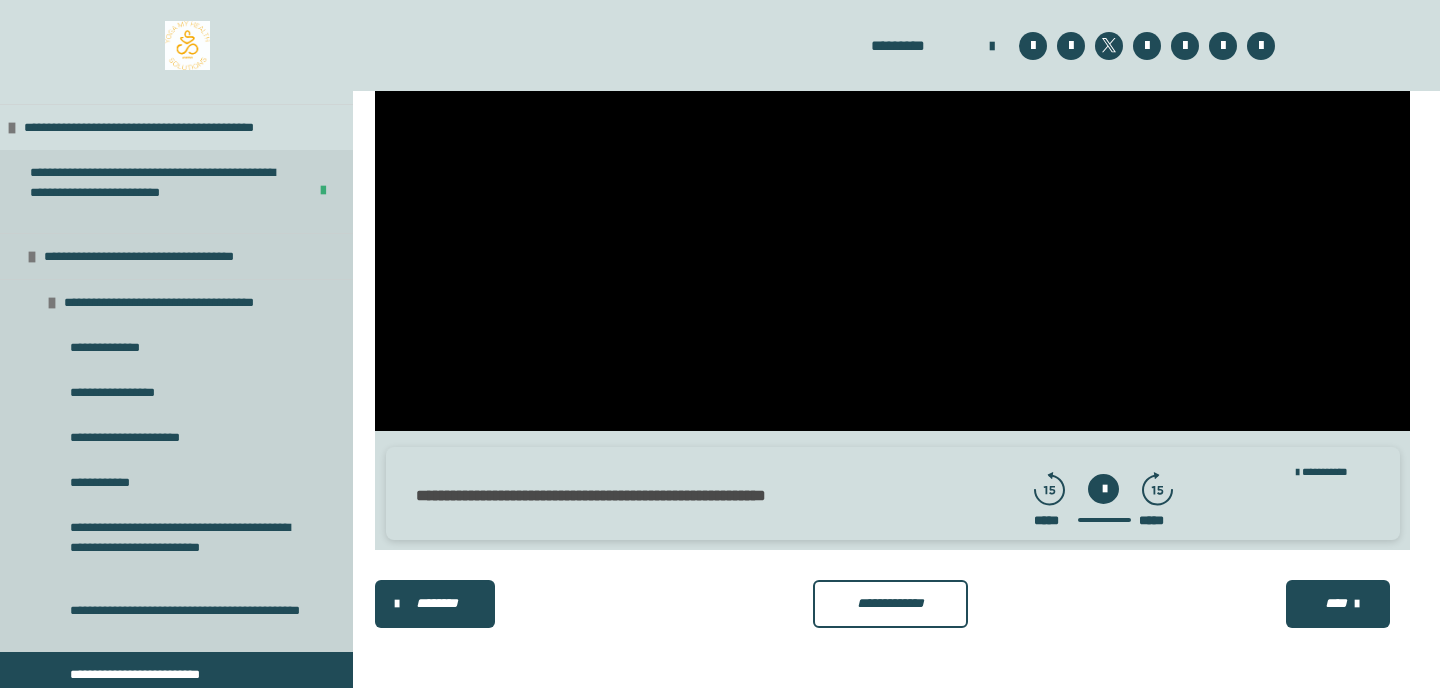 click on "****" at bounding box center [1336, 603] 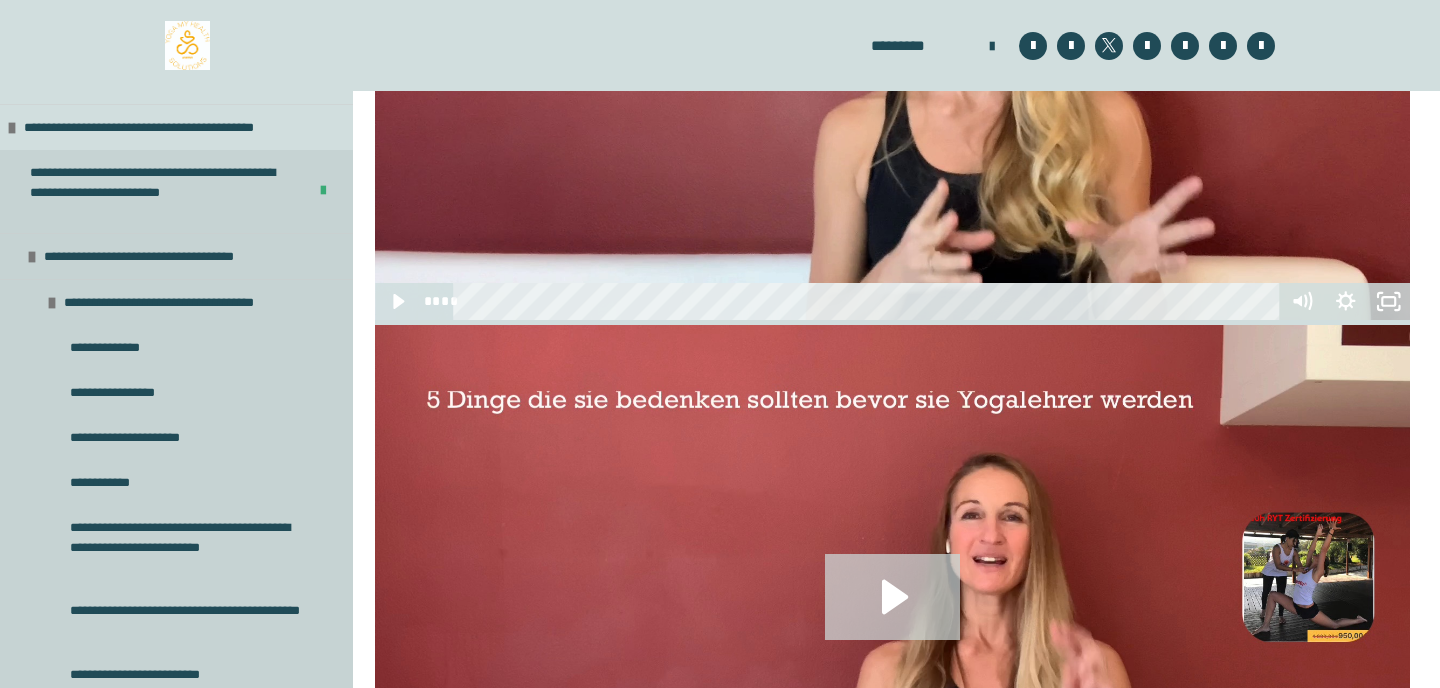scroll, scrollTop: 327, scrollLeft: 0, axis: vertical 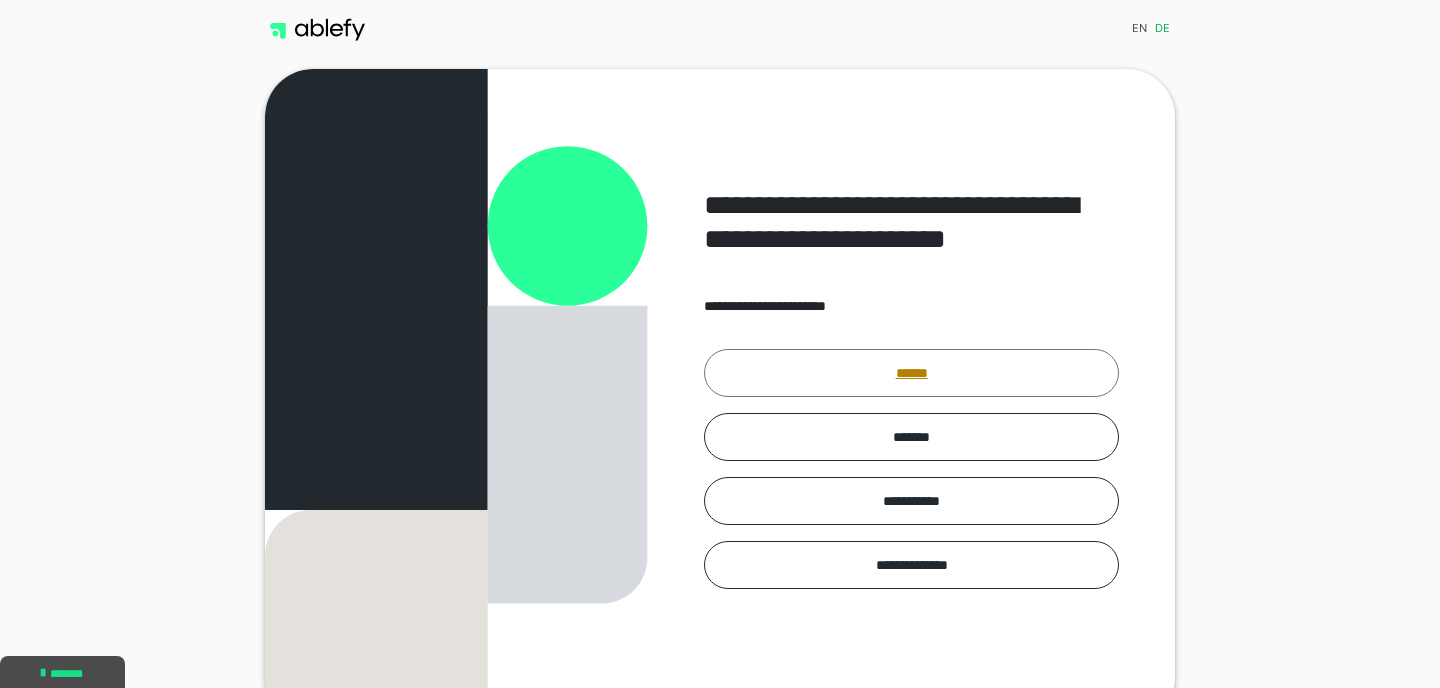 click on "******" at bounding box center [911, 373] 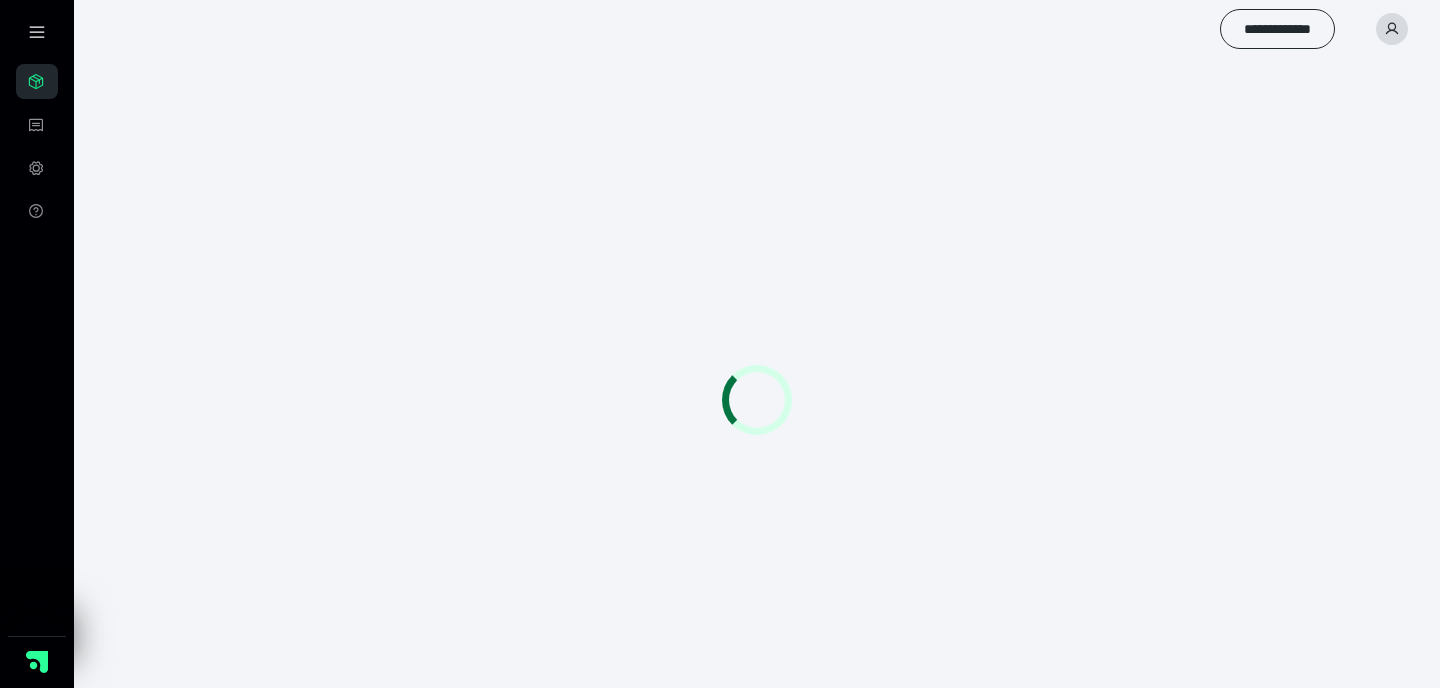 scroll, scrollTop: 0, scrollLeft: 0, axis: both 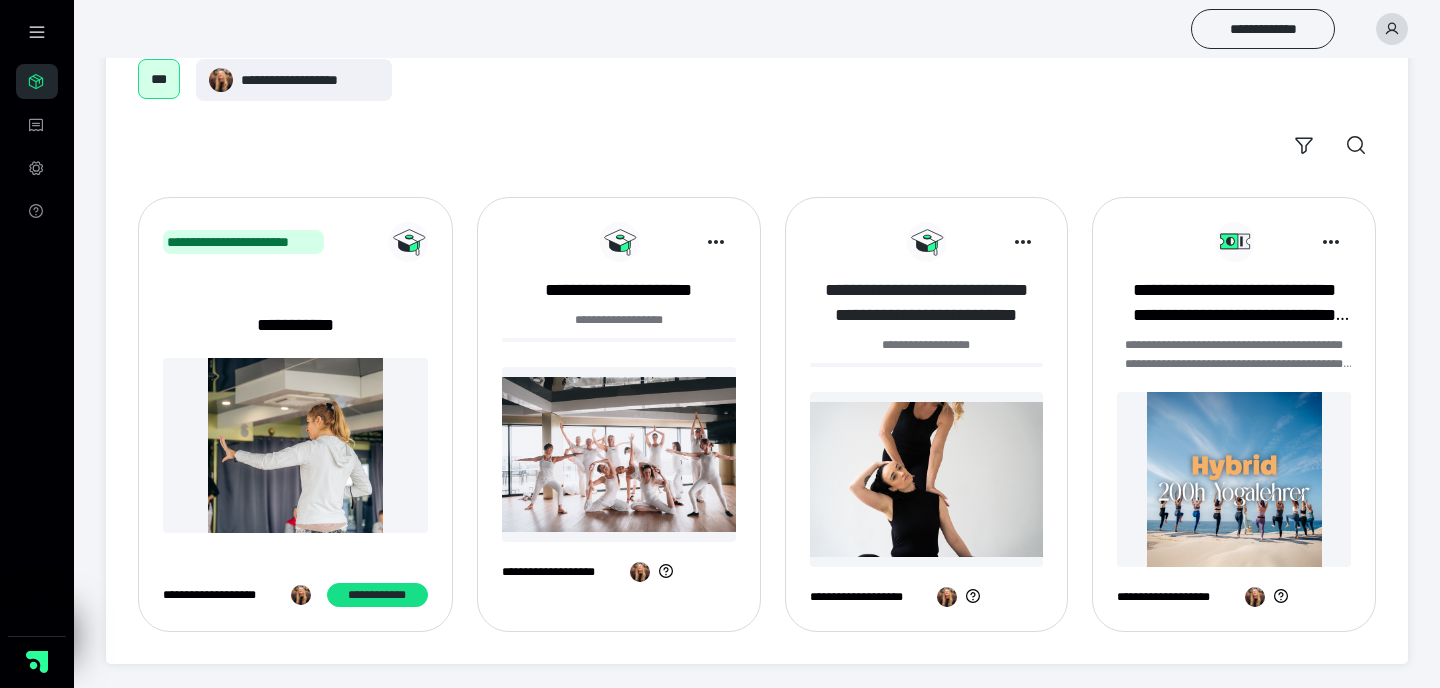 click on "**********" at bounding box center [927, 303] 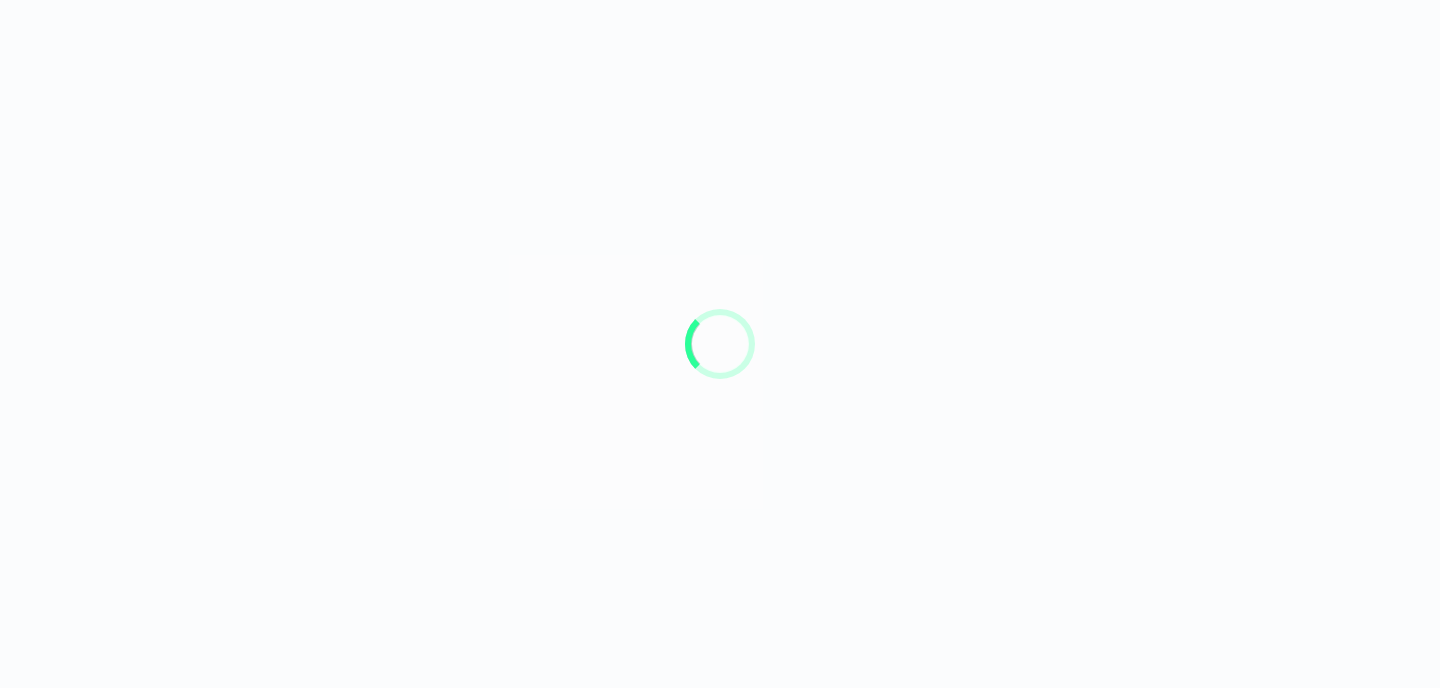 scroll, scrollTop: 0, scrollLeft: 0, axis: both 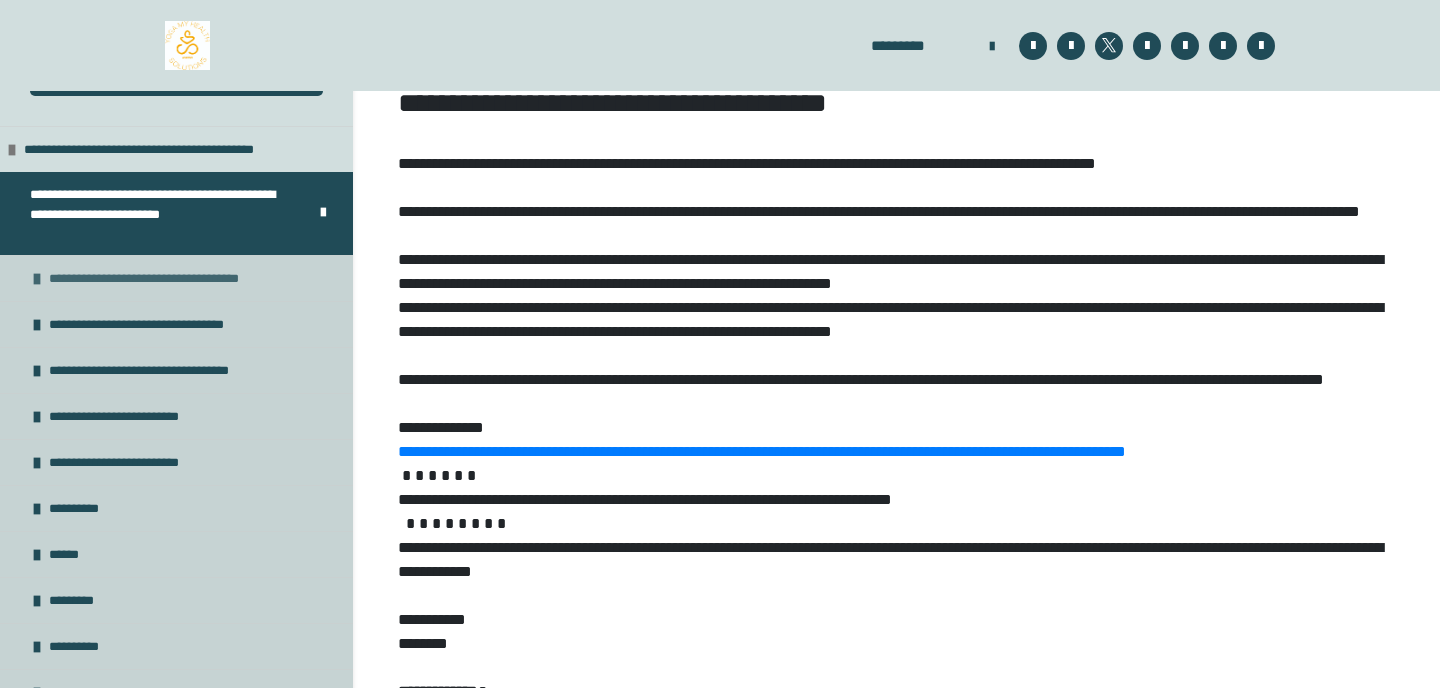click on "**********" at bounding box center [171, 278] 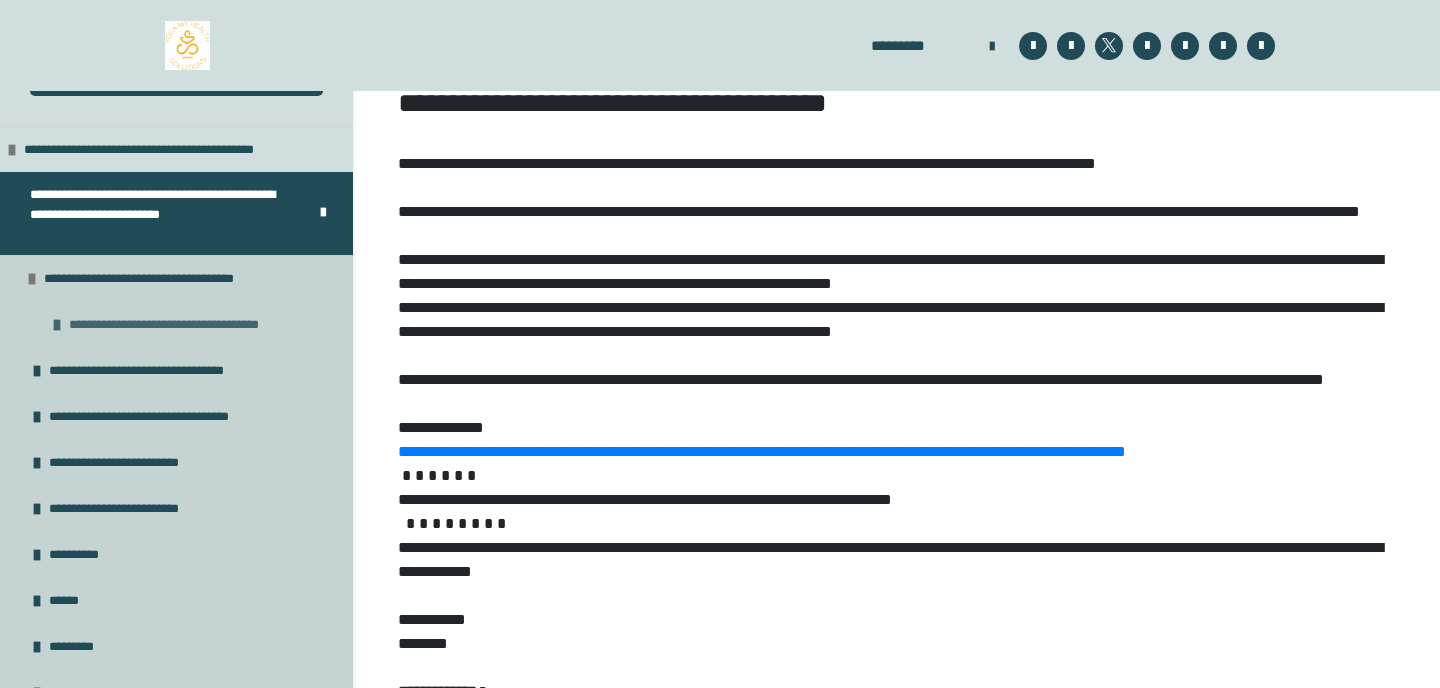 click on "**********" at bounding box center [191, 324] 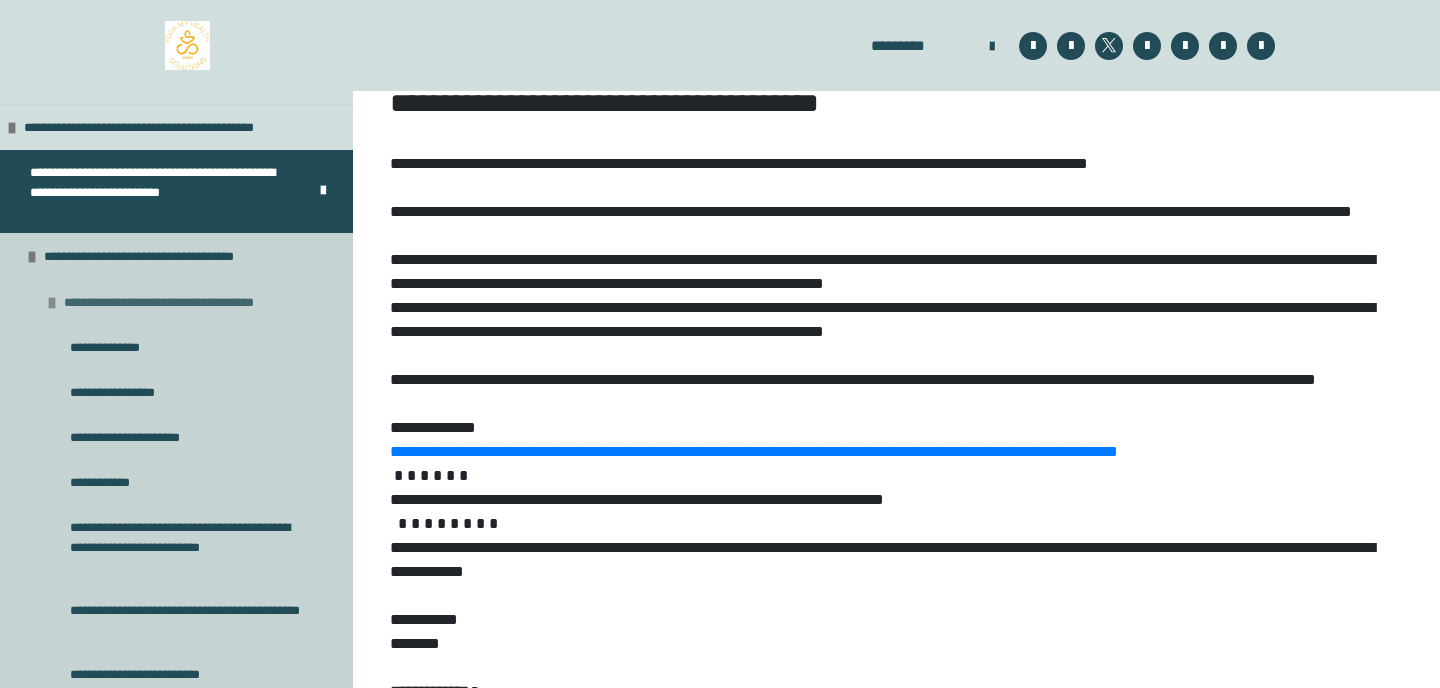 scroll, scrollTop: 427, scrollLeft: 0, axis: vertical 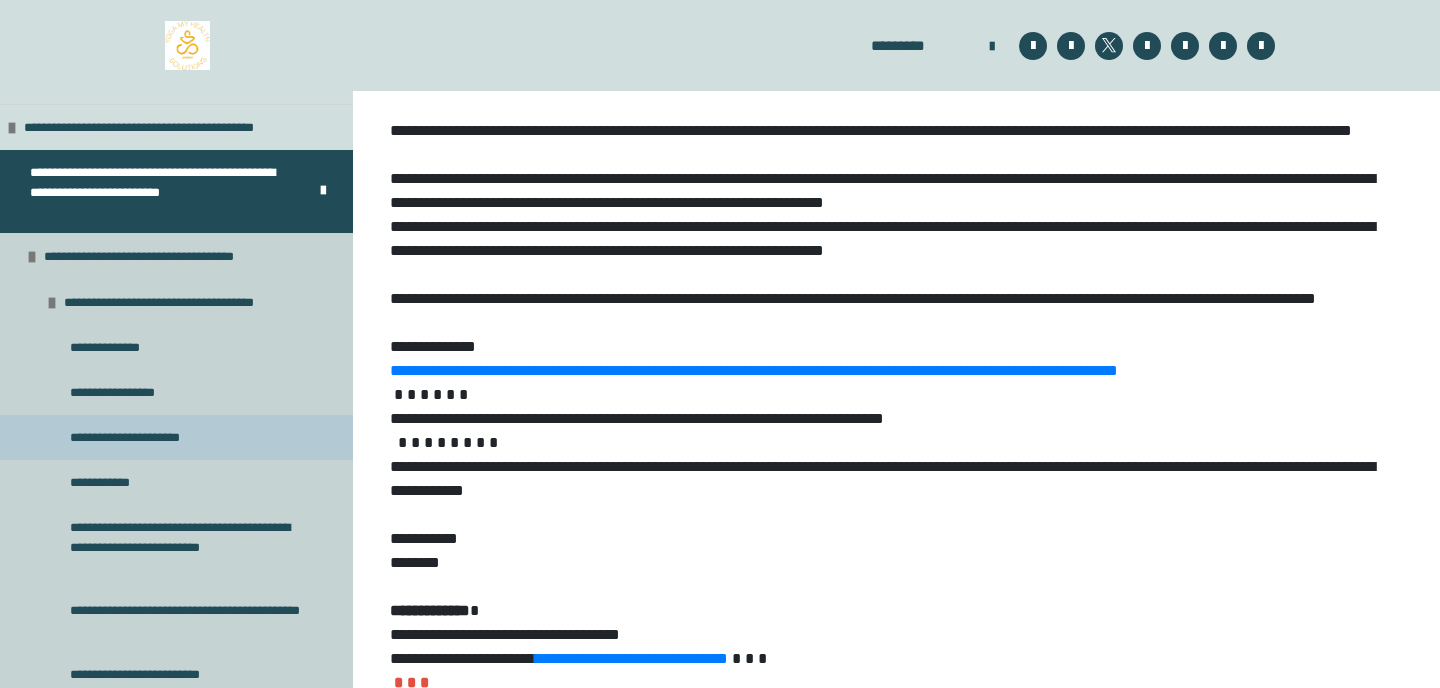 click on "**********" at bounding box center (146, 437) 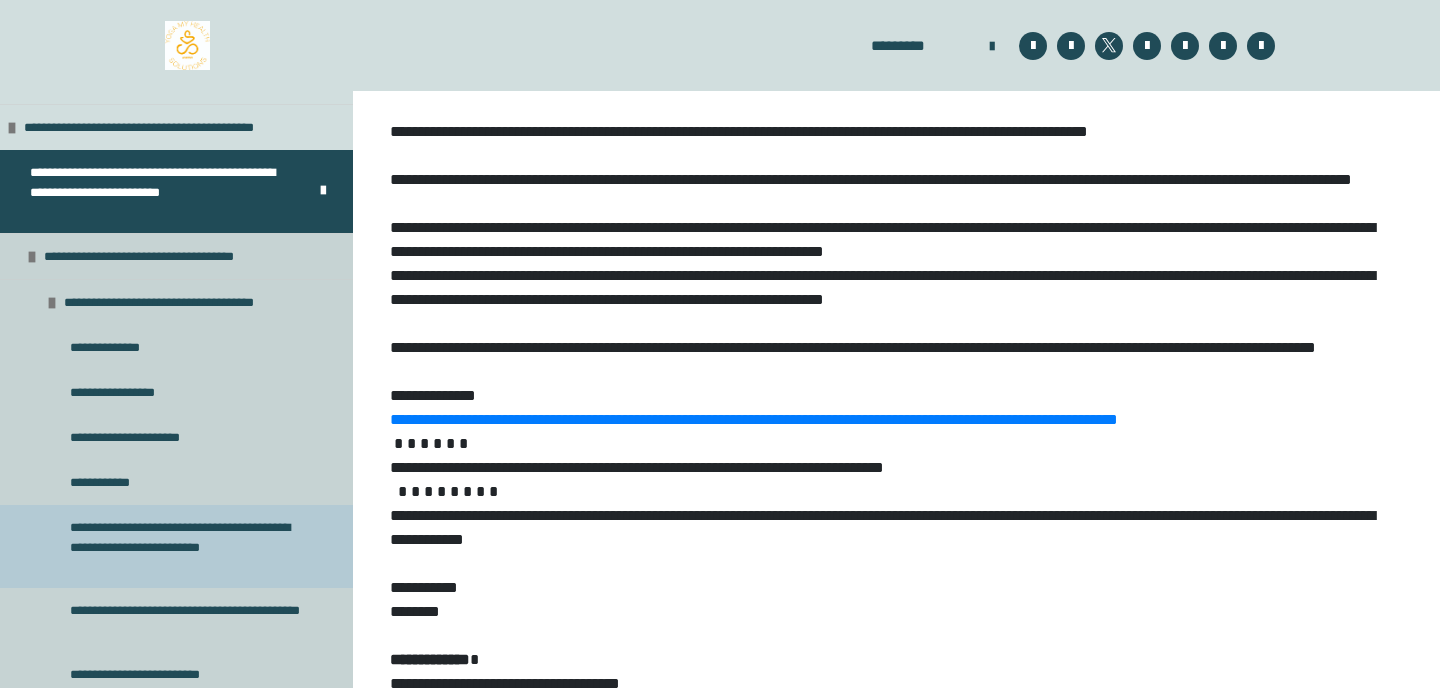 click on "**********" at bounding box center (188, 546) 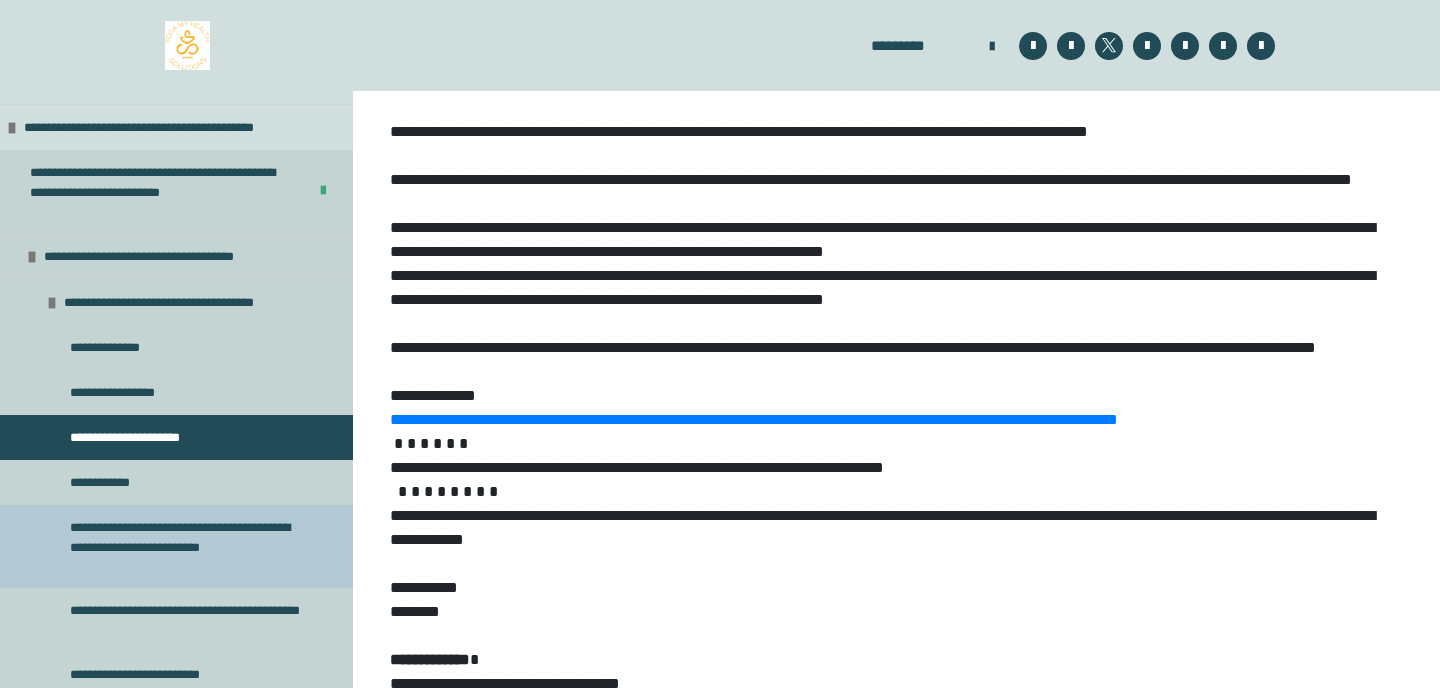 scroll, scrollTop: 145, scrollLeft: 0, axis: vertical 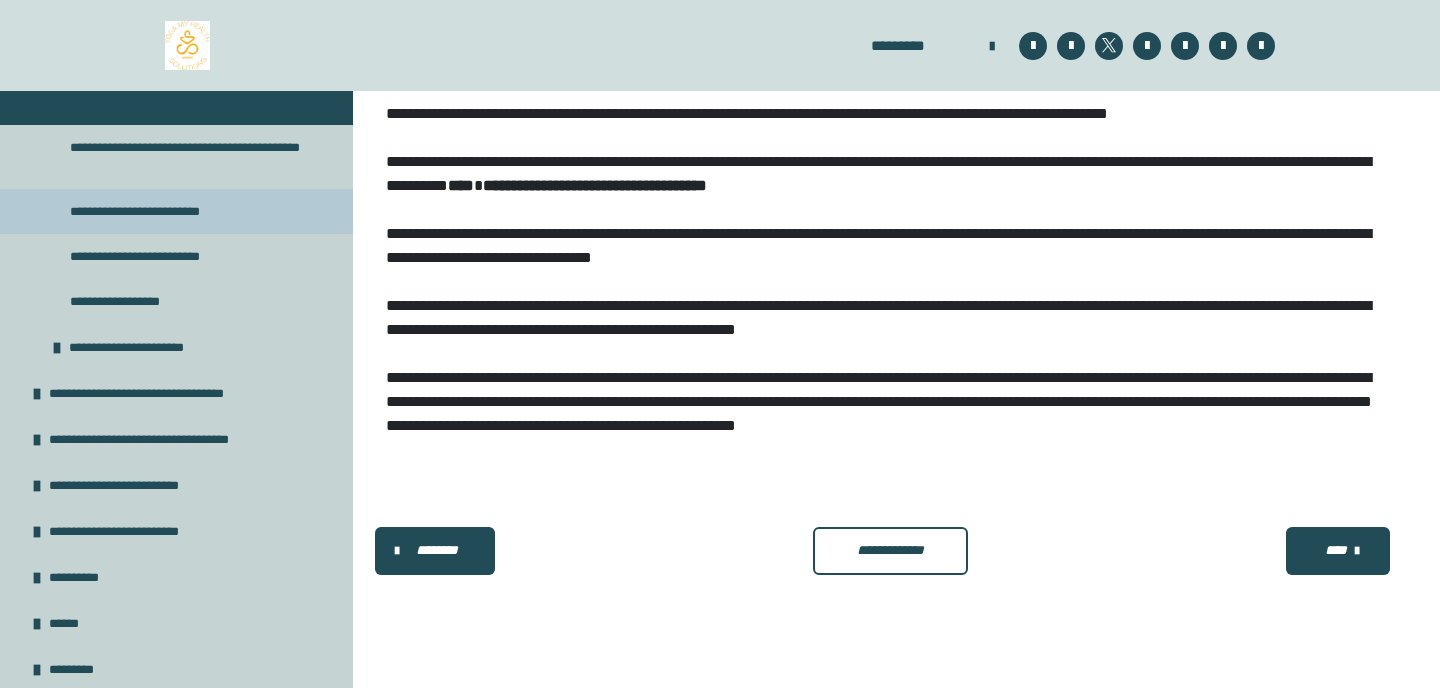 click on "**********" at bounding box center [168, 211] 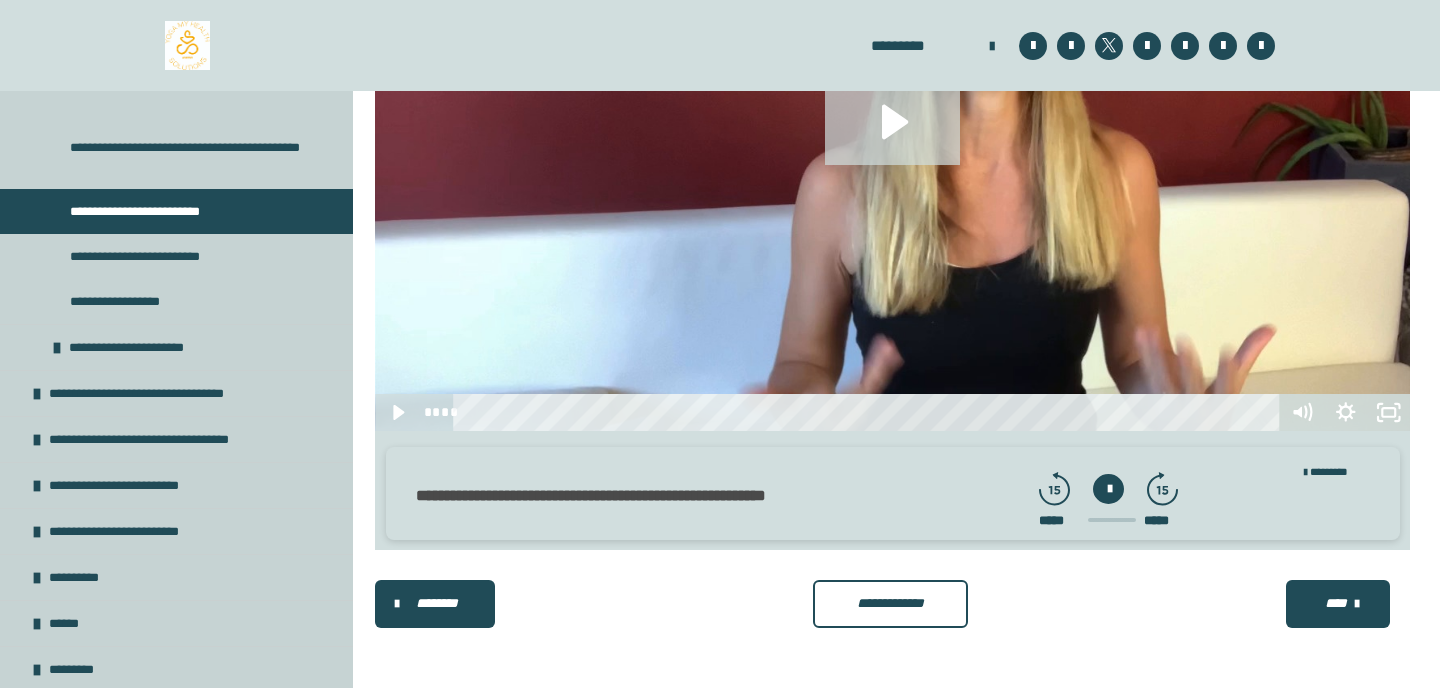 scroll, scrollTop: 814, scrollLeft: 0, axis: vertical 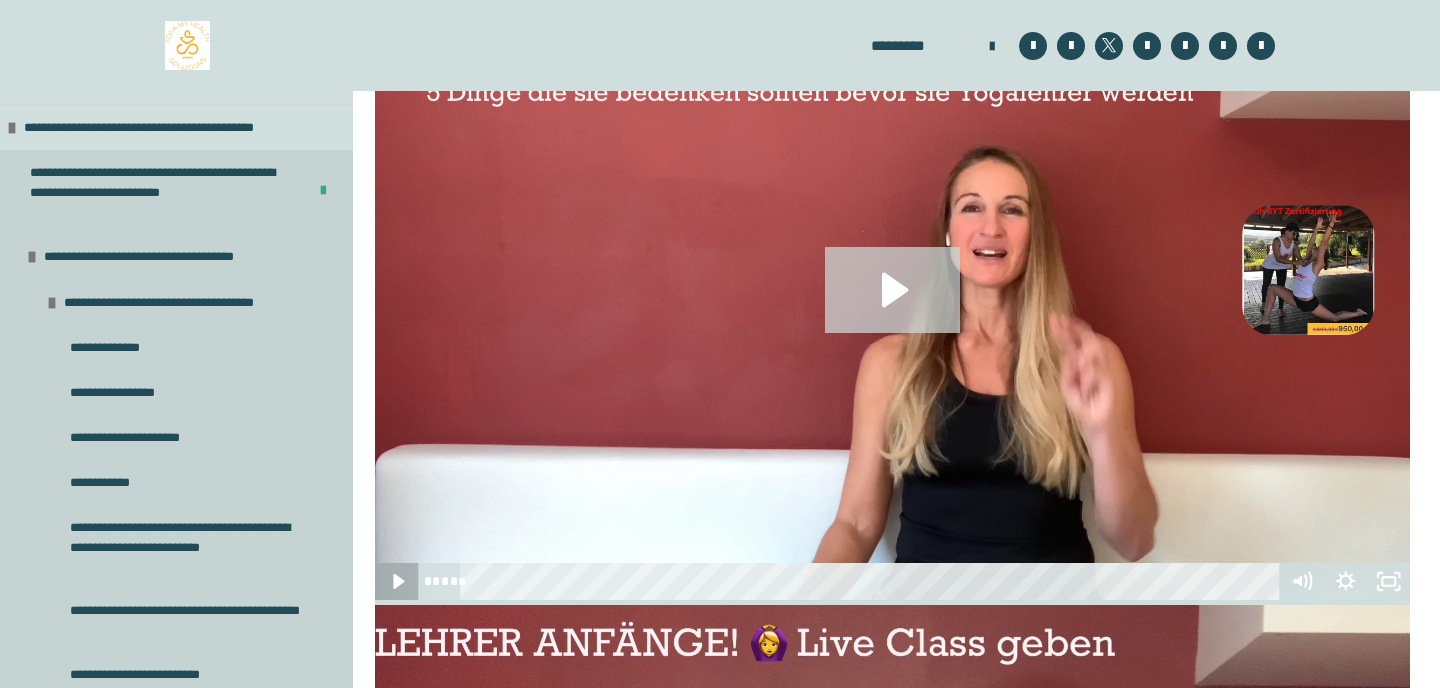 click 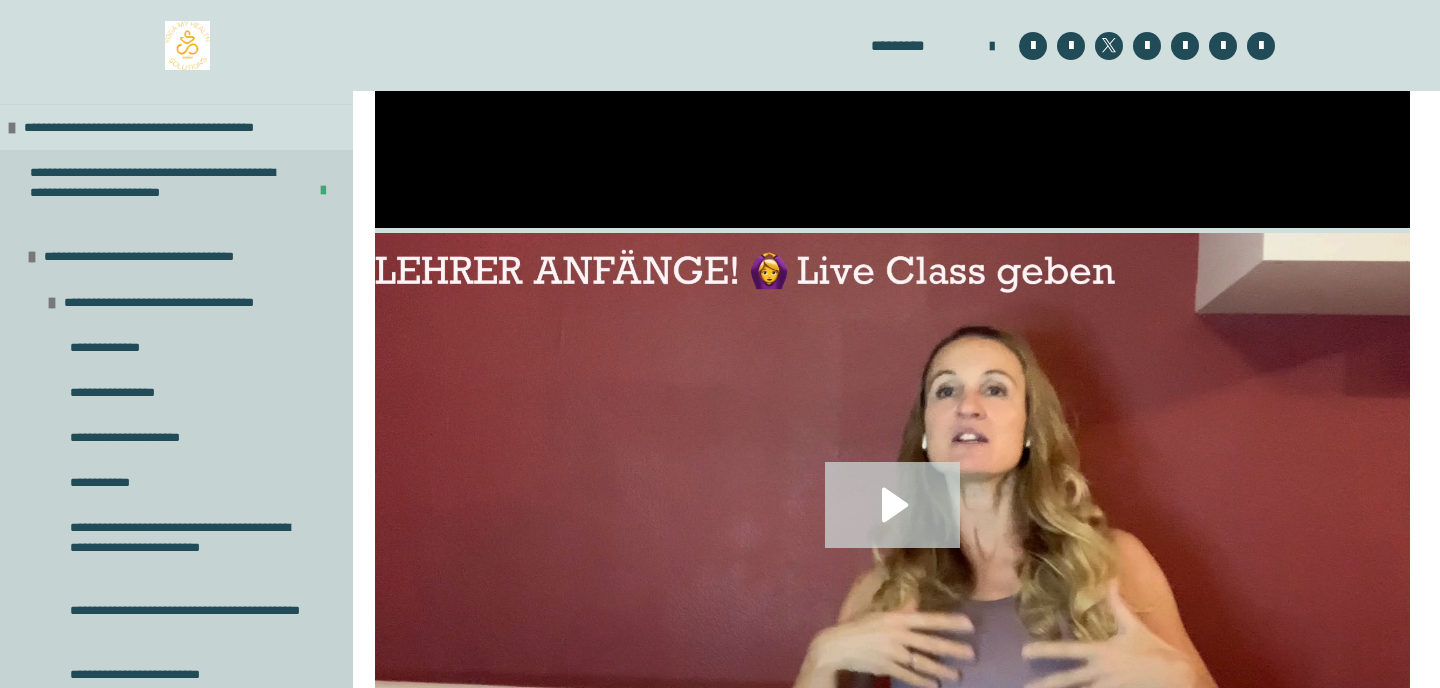 scroll, scrollTop: 1489, scrollLeft: 0, axis: vertical 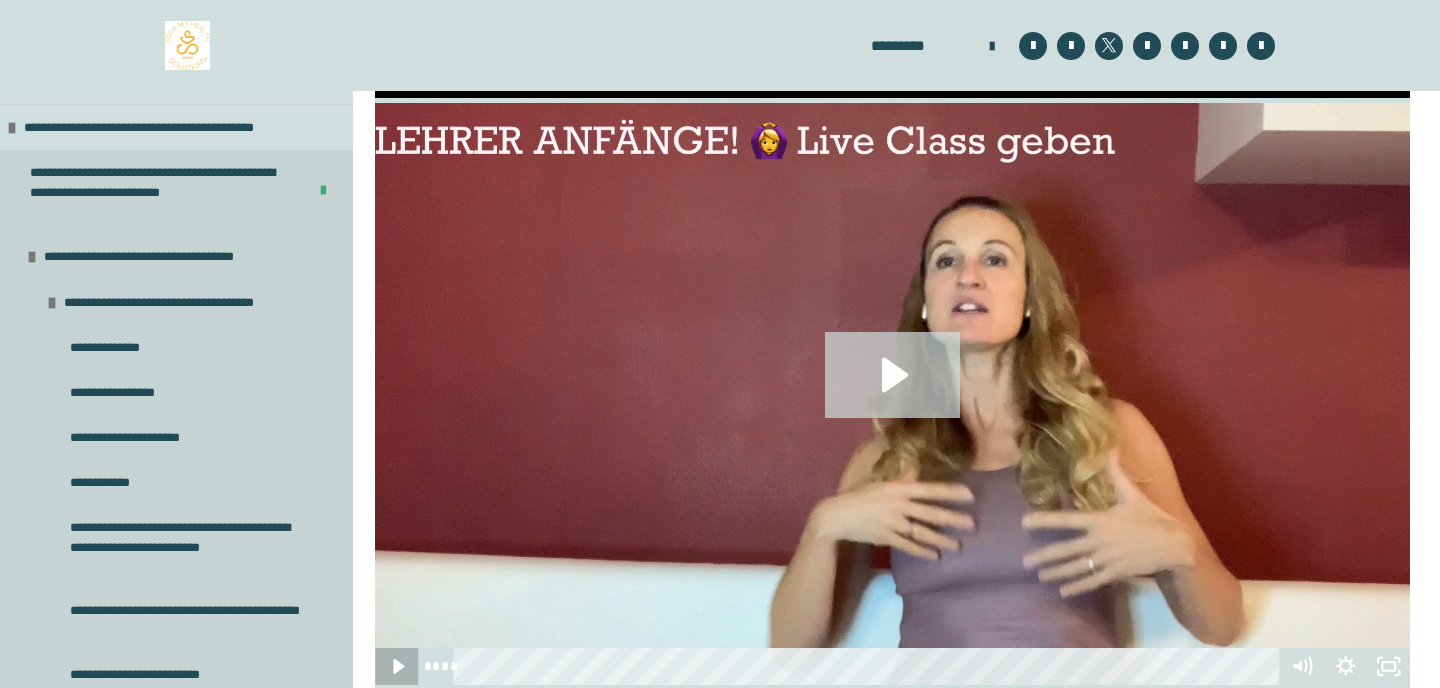 click 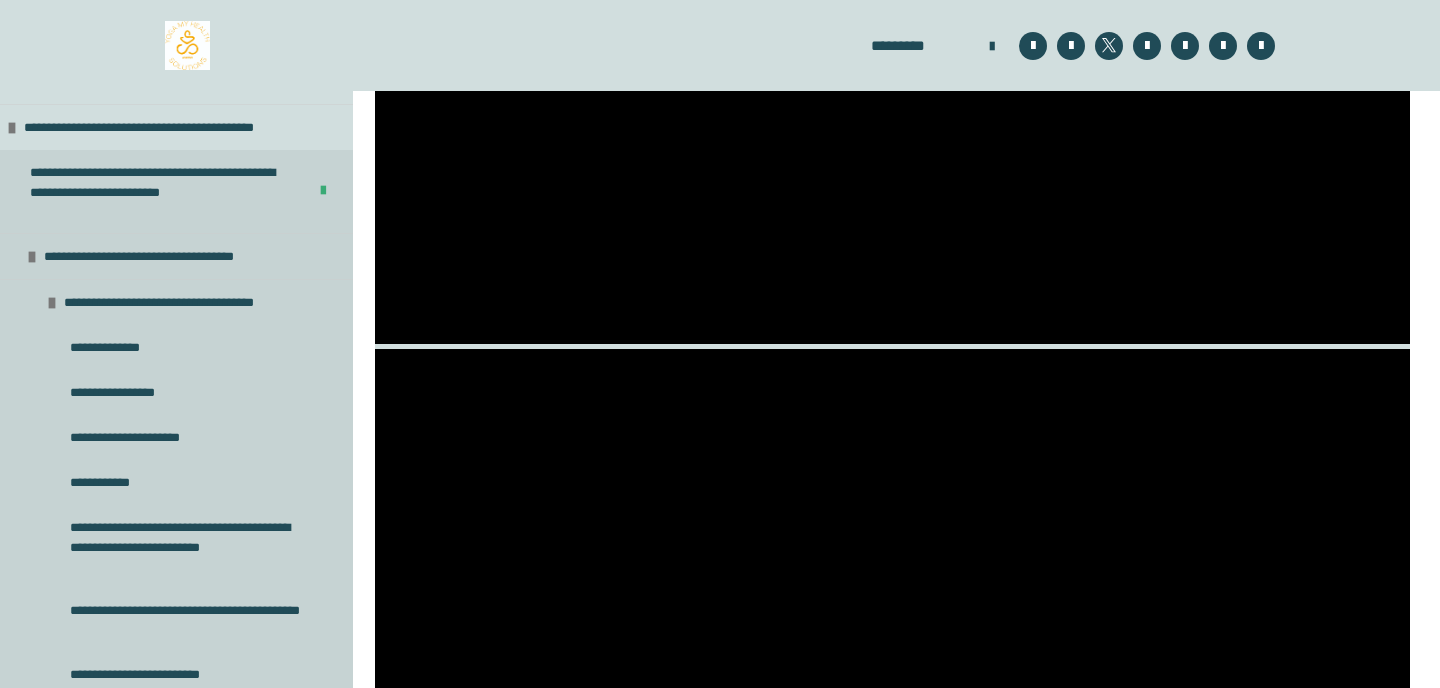 scroll, scrollTop: 1242, scrollLeft: 0, axis: vertical 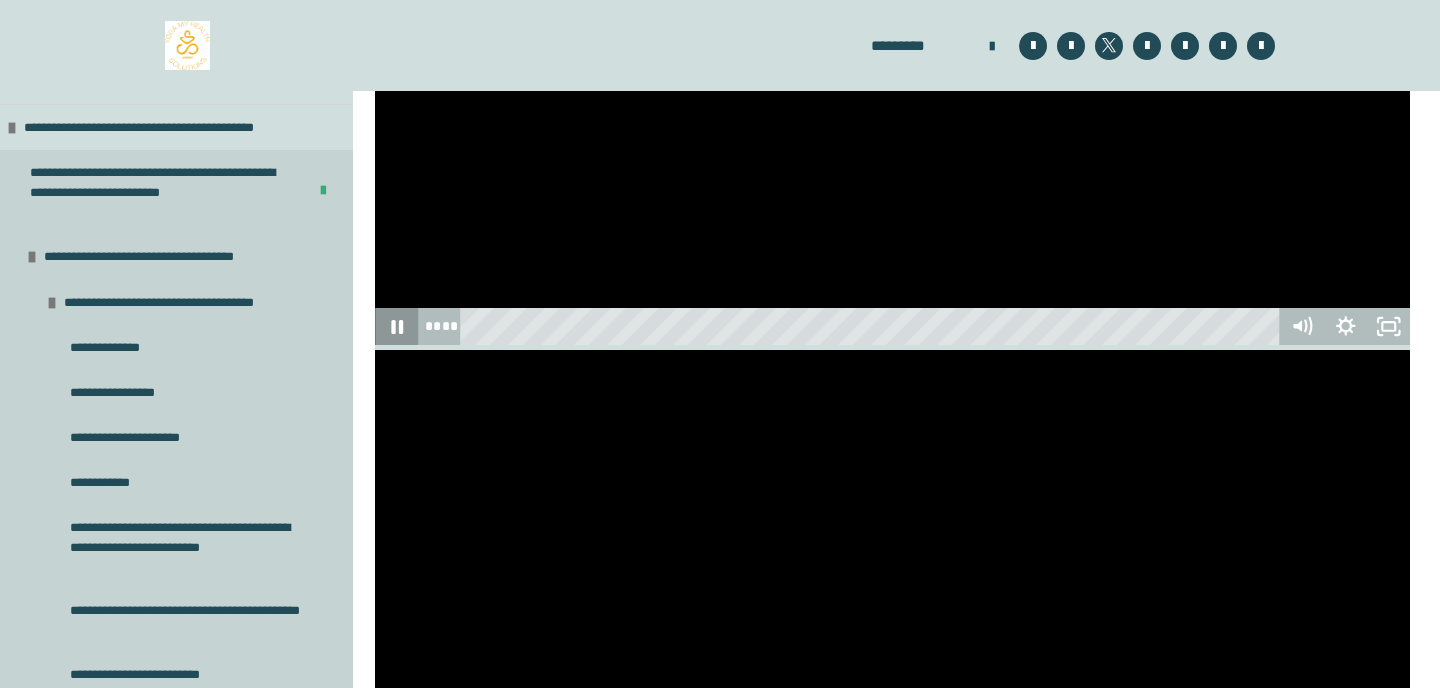 click 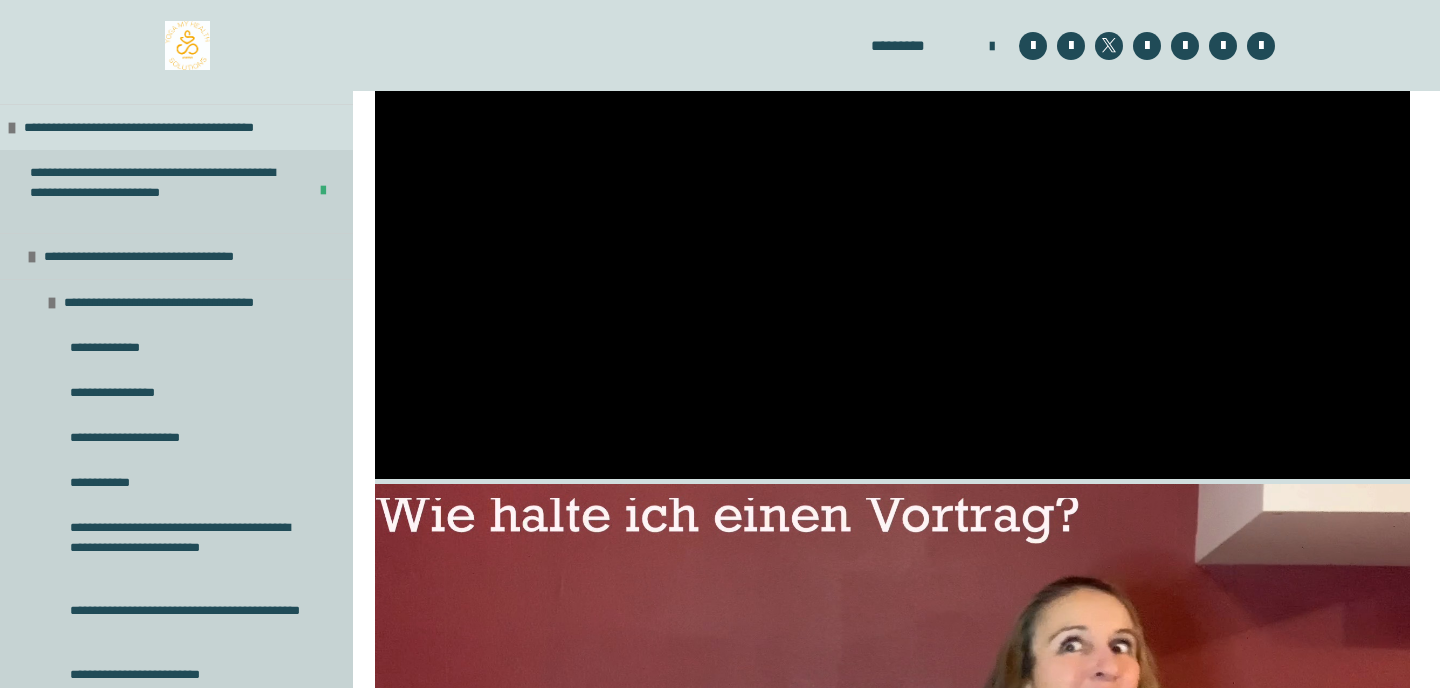 scroll, scrollTop: 1697, scrollLeft: 0, axis: vertical 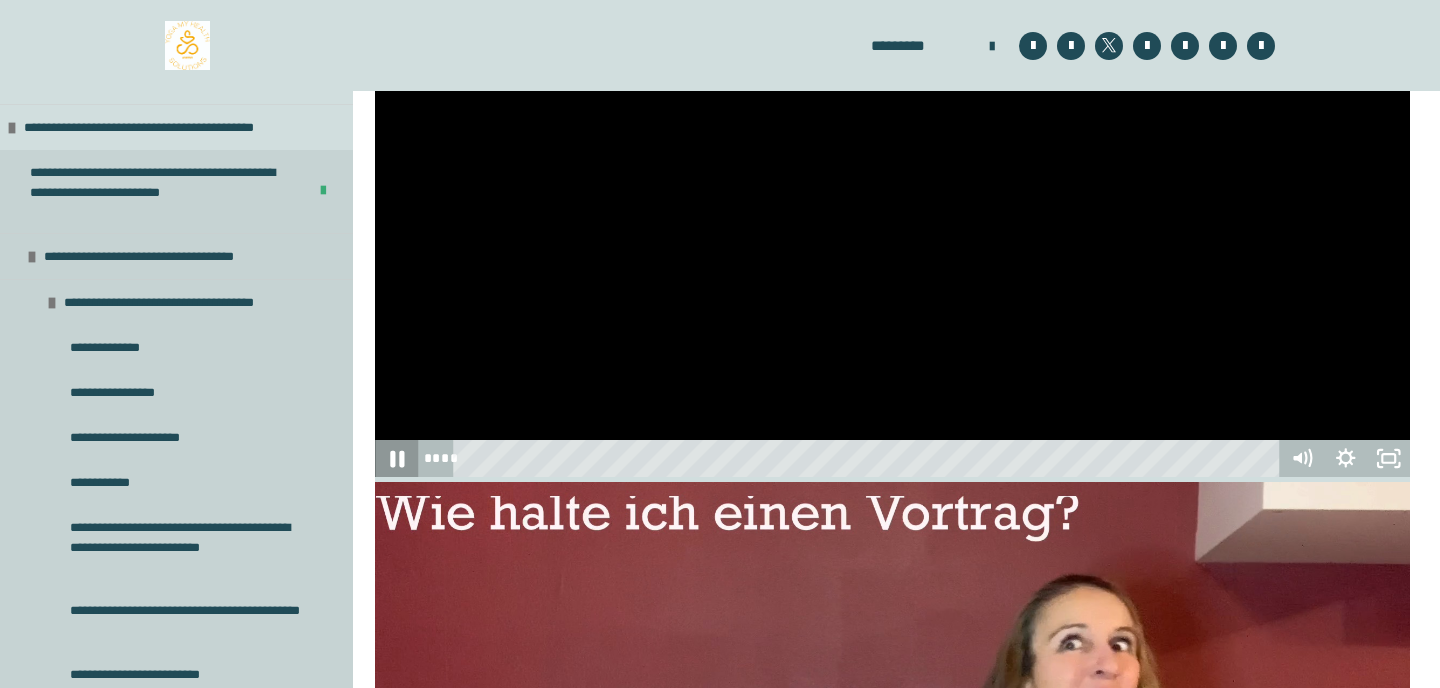 click 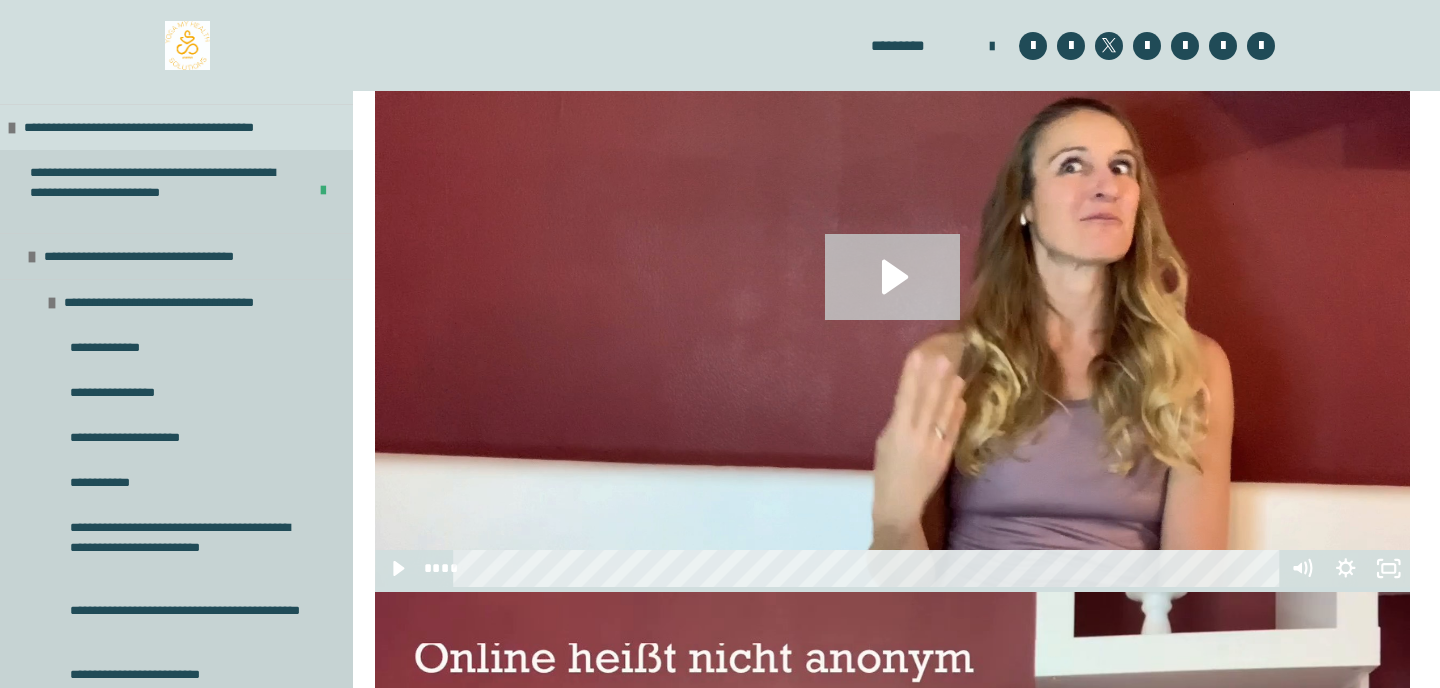 scroll, scrollTop: 2175, scrollLeft: 0, axis: vertical 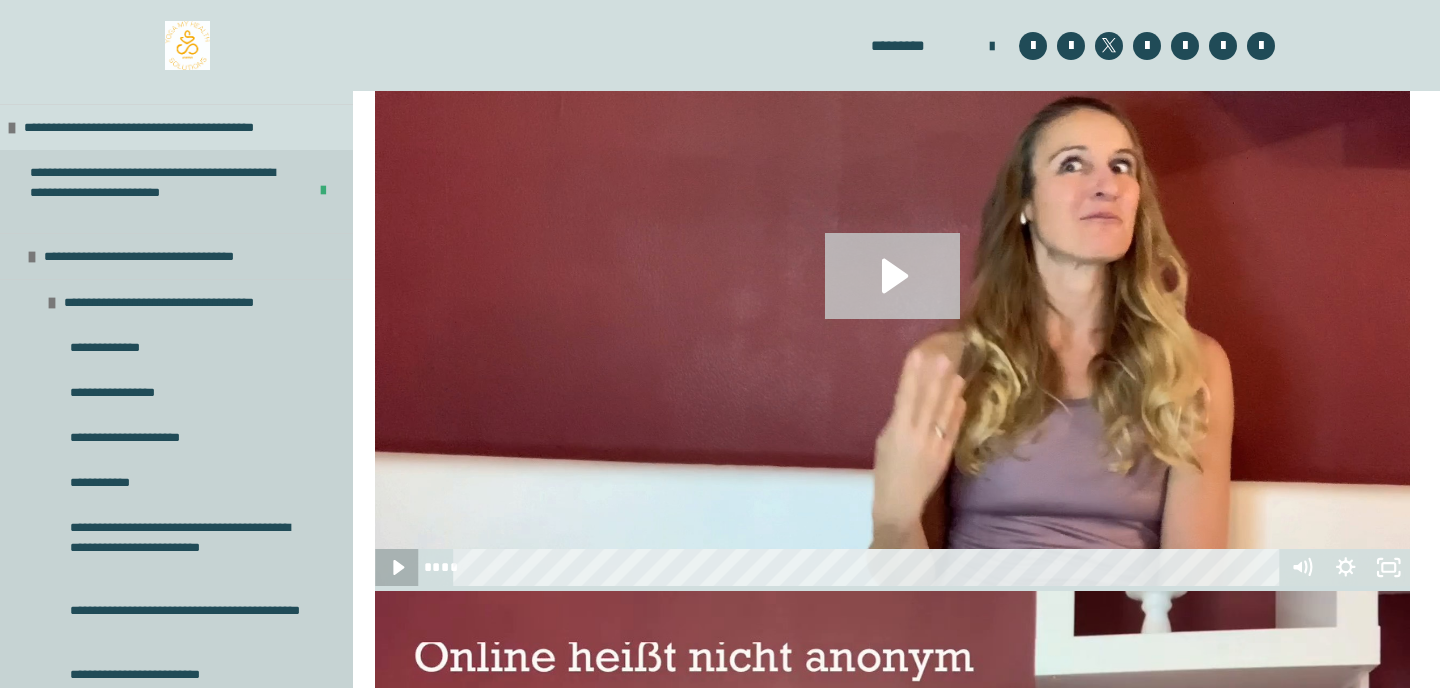 click 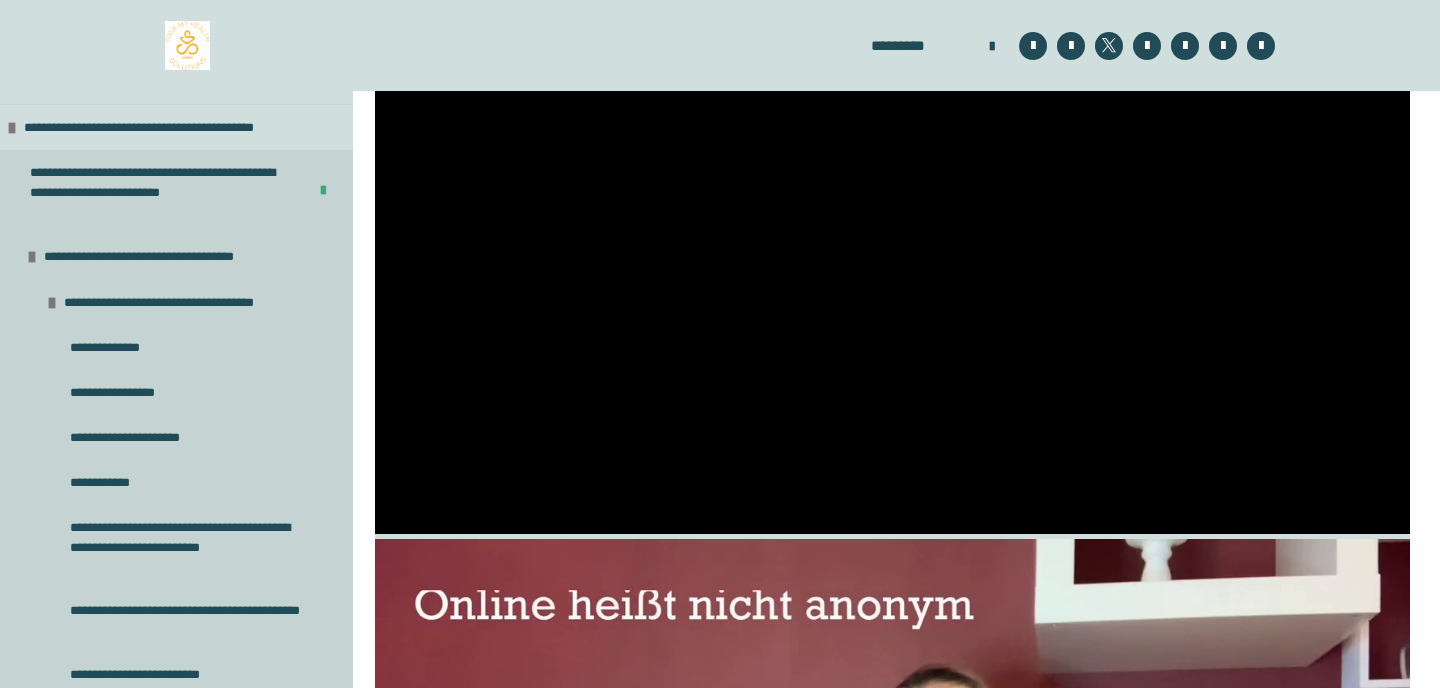 scroll, scrollTop: 2300, scrollLeft: 0, axis: vertical 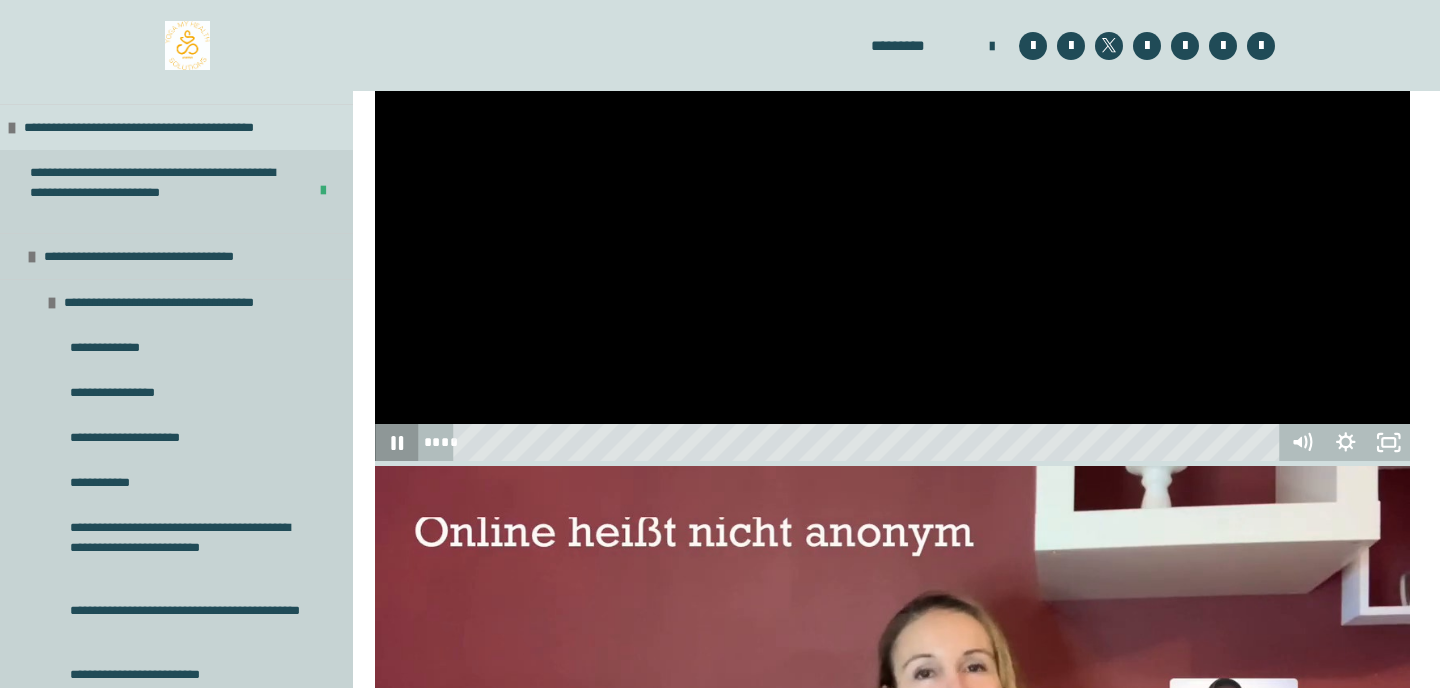 click 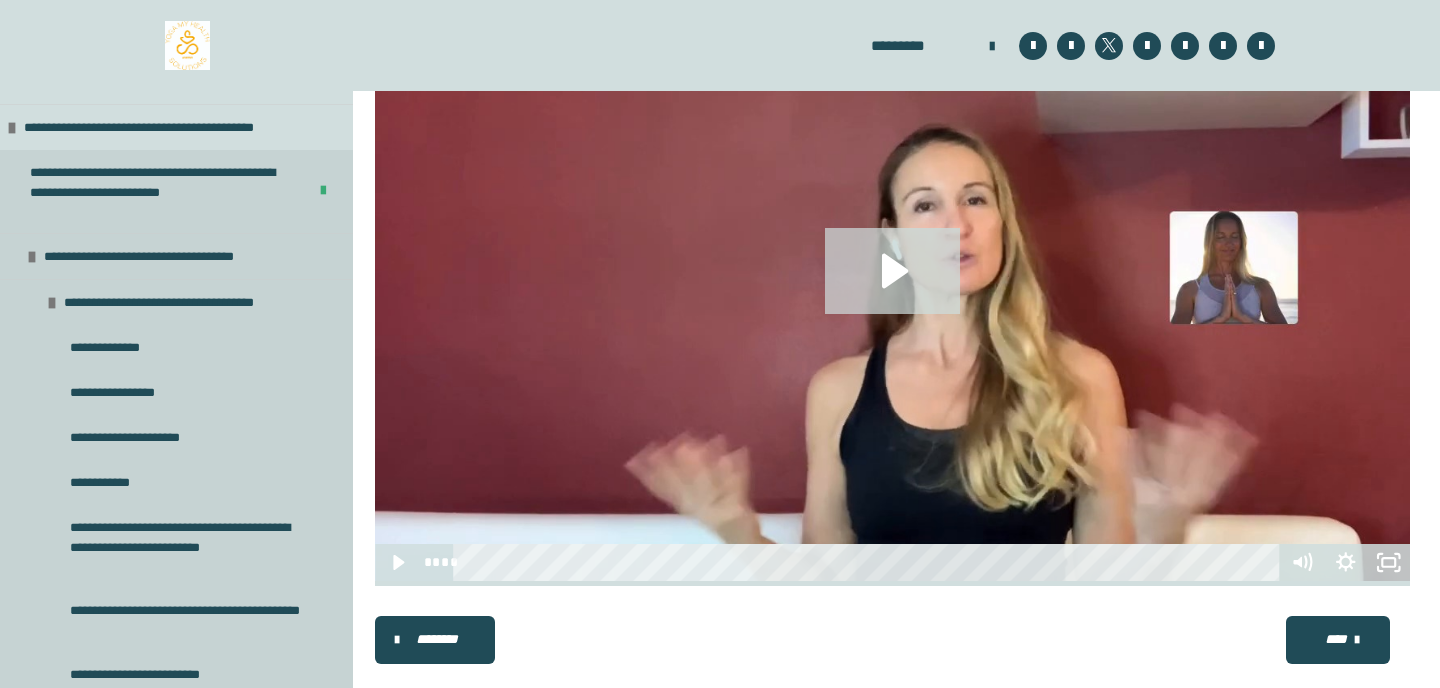 scroll, scrollTop: 2986, scrollLeft: 0, axis: vertical 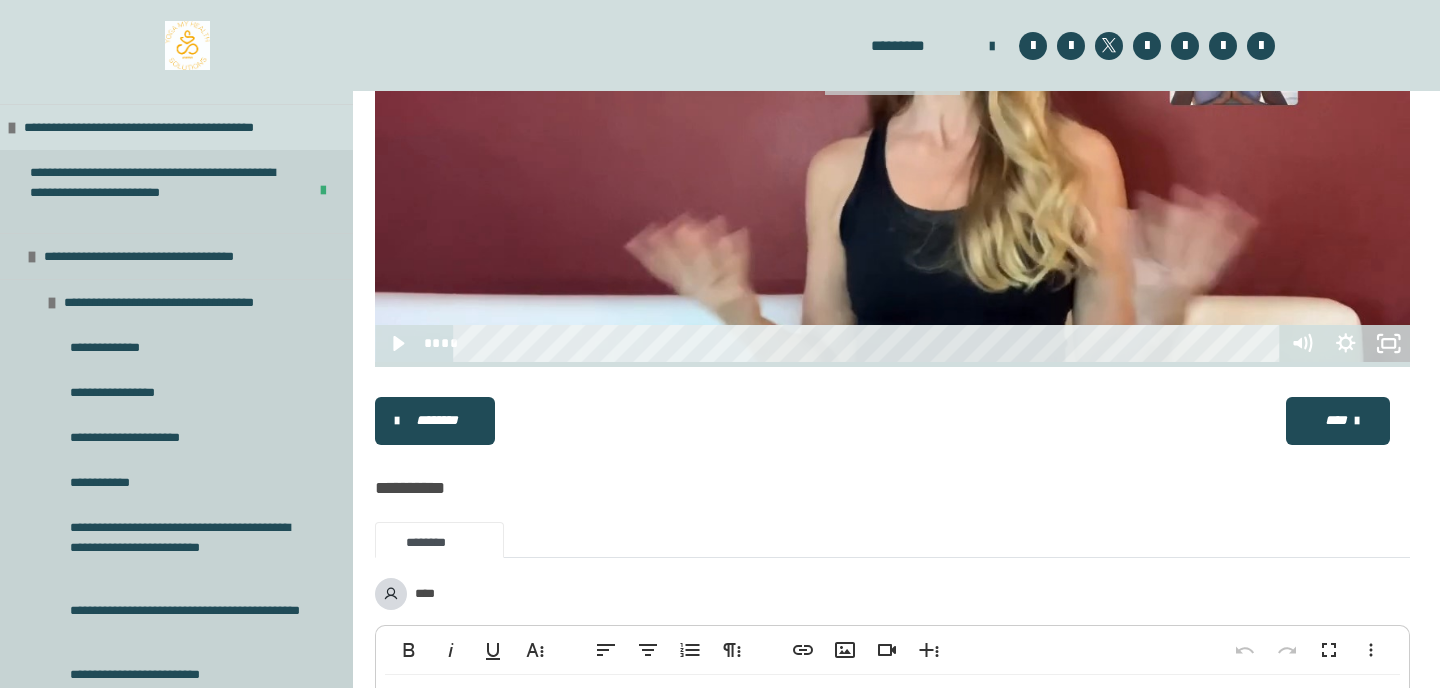 click on "****" at bounding box center (1336, 420) 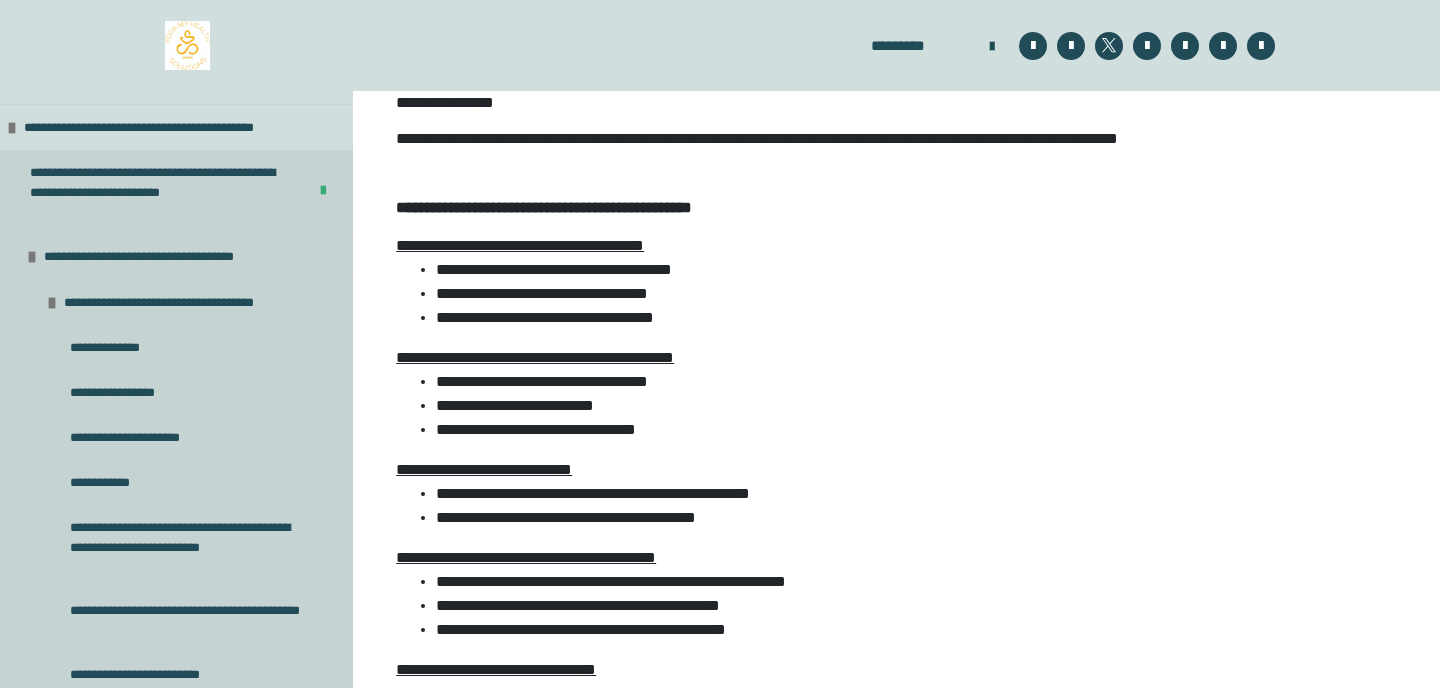 scroll, scrollTop: 422, scrollLeft: 0, axis: vertical 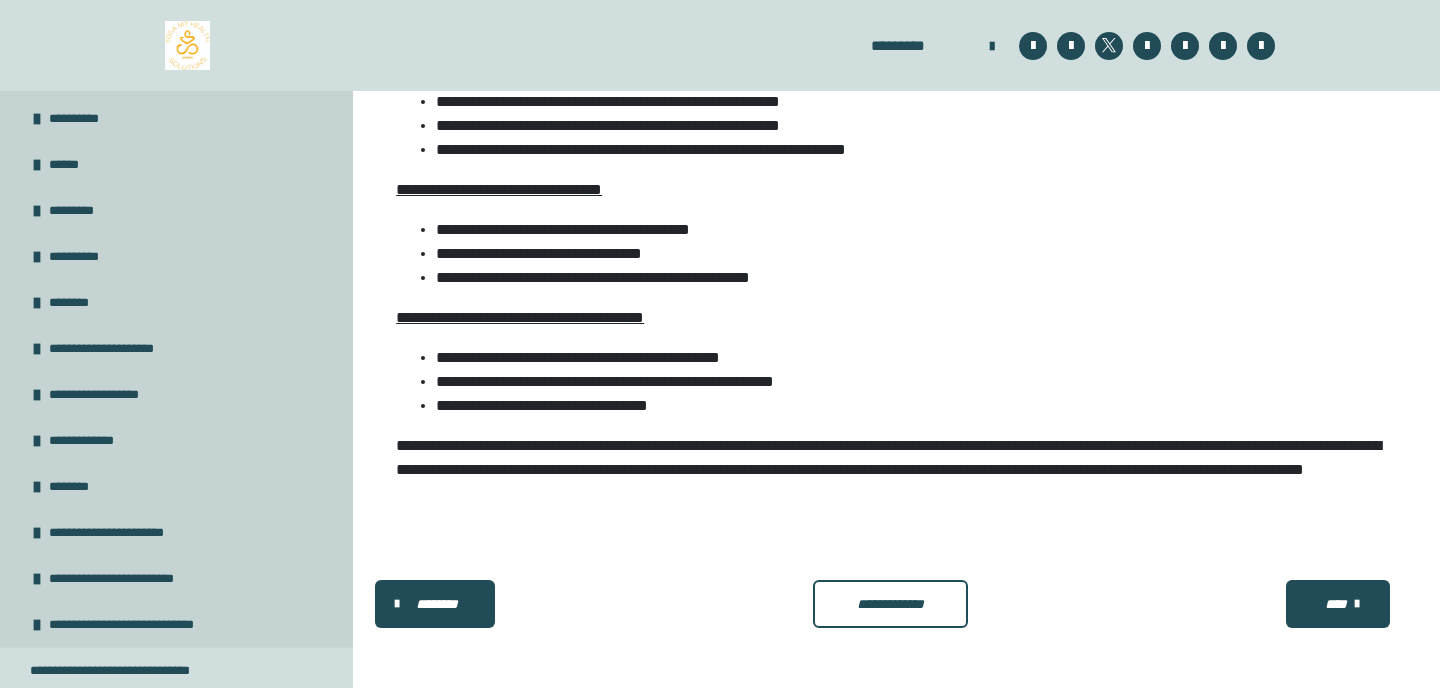 click on "****" at bounding box center [1336, 604] 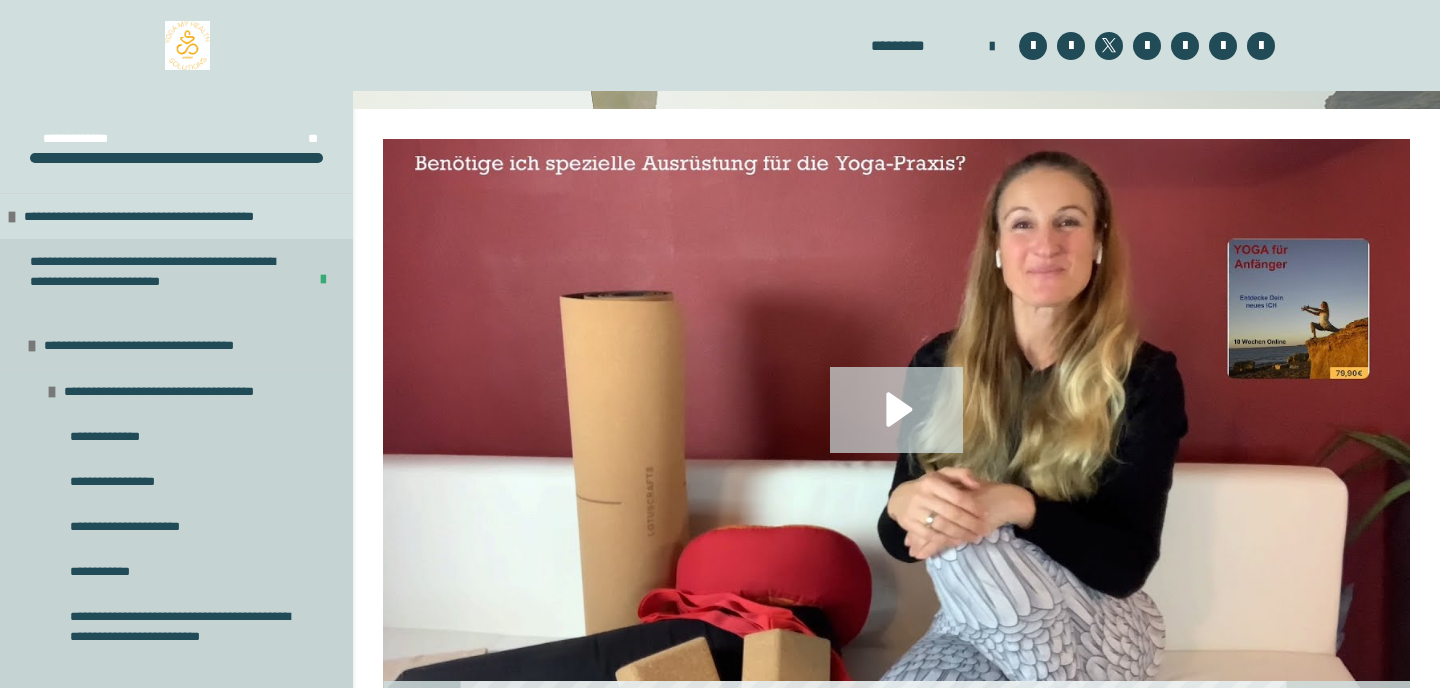 scroll, scrollTop: 283, scrollLeft: 0, axis: vertical 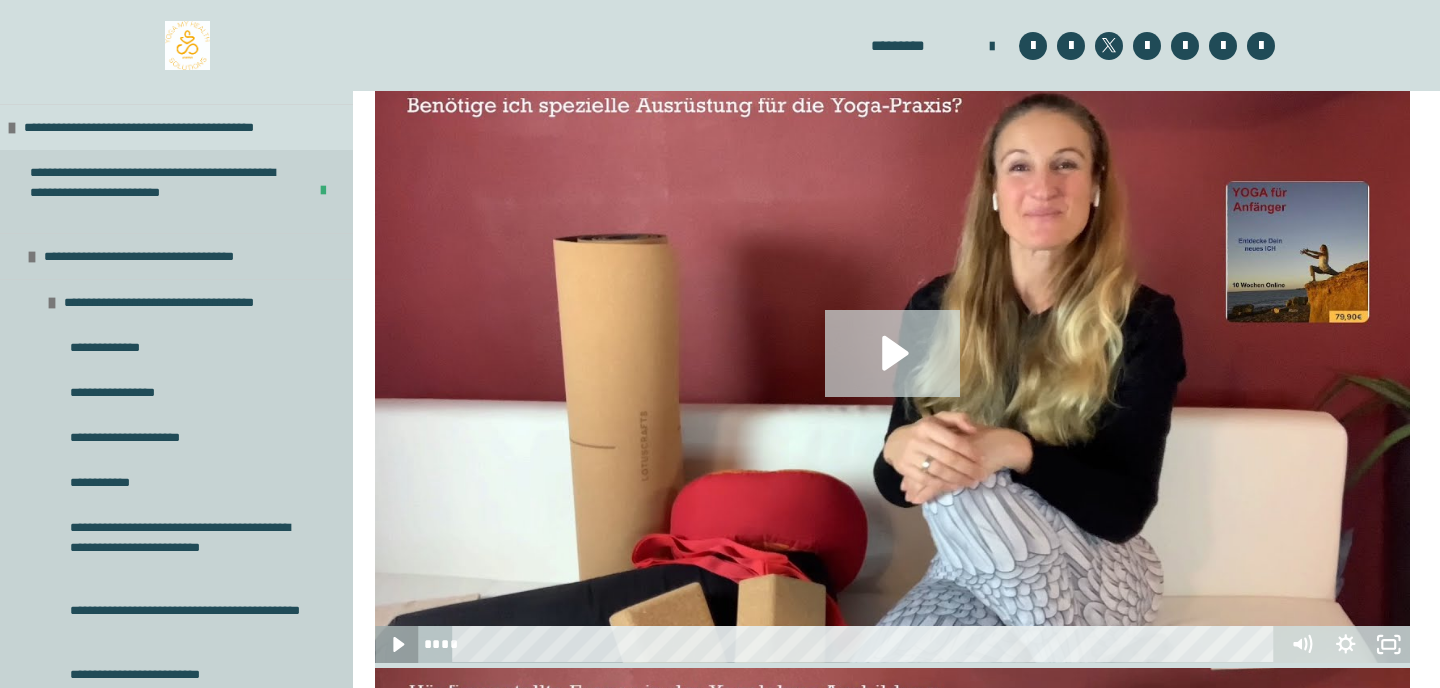 click 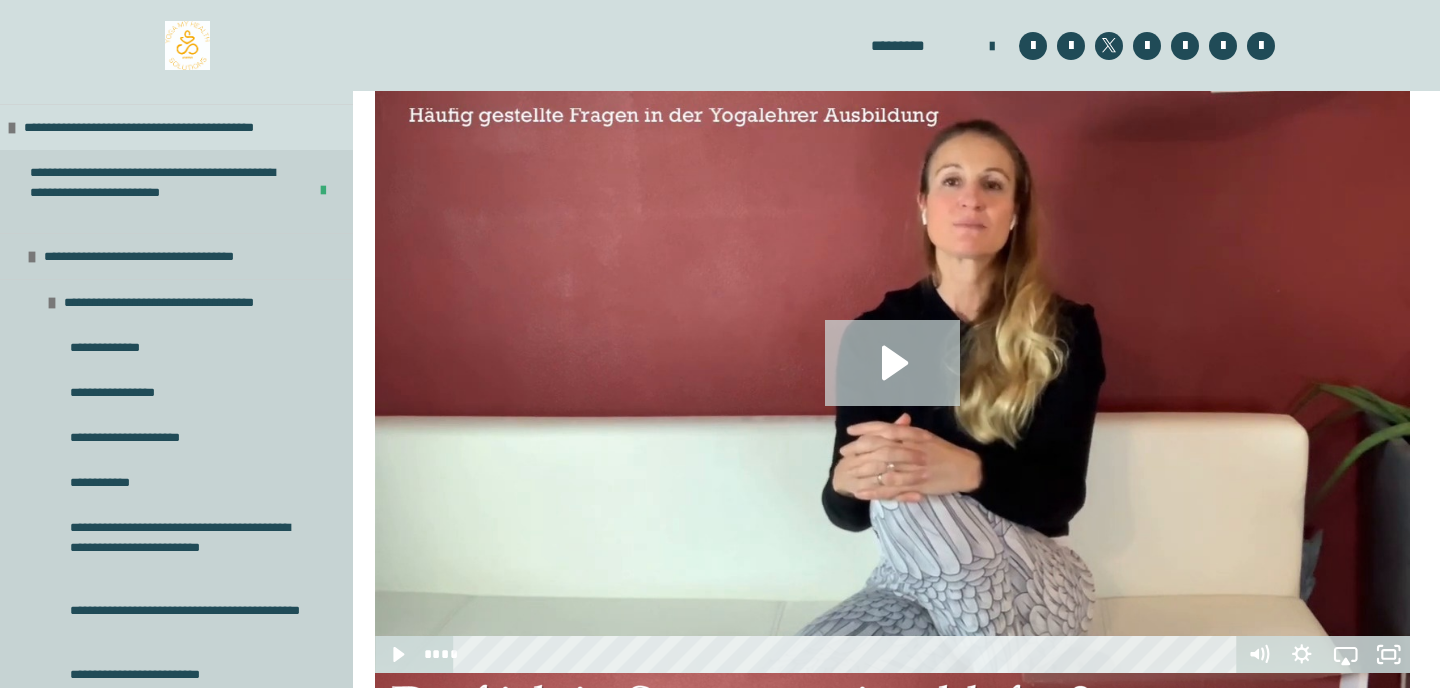 scroll, scrollTop: 1063, scrollLeft: 0, axis: vertical 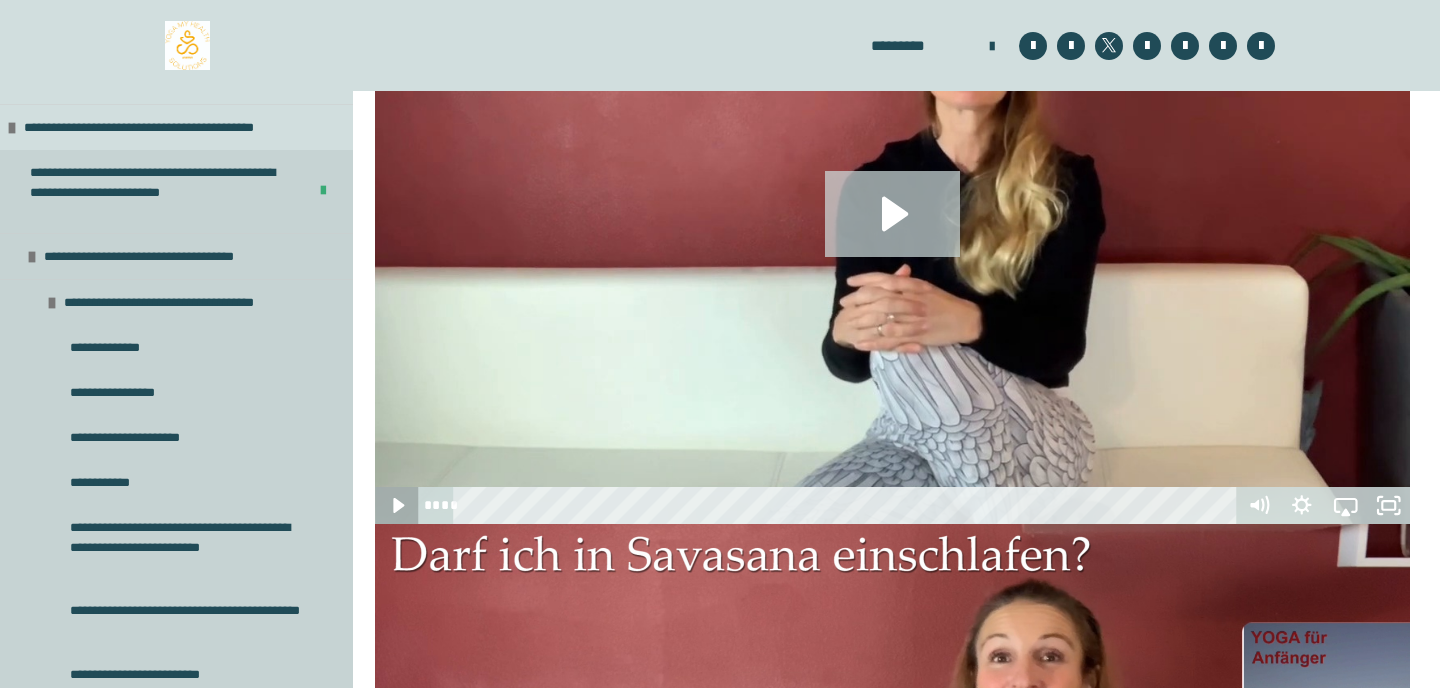 click 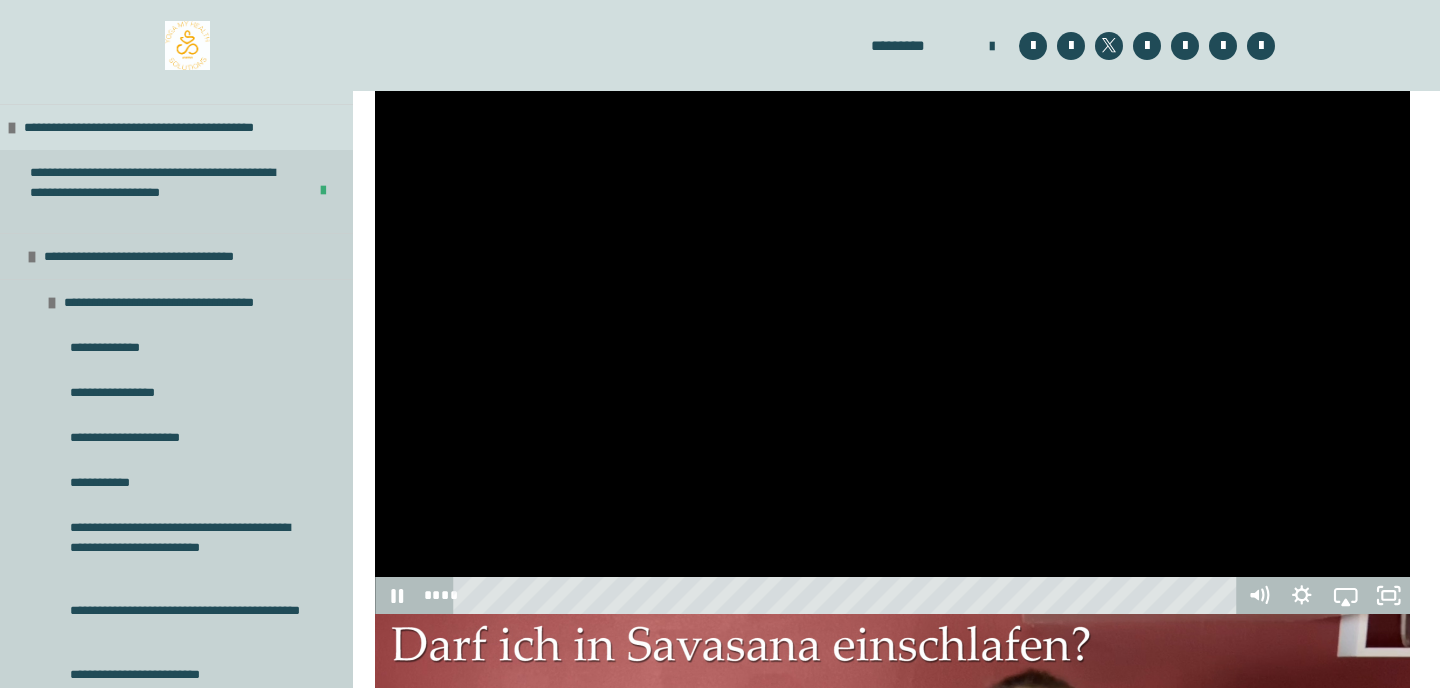 scroll, scrollTop: 974, scrollLeft: 0, axis: vertical 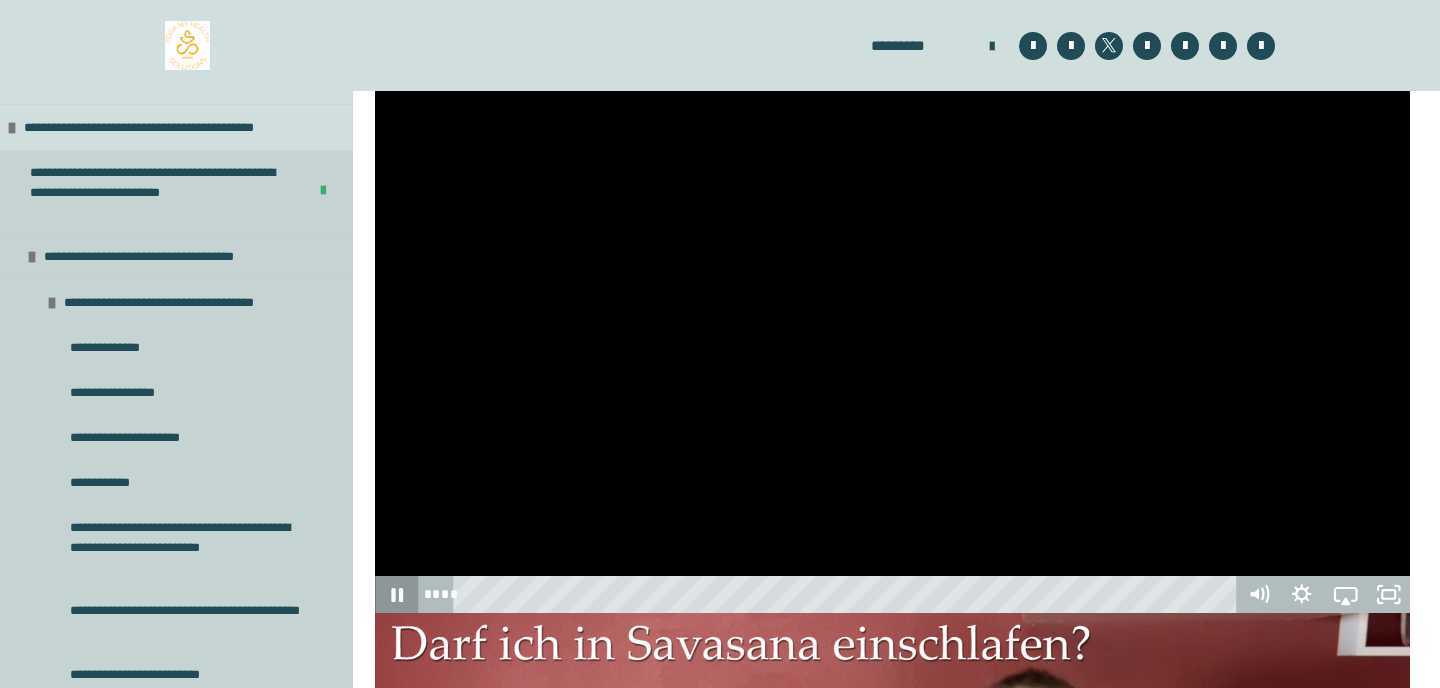 click 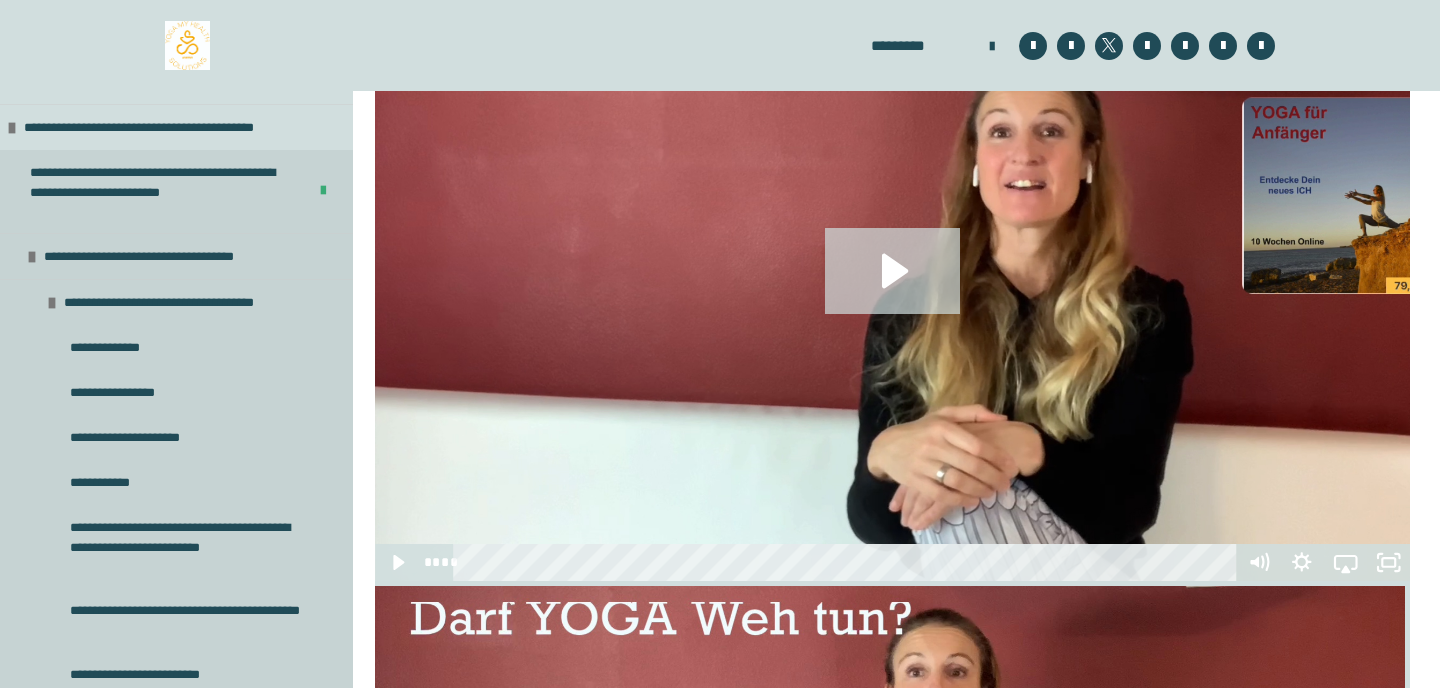 scroll, scrollTop: 1592, scrollLeft: 0, axis: vertical 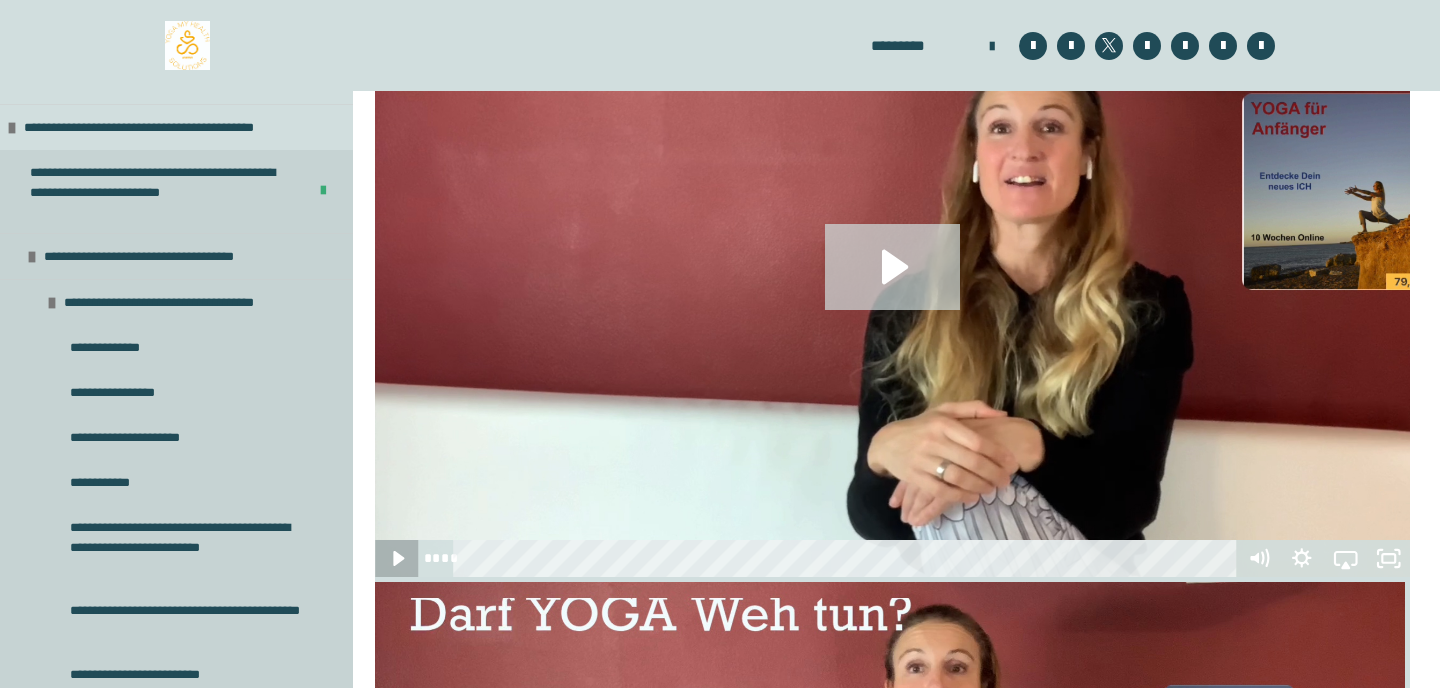click 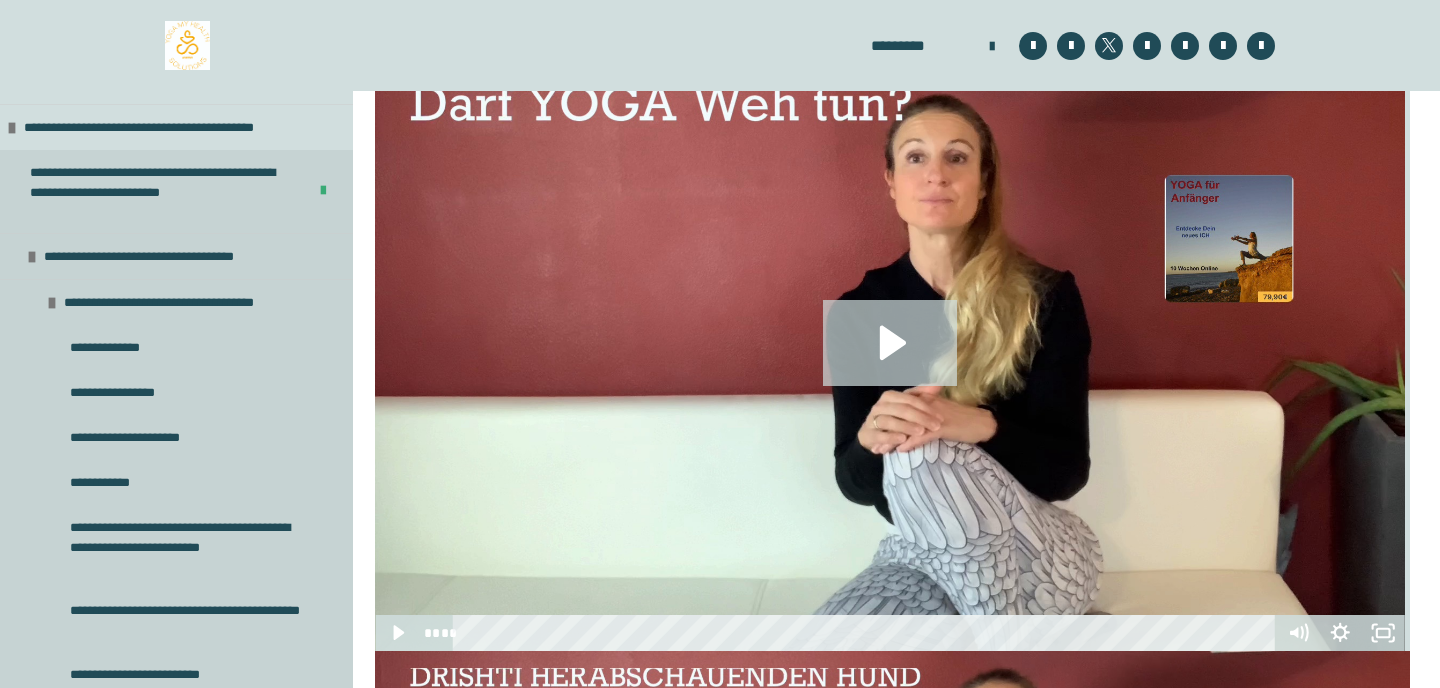 scroll, scrollTop: 2136, scrollLeft: 0, axis: vertical 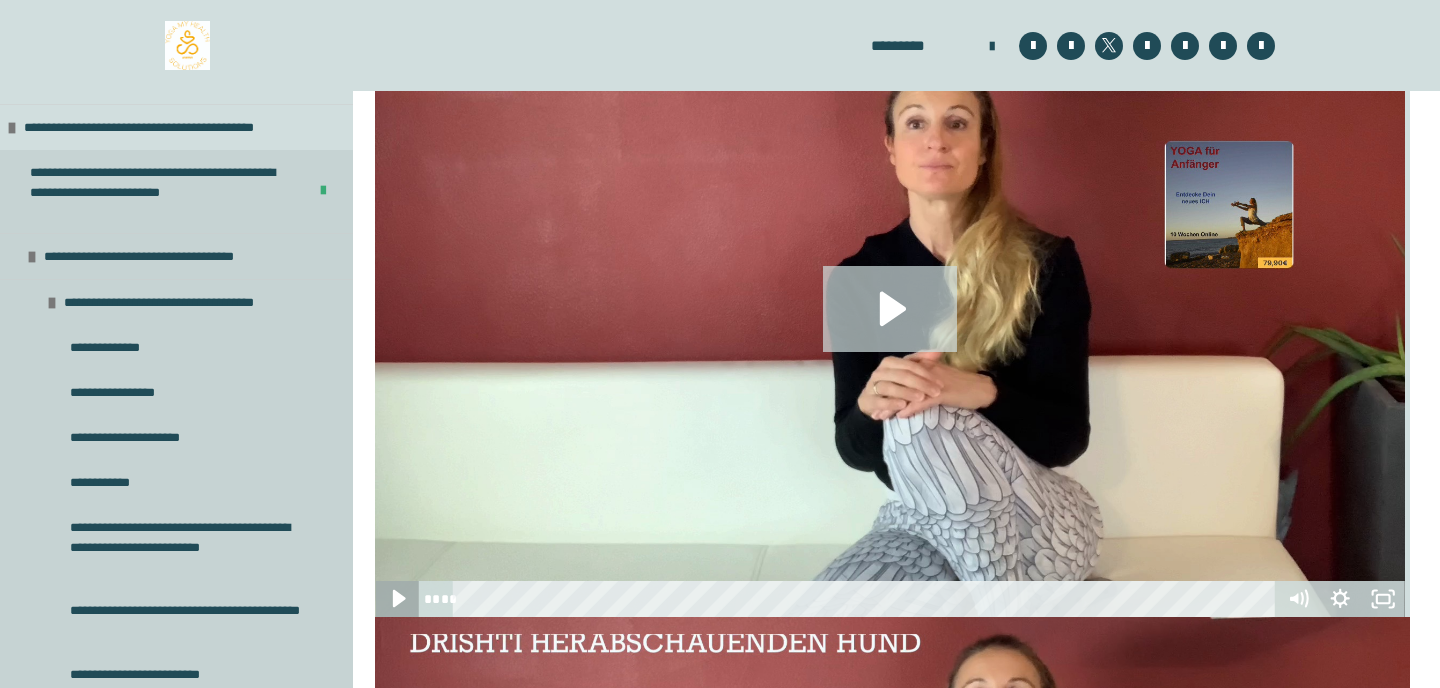 click 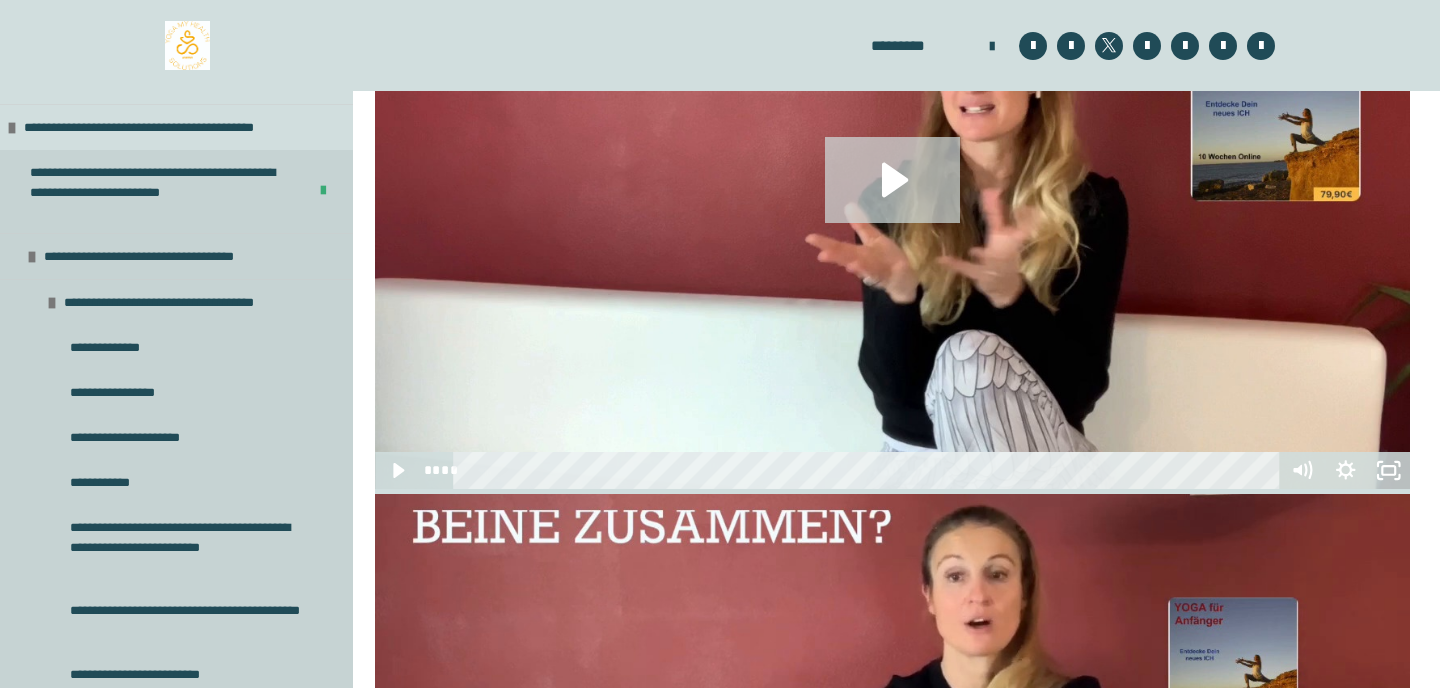 scroll, scrollTop: 12815, scrollLeft: 0, axis: vertical 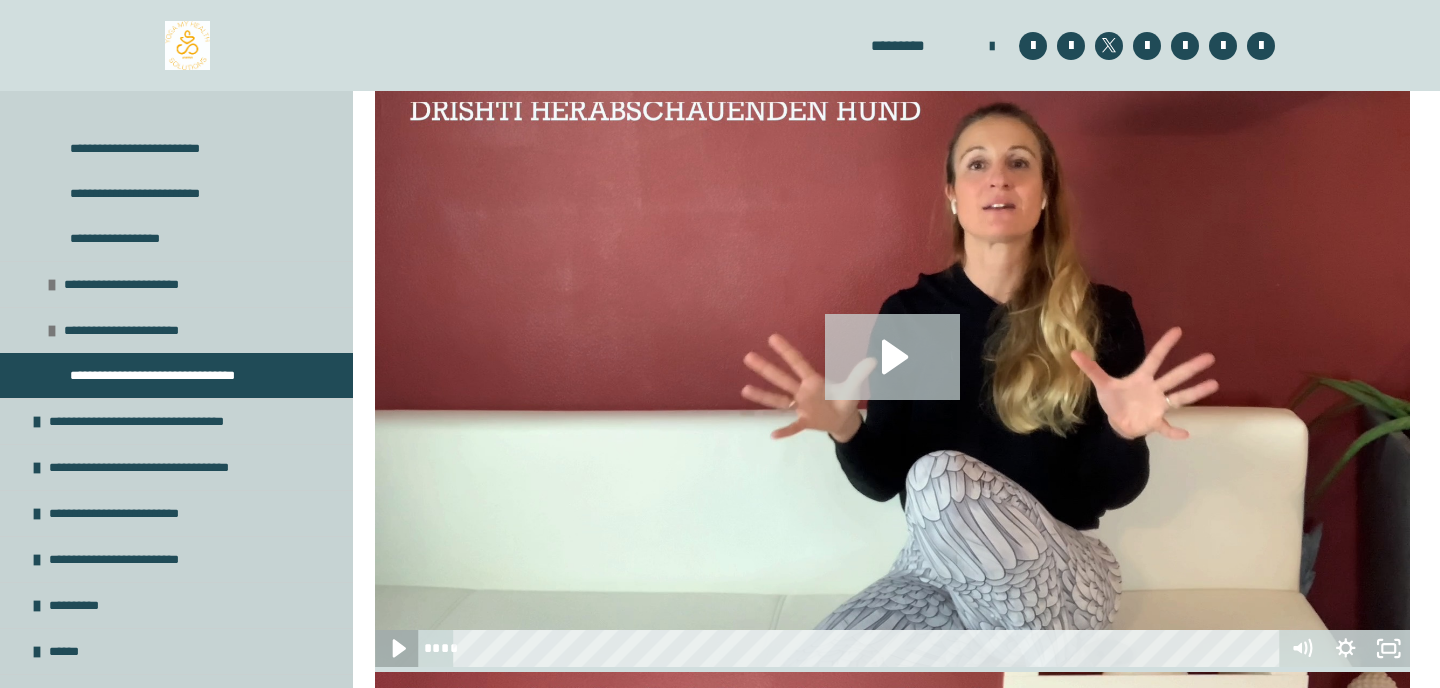 click 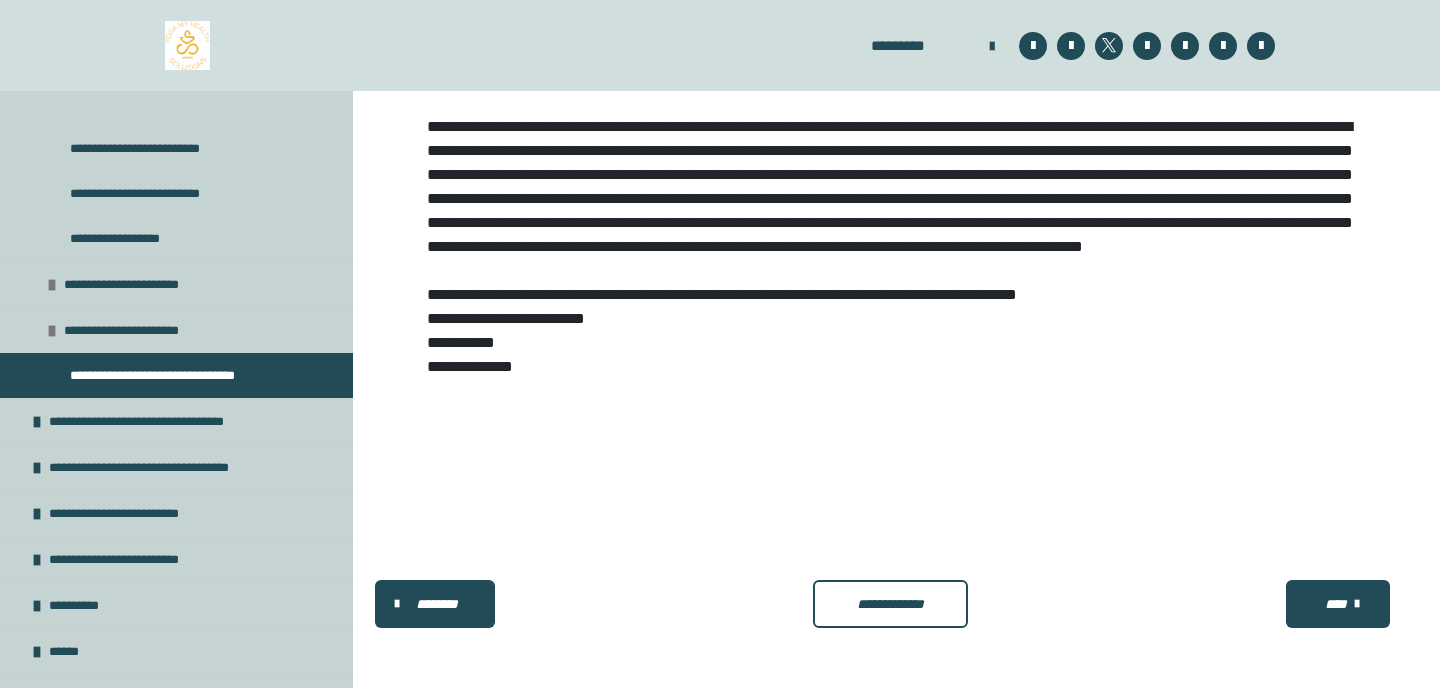 scroll, scrollTop: 14165, scrollLeft: 0, axis: vertical 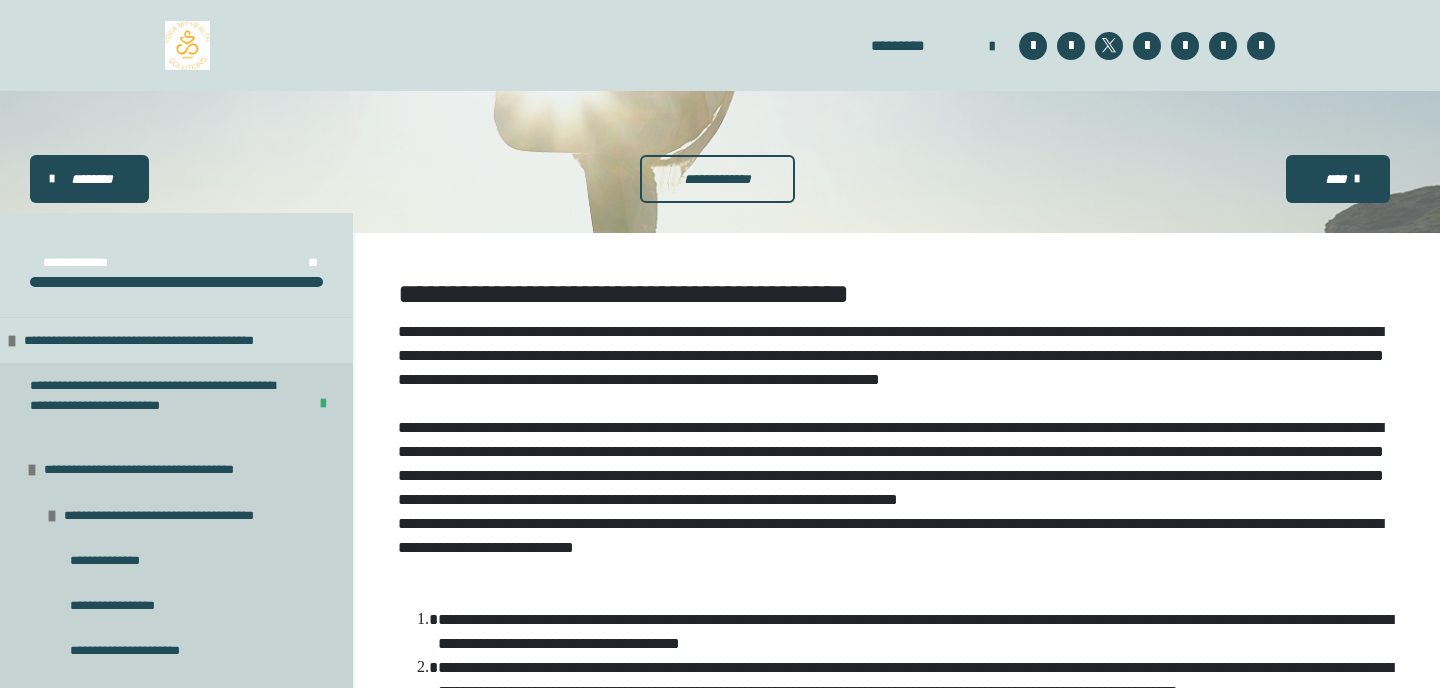 click on "**********" at bounding box center [623, 294] 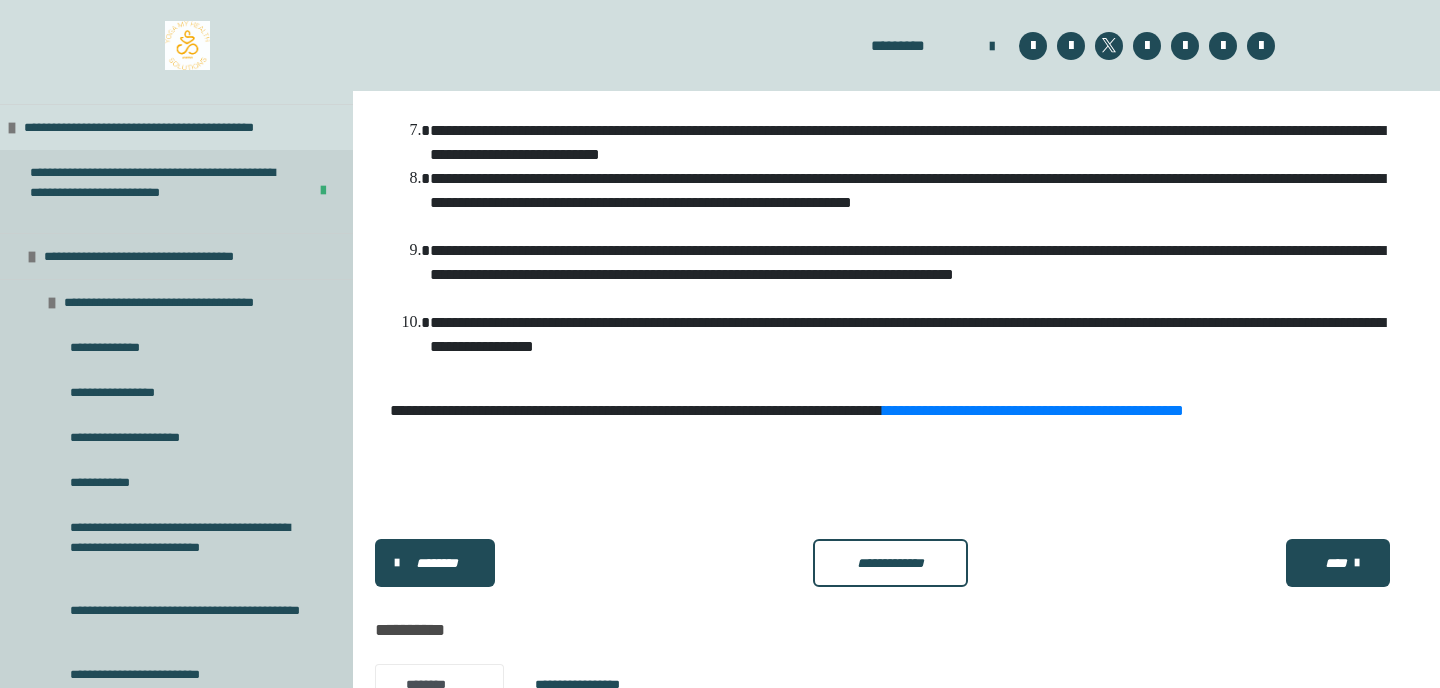 scroll, scrollTop: 1159, scrollLeft: 0, axis: vertical 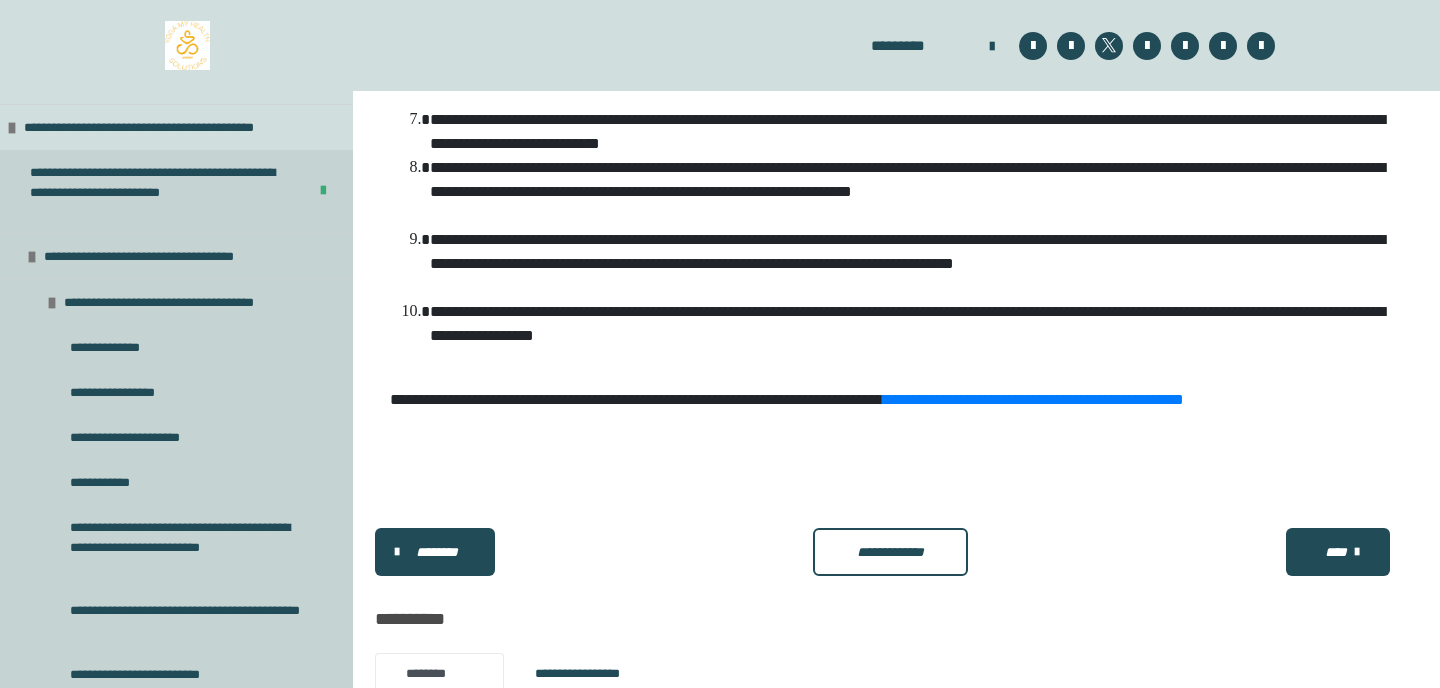 click on "****" at bounding box center (1336, 552) 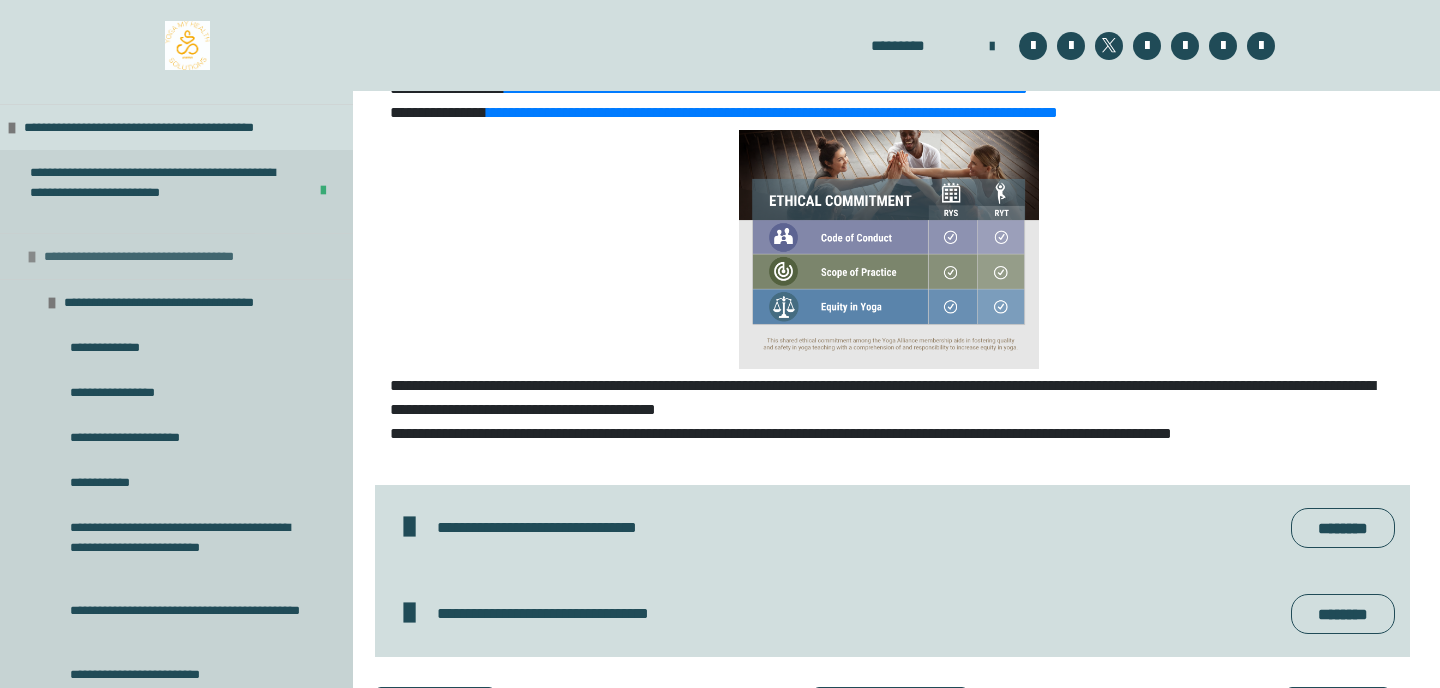 scroll, scrollTop: 405, scrollLeft: 0, axis: vertical 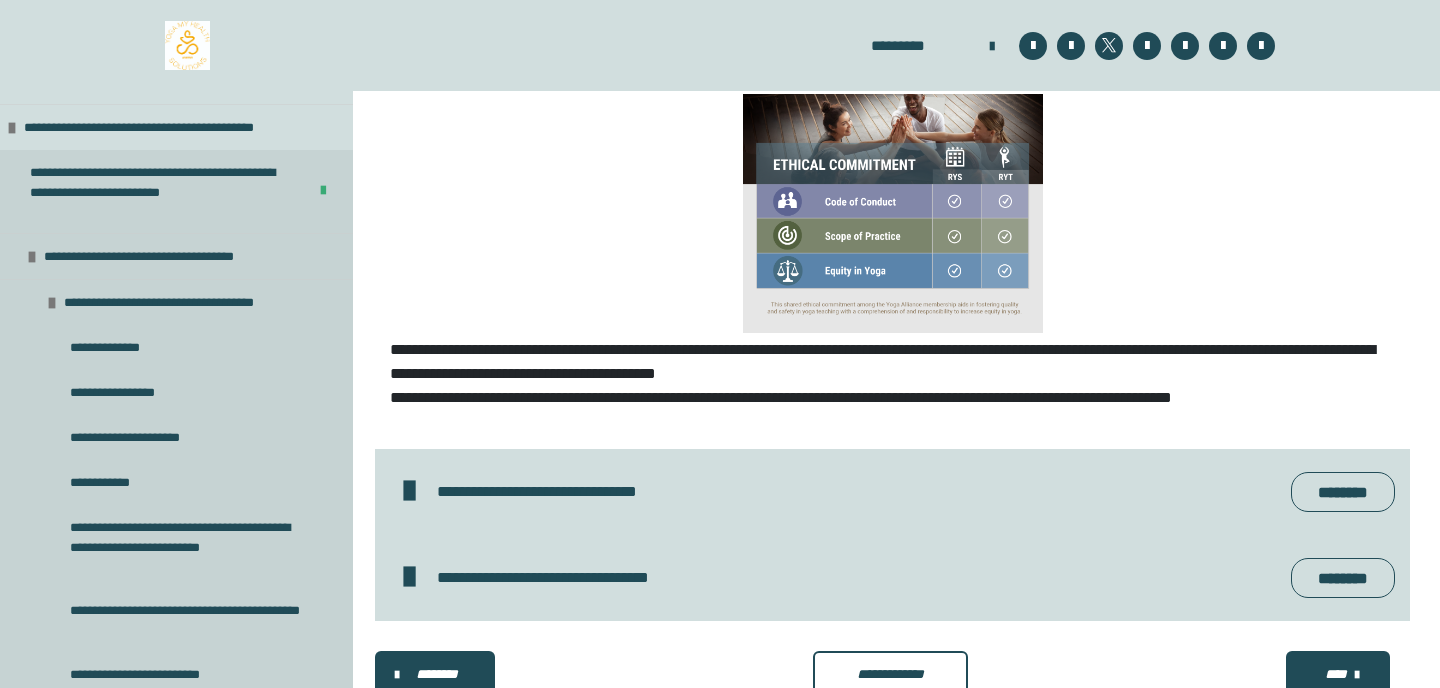 click on "********" at bounding box center [1343, 492] 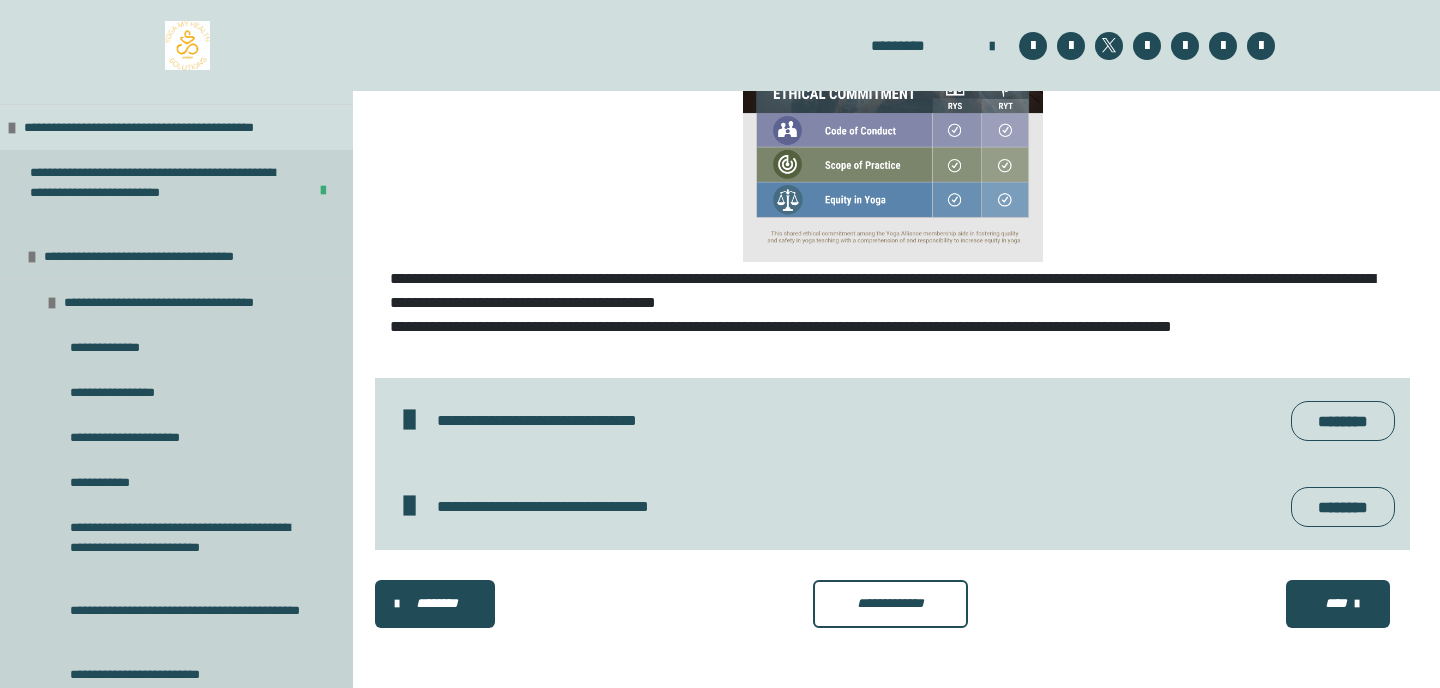 click on "****" at bounding box center [1348, 604] 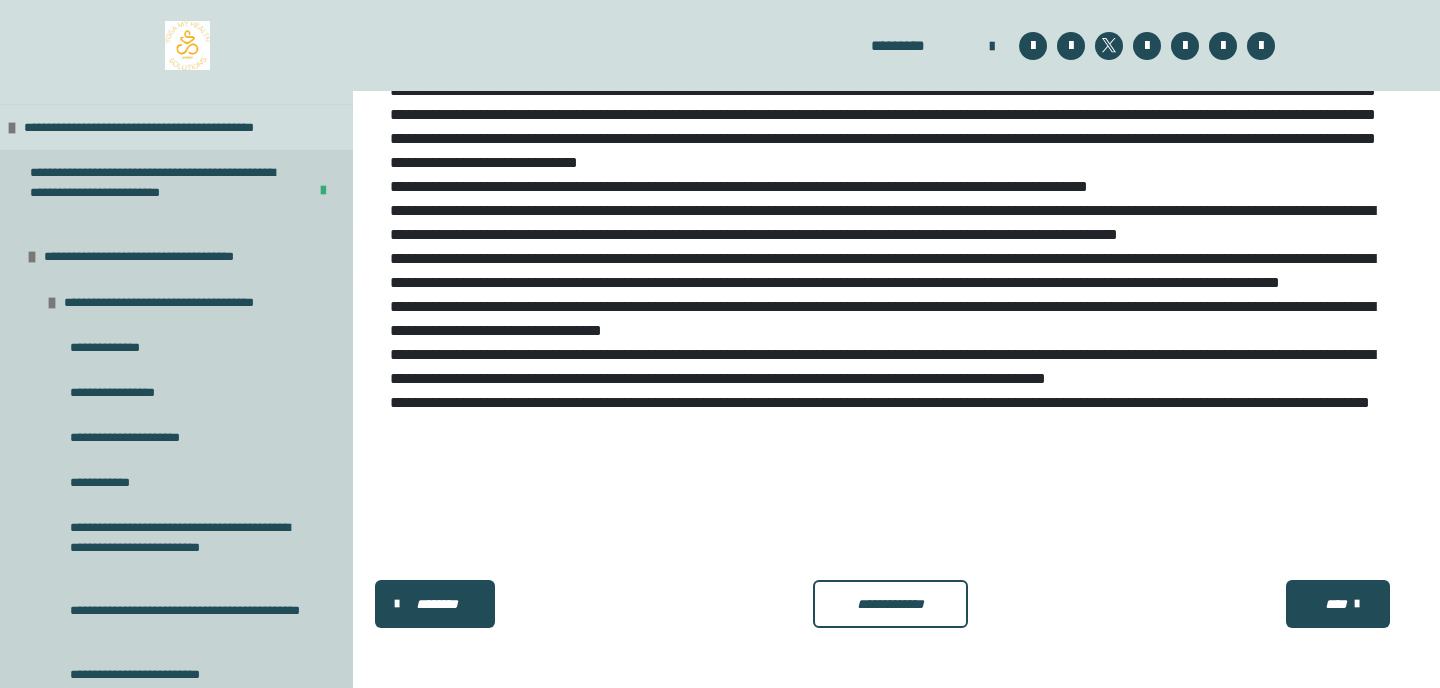 scroll, scrollTop: 582, scrollLeft: 0, axis: vertical 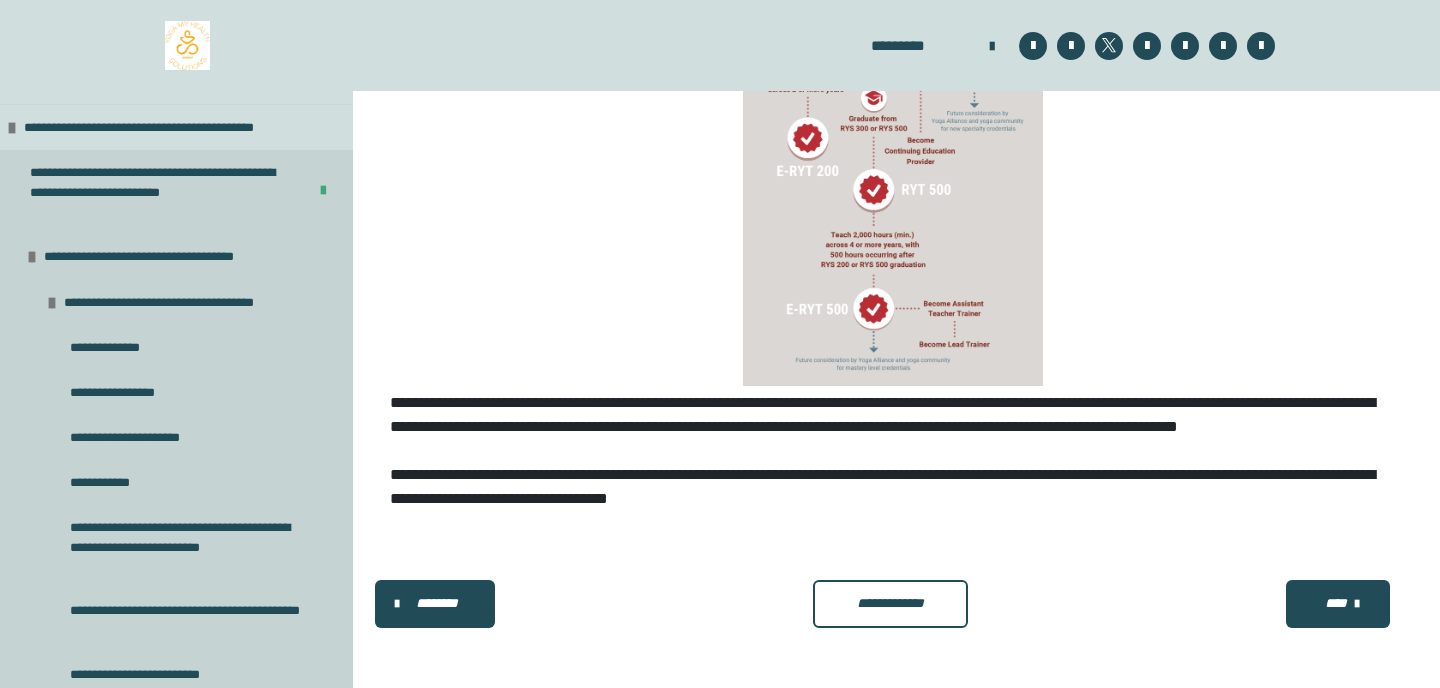 click on "****" at bounding box center (1336, 603) 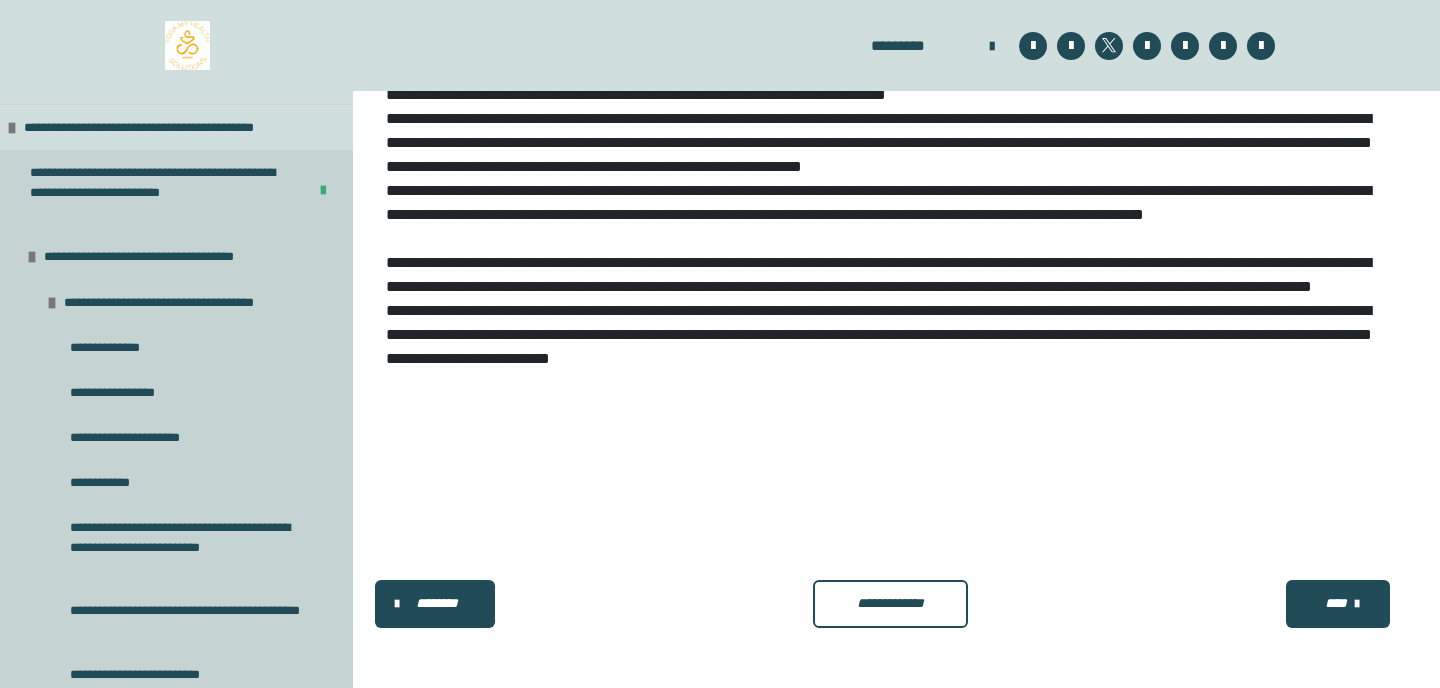 scroll, scrollTop: 793, scrollLeft: 0, axis: vertical 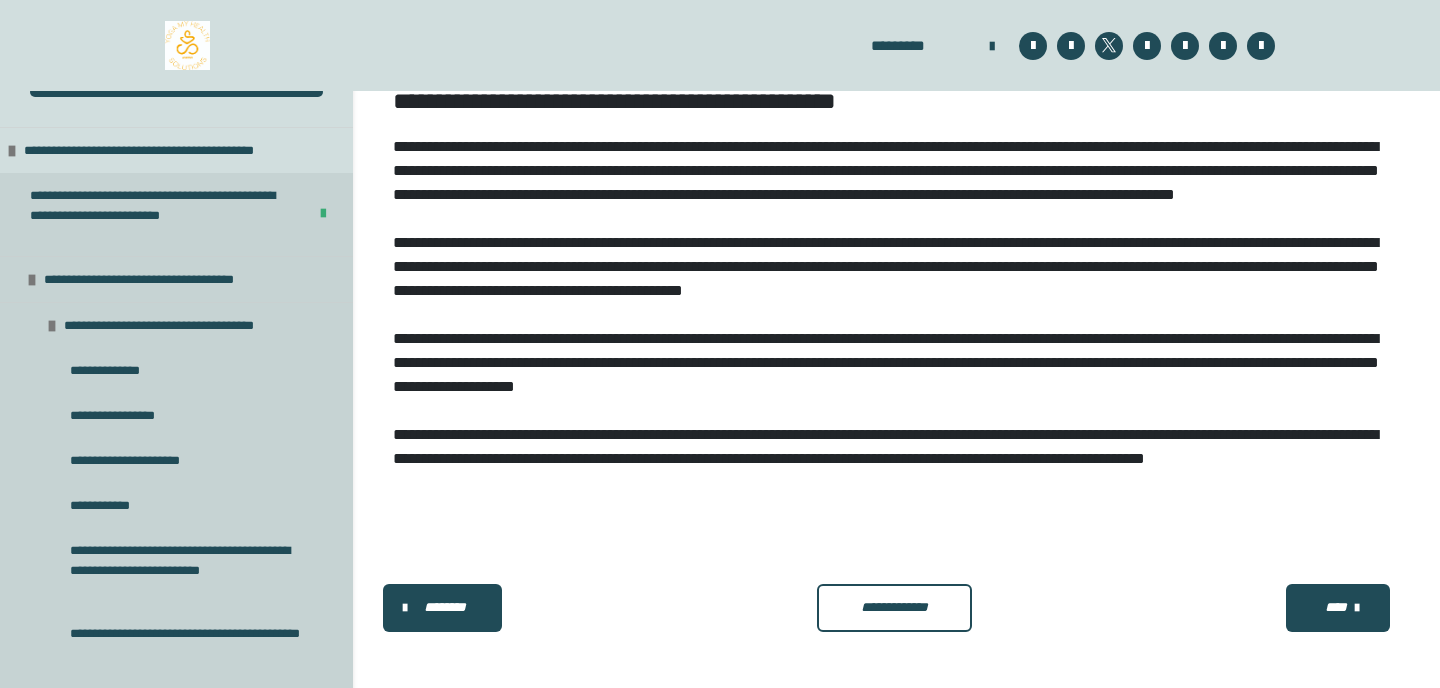 click on "****" at bounding box center [1336, 607] 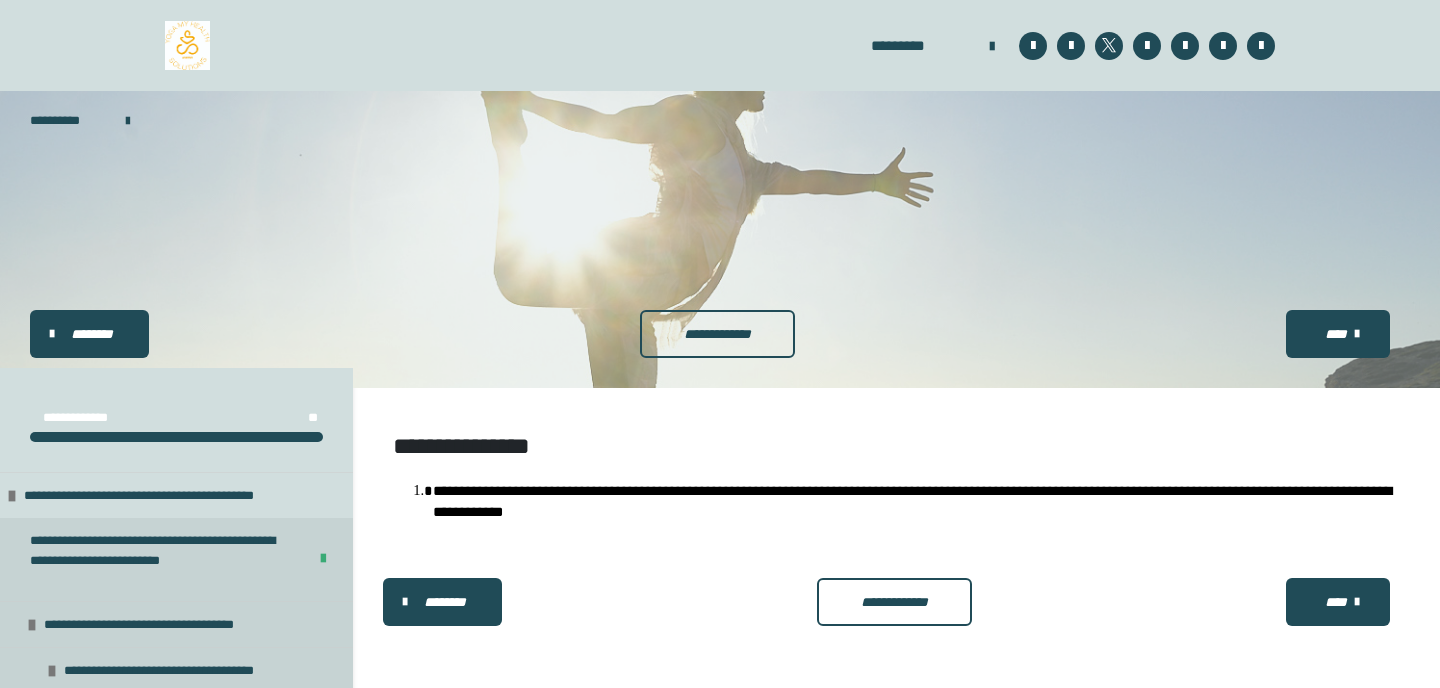 scroll, scrollTop: 0, scrollLeft: 0, axis: both 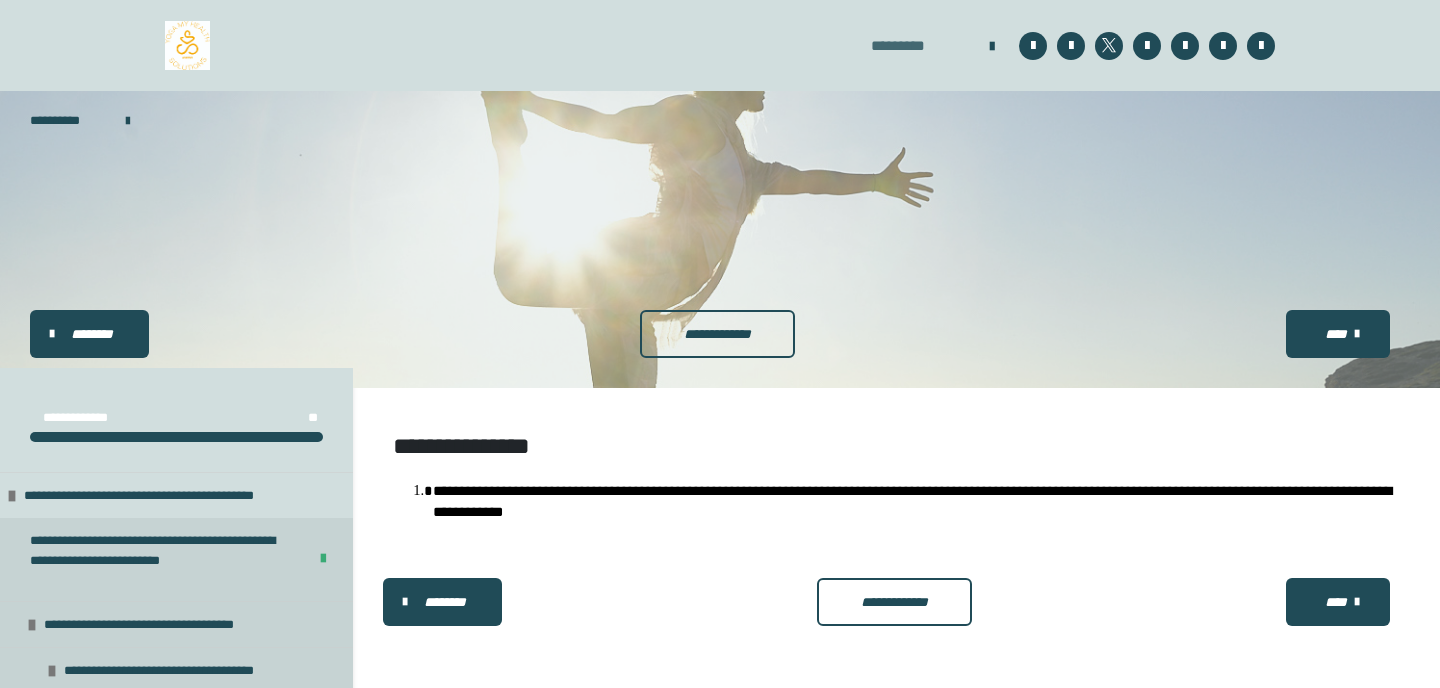 click on "*********" at bounding box center (910, 46) 